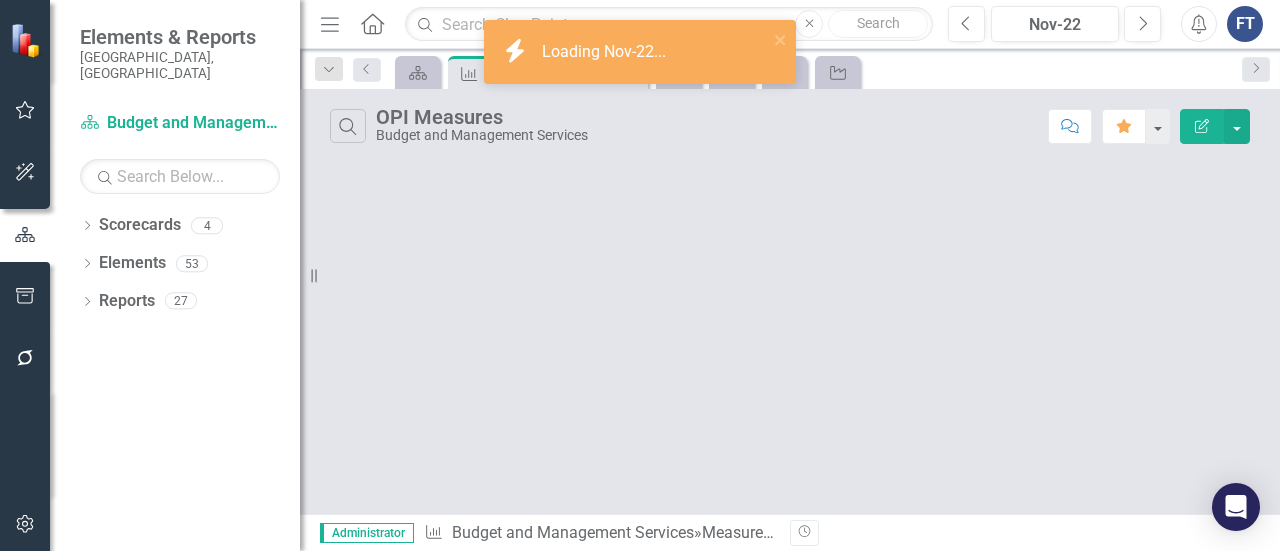 scroll, scrollTop: 0, scrollLeft: 0, axis: both 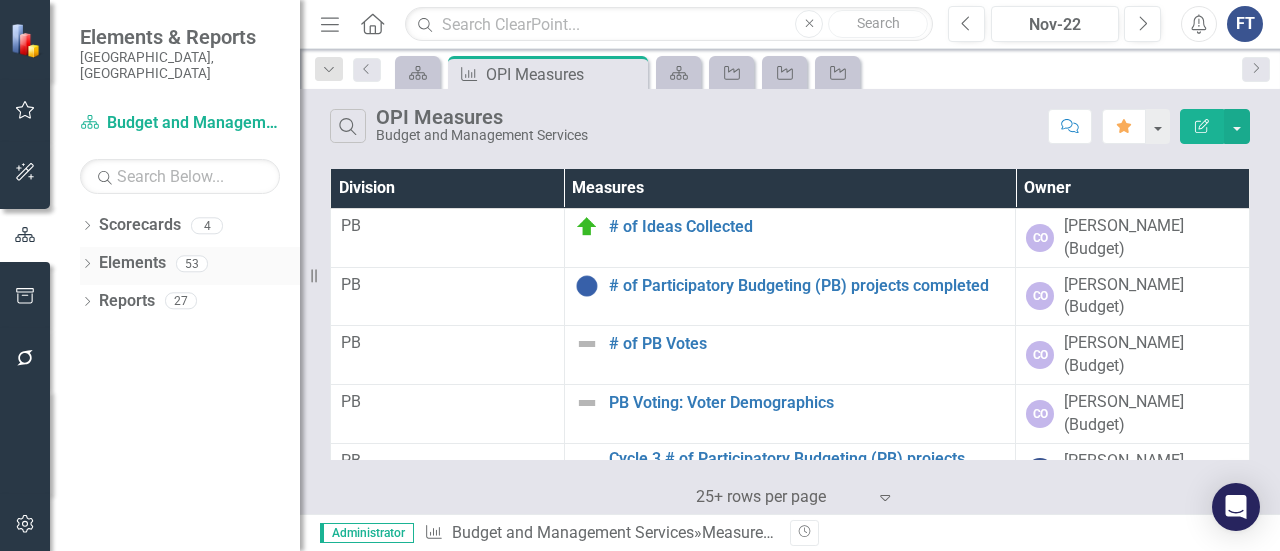 click on "Dropdown" 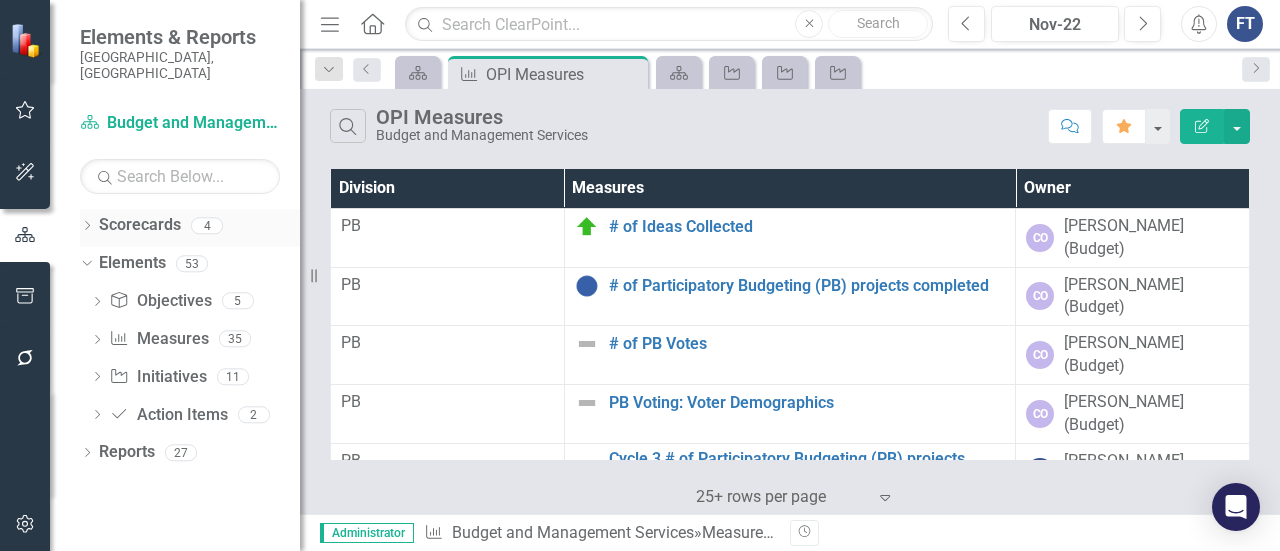 click on "Dropdown" 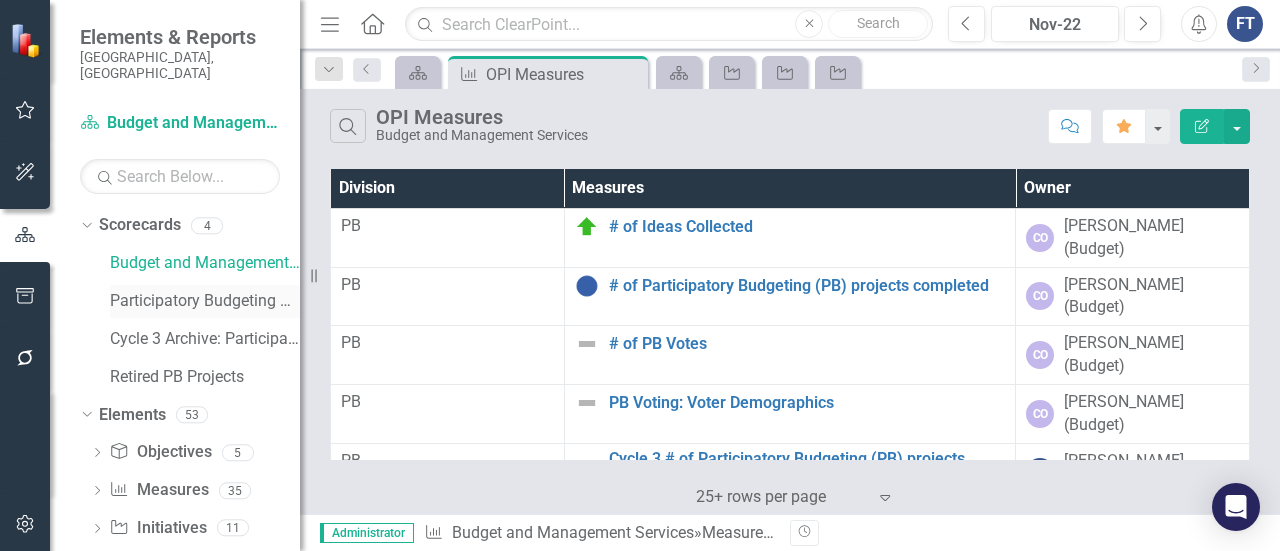 click on "Participatory Budgeting Scoring" at bounding box center (205, 301) 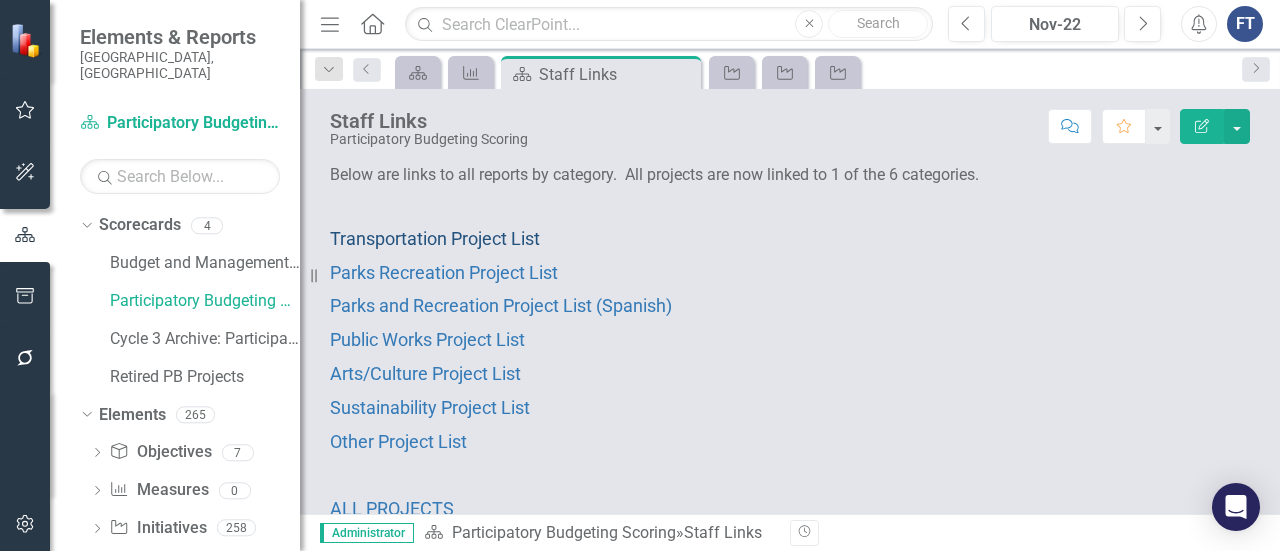 click on "Transportation Project List" at bounding box center (435, 238) 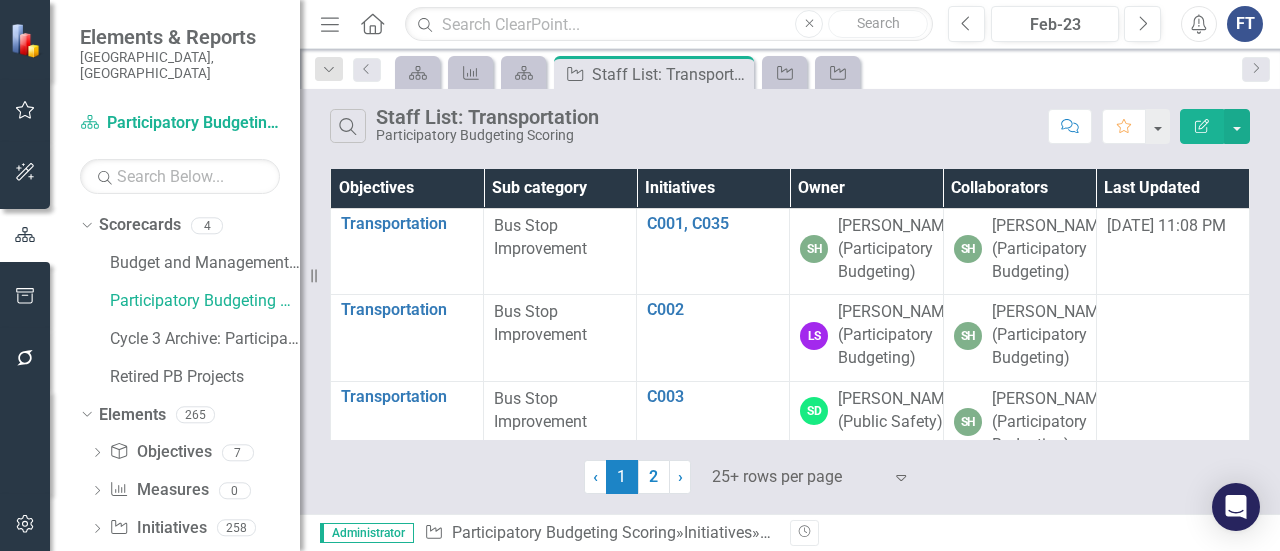 click on "Owner" at bounding box center (866, 188) 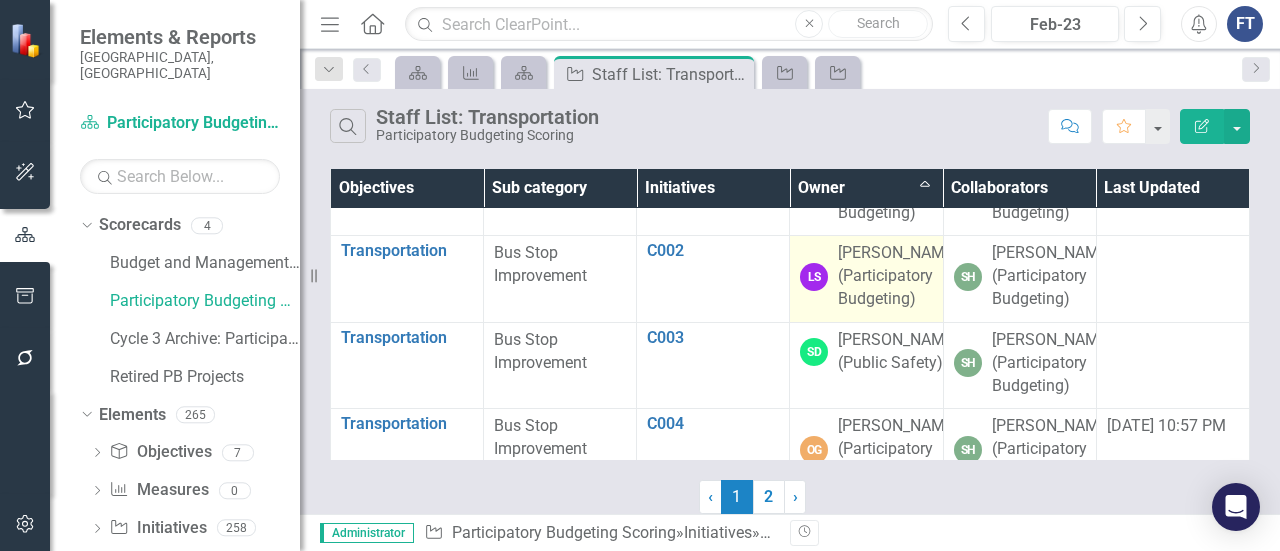 scroll, scrollTop: 100, scrollLeft: 0, axis: vertical 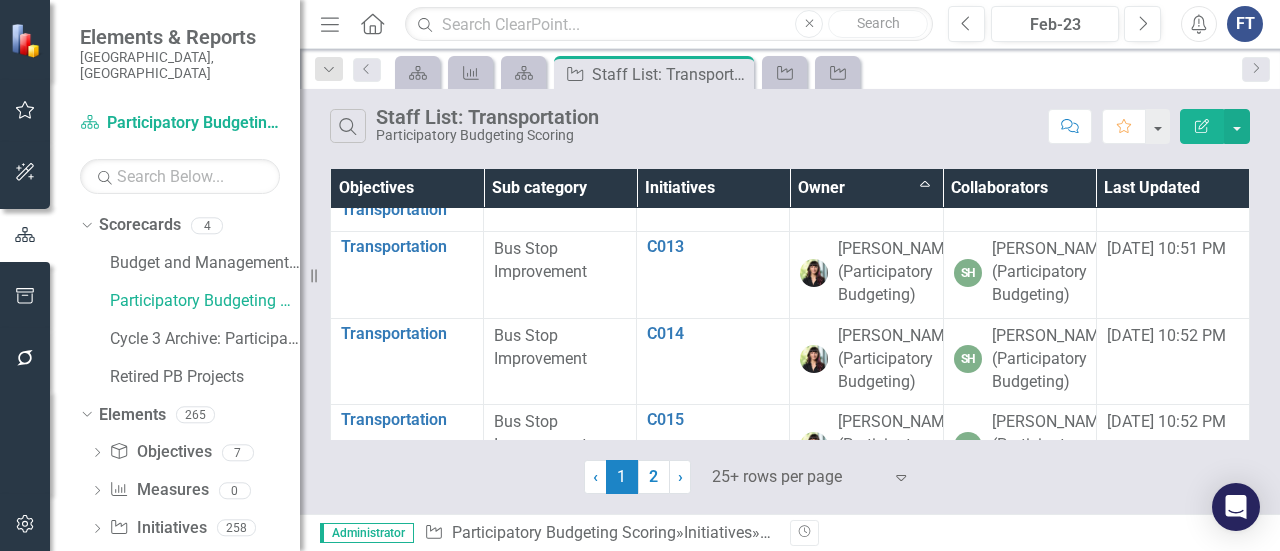click on "Owner Sort Ascending" at bounding box center (866, 188) 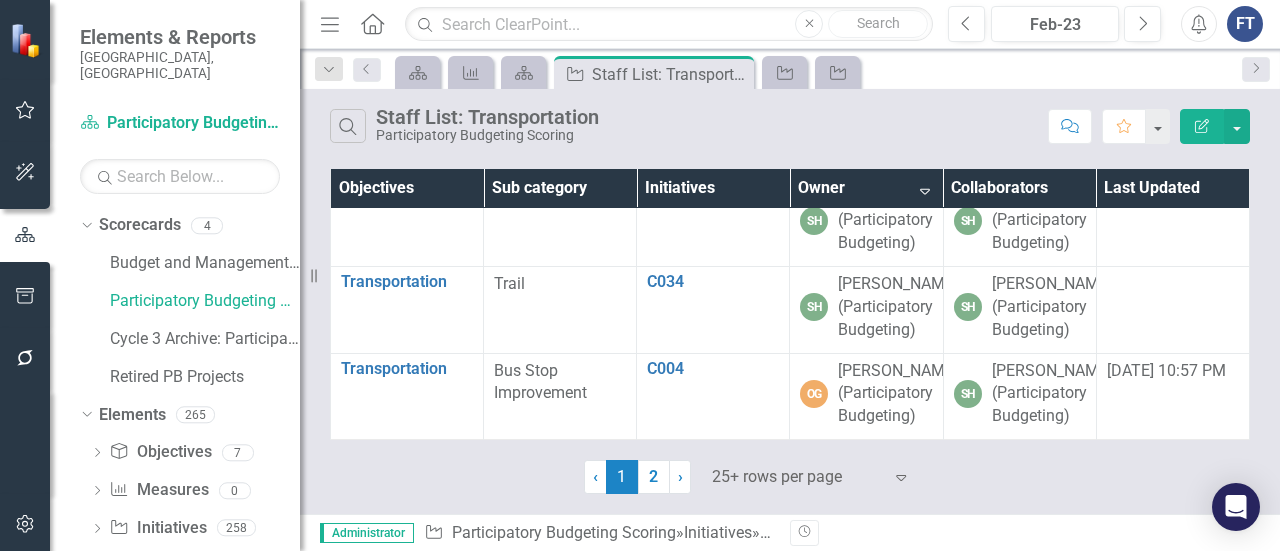 scroll, scrollTop: 3066, scrollLeft: 0, axis: vertical 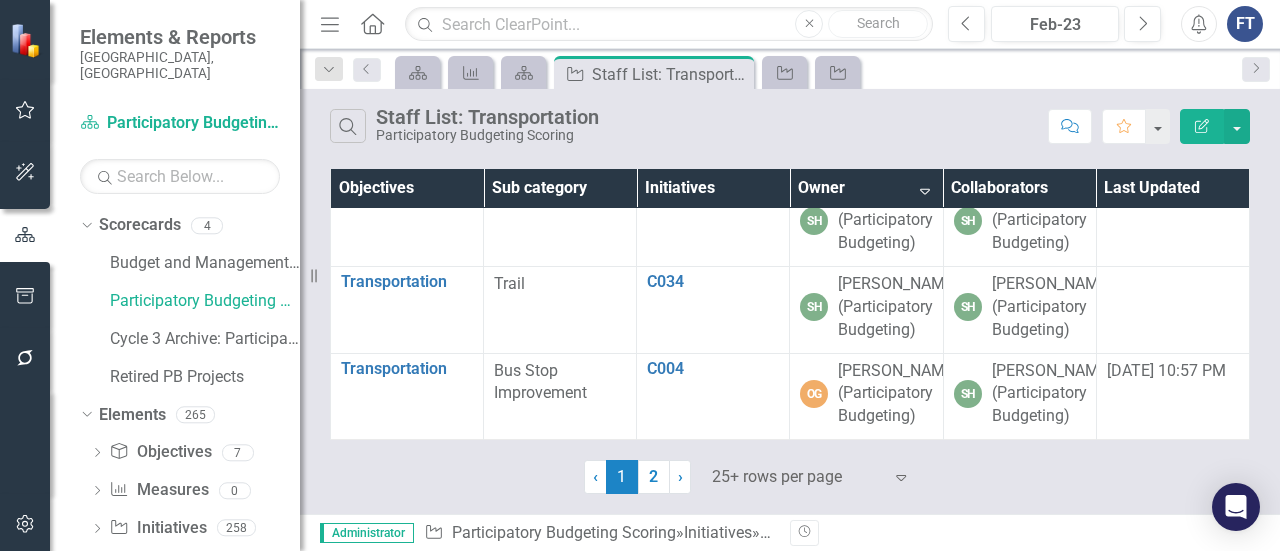 click on "Owner Sort Descending" at bounding box center [866, 188] 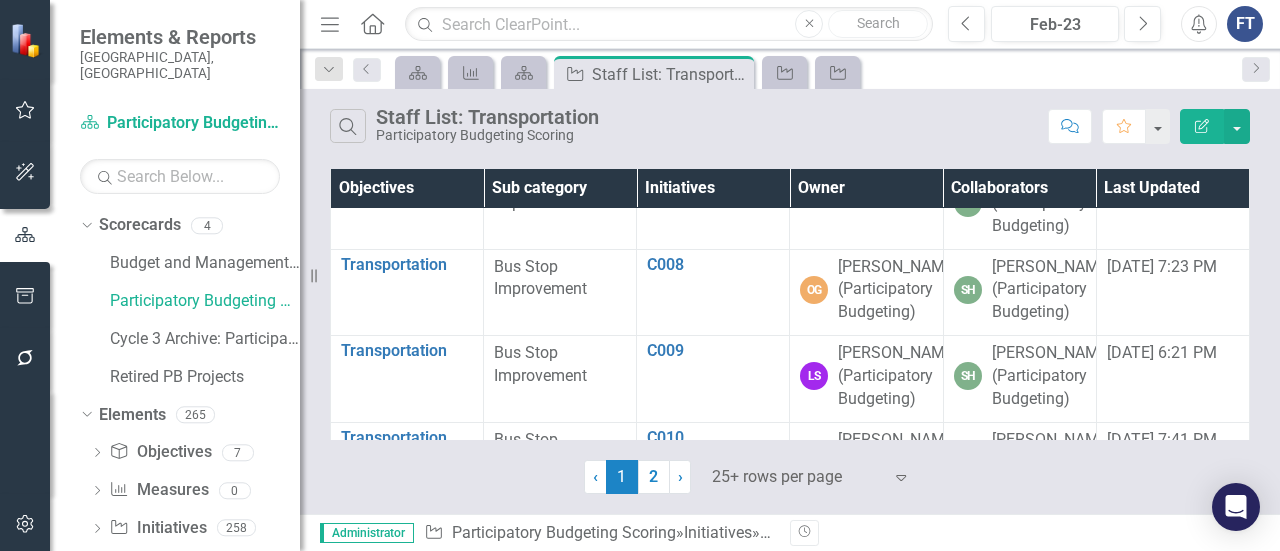 scroll, scrollTop: 566, scrollLeft: 0, axis: vertical 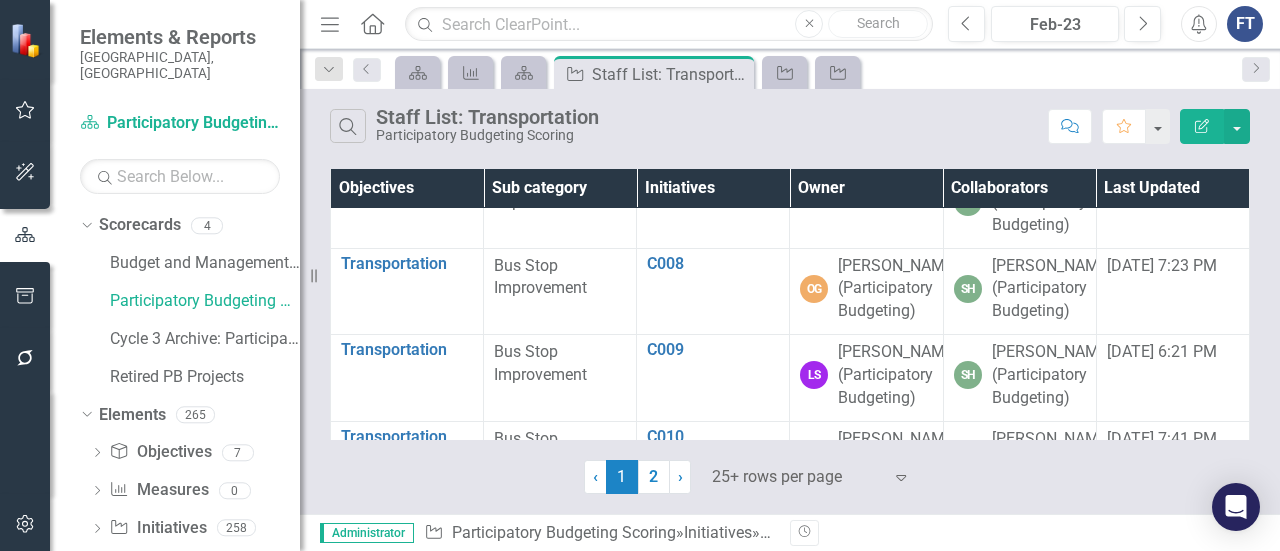 click on "C006" at bounding box center (713, 91) 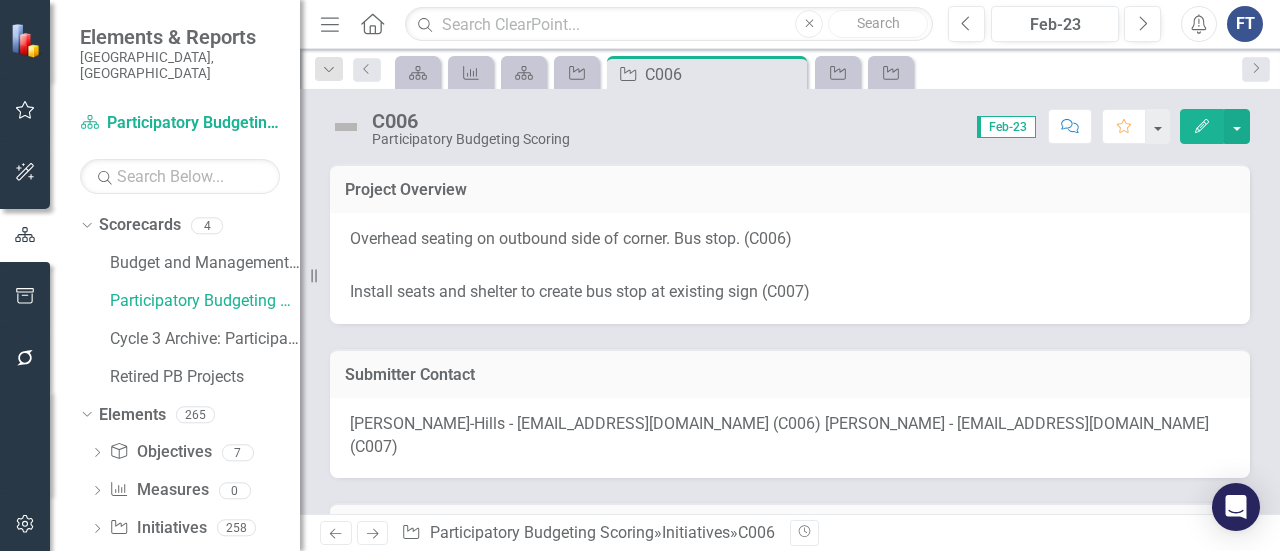 scroll, scrollTop: 200, scrollLeft: 0, axis: vertical 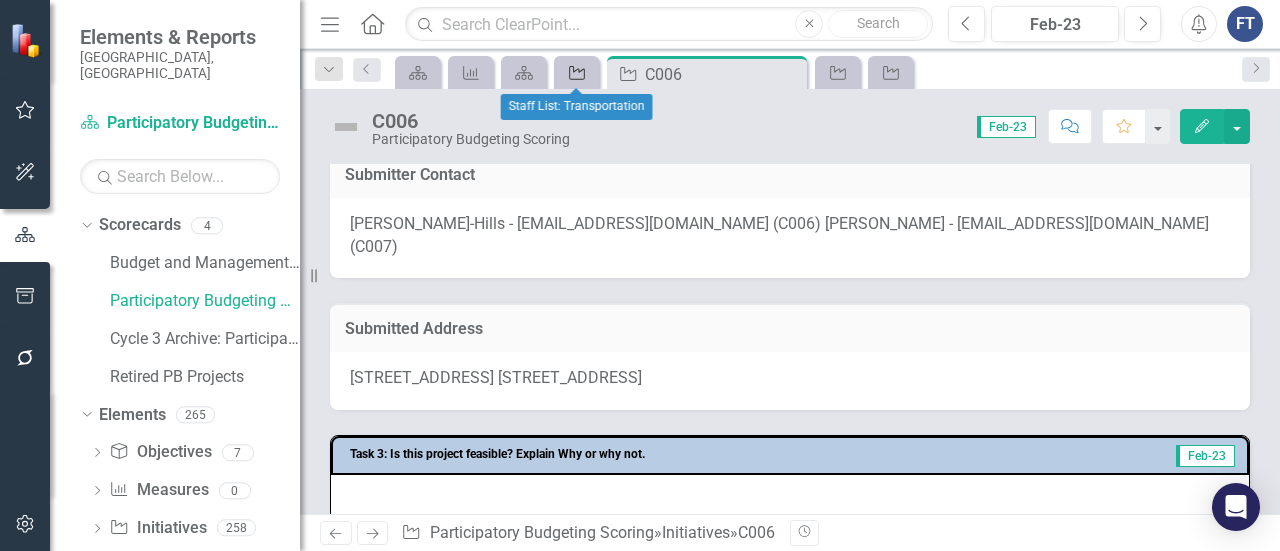 click on "Initiative" 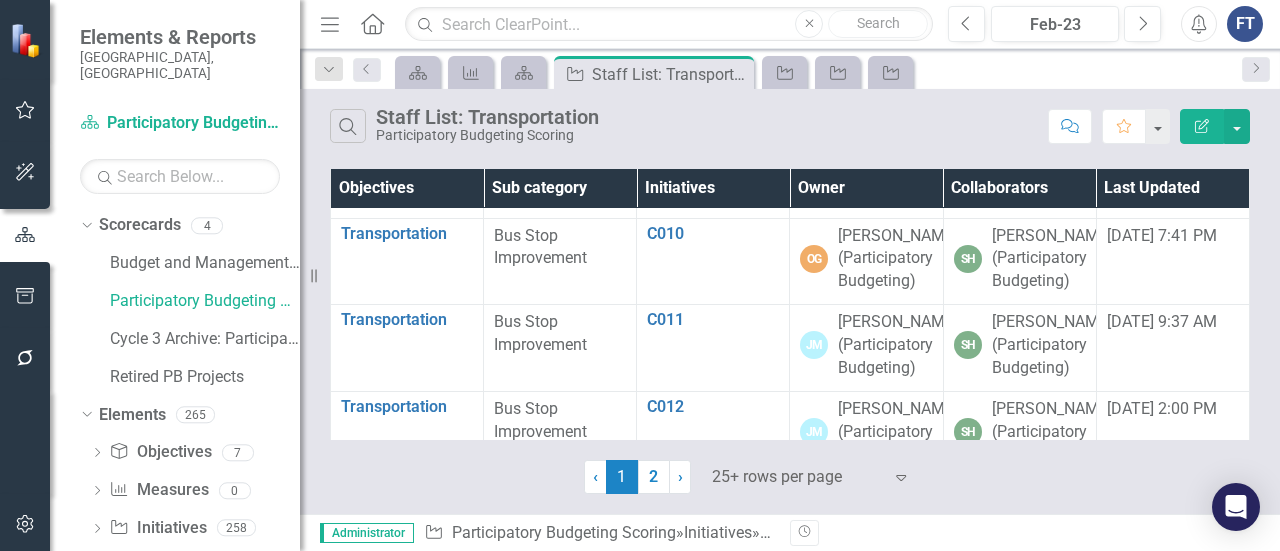 scroll, scrollTop: 800, scrollLeft: 0, axis: vertical 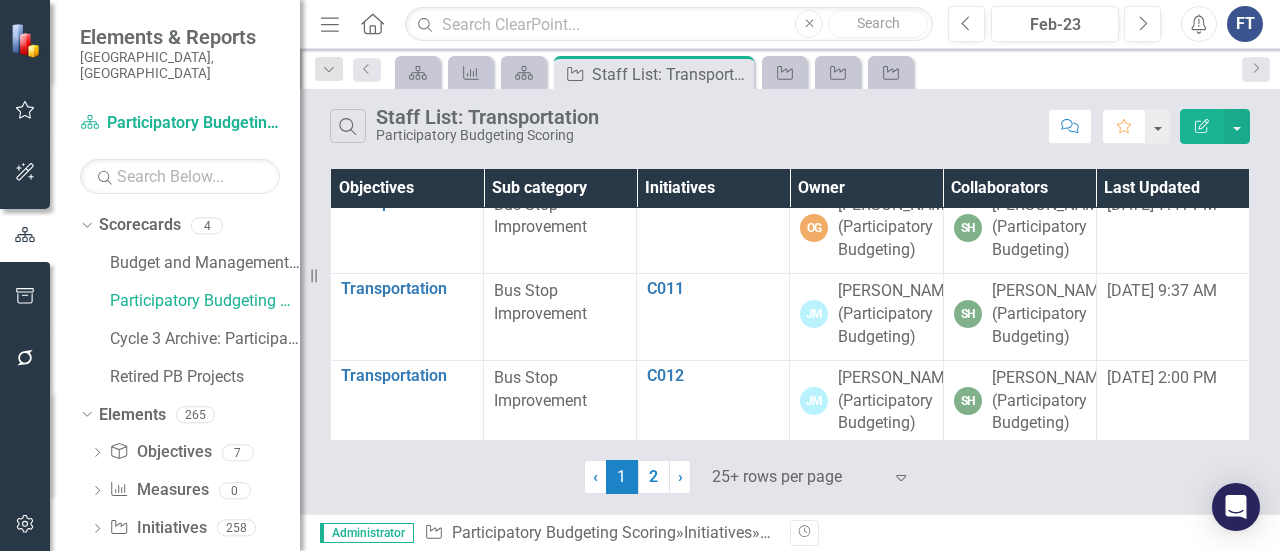 click on "C008" at bounding box center (713, 30) 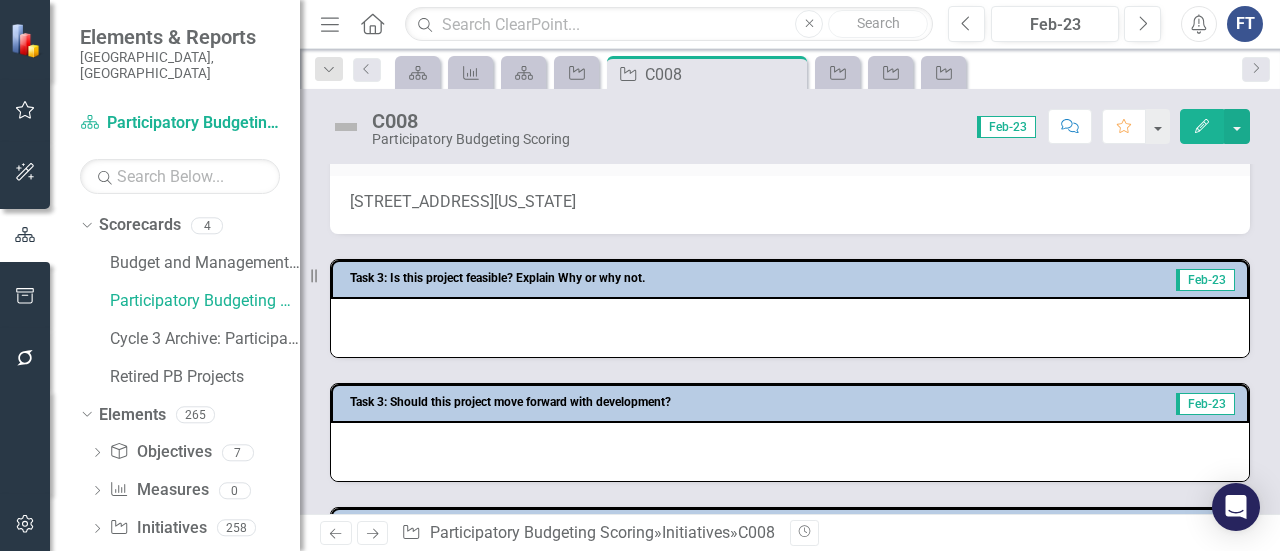 scroll, scrollTop: 100, scrollLeft: 0, axis: vertical 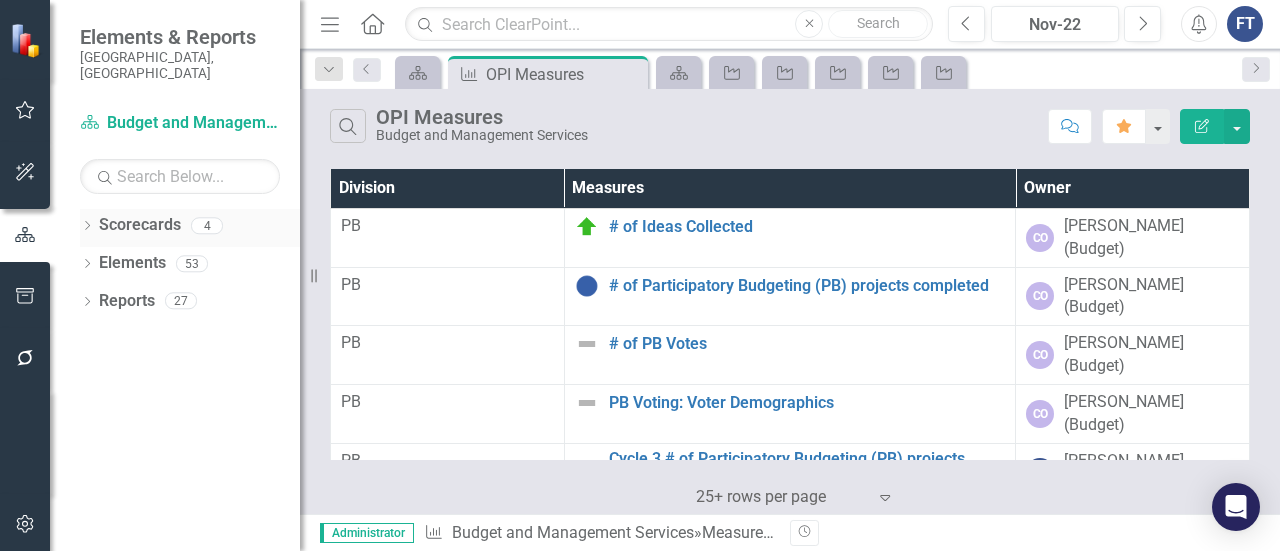 click on "Dropdown Scorecards 4" at bounding box center (190, 228) 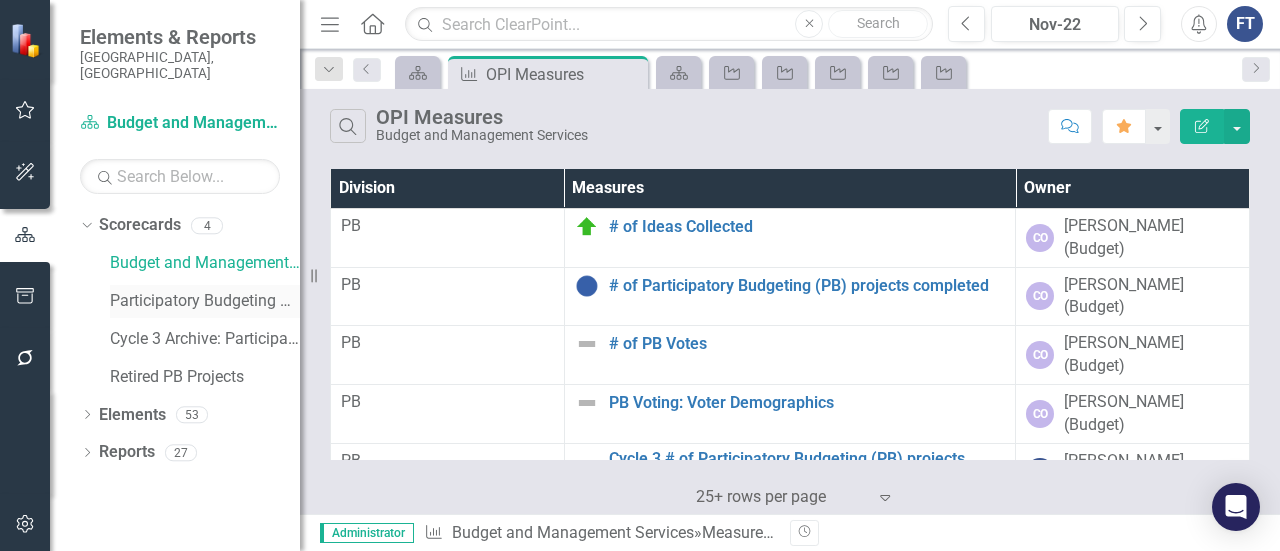 click on "Participatory Budgeting Scoring" at bounding box center [205, 301] 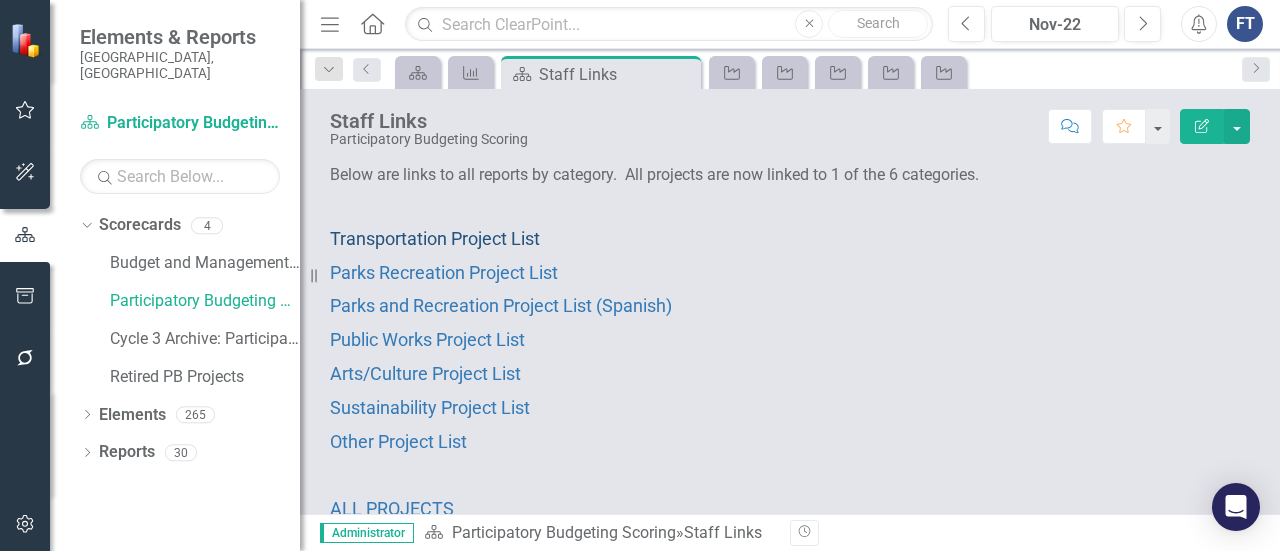 click on "Transportation Project List" at bounding box center (435, 238) 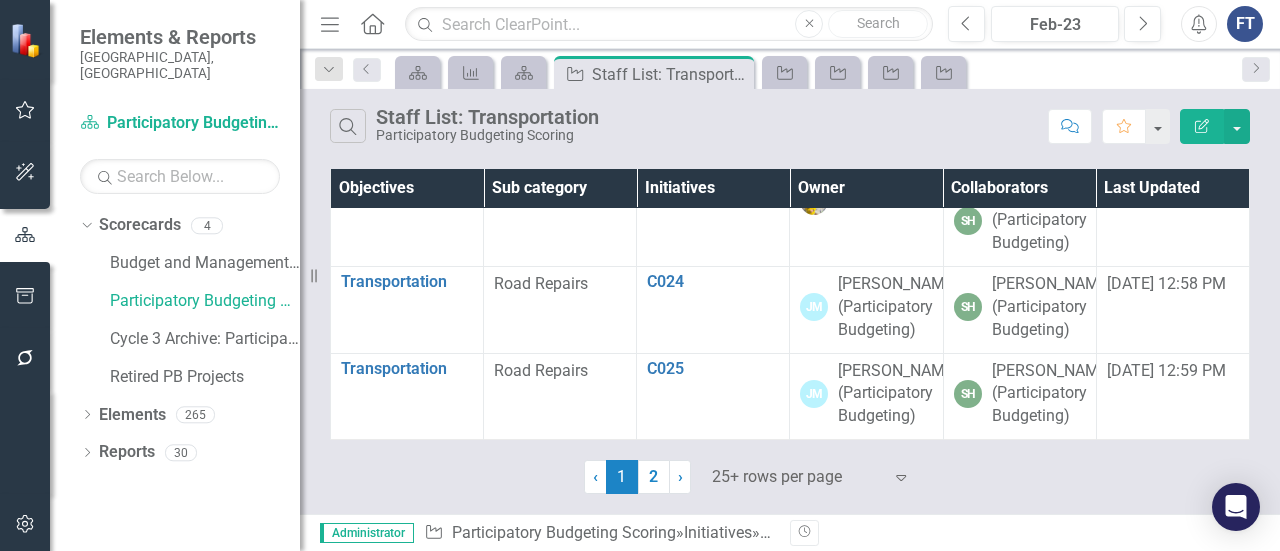 scroll, scrollTop: 2300, scrollLeft: 0, axis: vertical 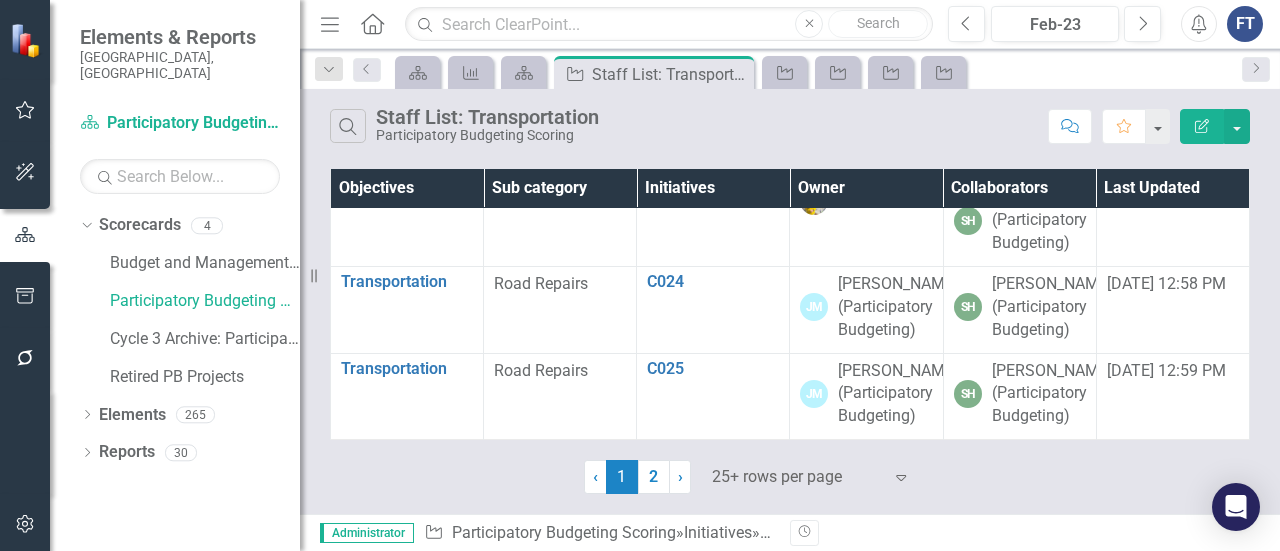 click on "C019" at bounding box center [713, -151] 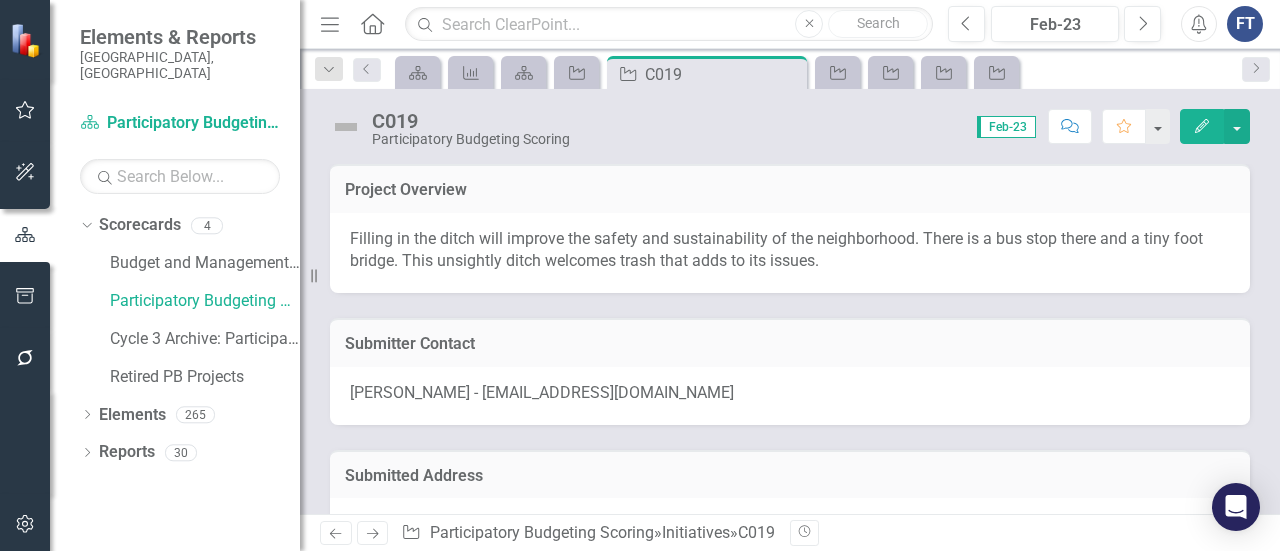 click on "Filling in the ditch will improve the safety and sustainability of the neighborhood. There is a bus stop there and a tiny foot bridge. This unsightly ditch welcomes trash that adds to its issues." at bounding box center (790, 251) 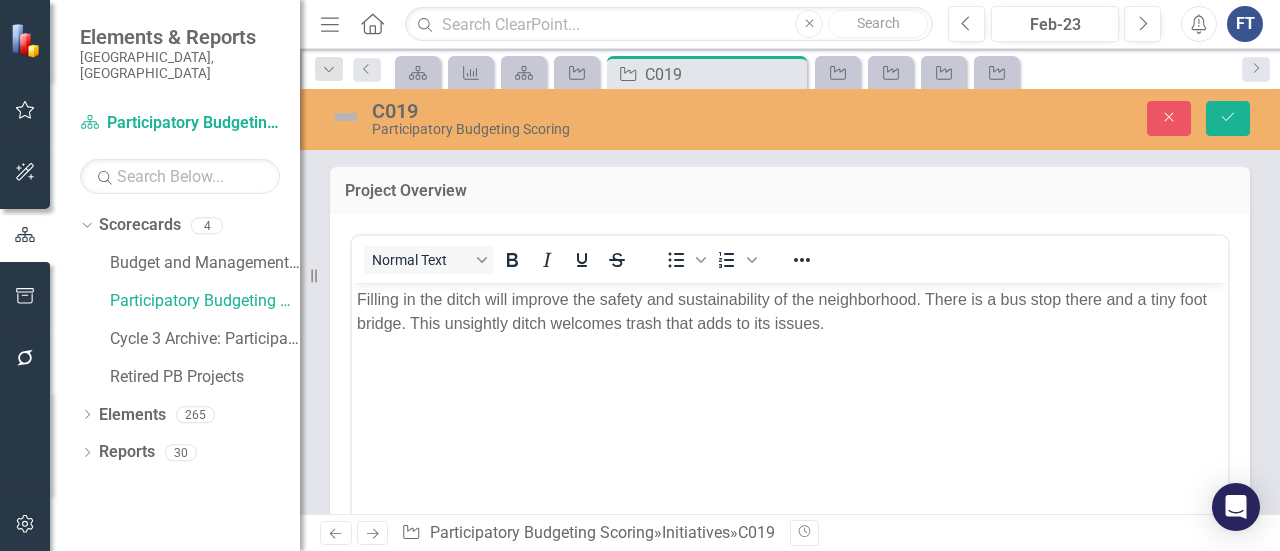 scroll, scrollTop: 0, scrollLeft: 0, axis: both 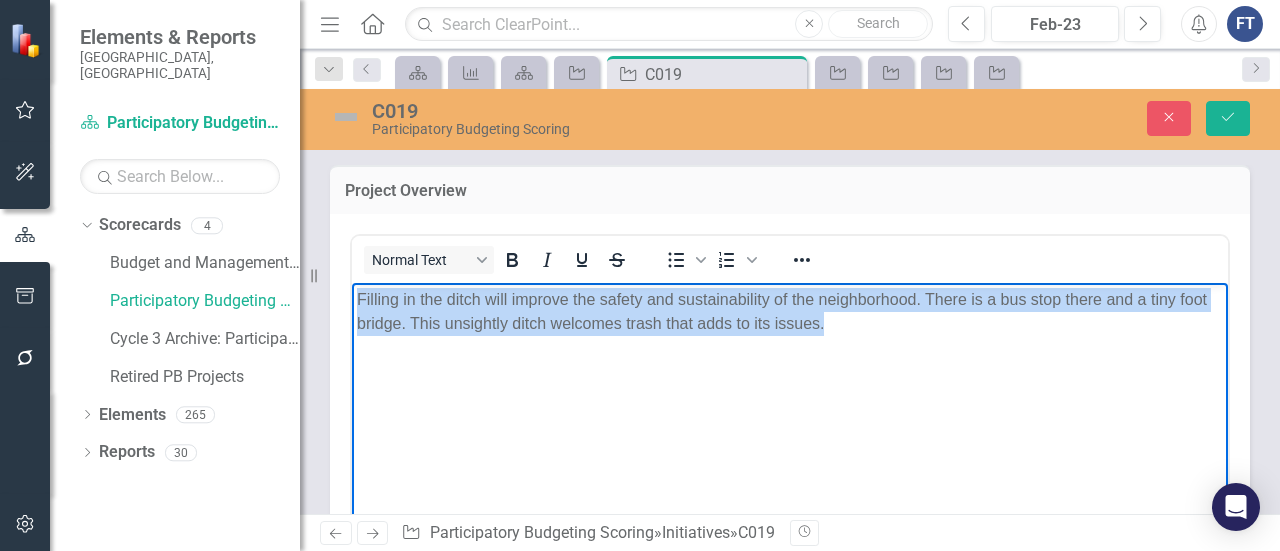 drag, startPoint x: 815, startPoint y: 327, endPoint x: 354, endPoint y: 297, distance: 461.9751 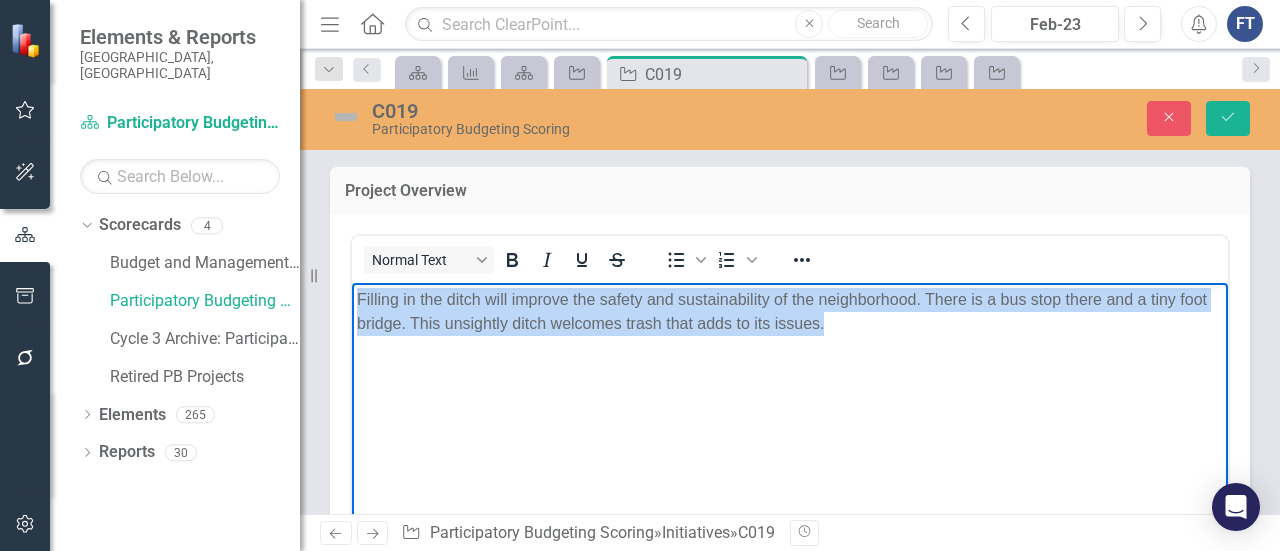click on "Filling in the ditch will improve the safety and sustainability of the neighborhood. There is a bus stop there and a tiny foot bridge. This unsightly ditch welcomes trash that adds to its issues." at bounding box center (790, 432) 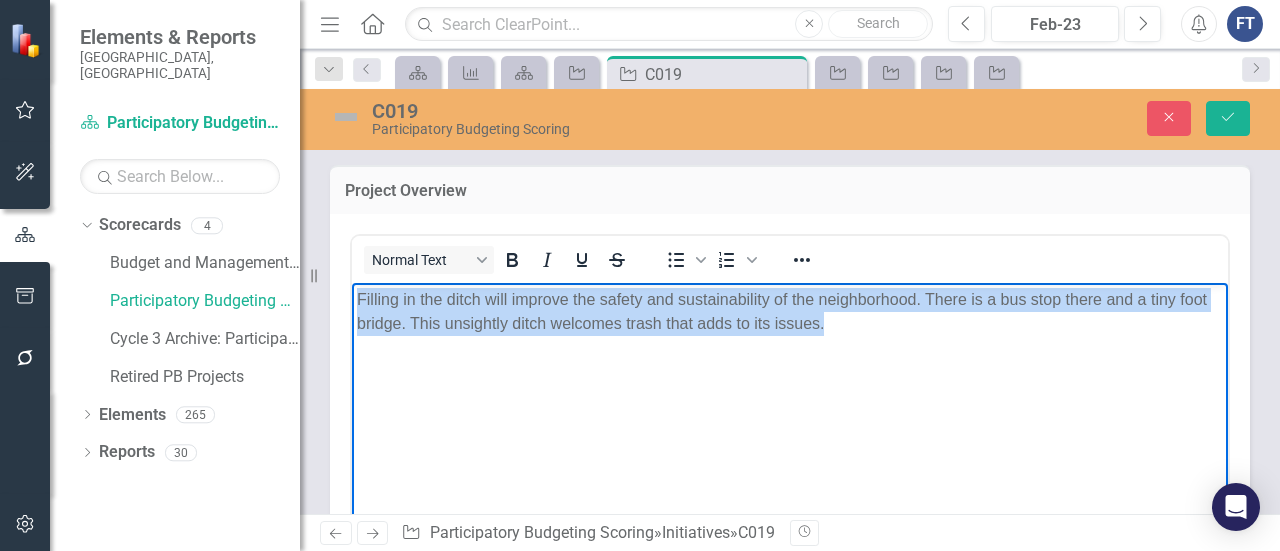copy on "Filling in the ditch will improve the safety and sustainability of the neighborhood. There is a bus stop there and a tiny foot bridge. This unsightly ditch welcomes trash that adds to its issues." 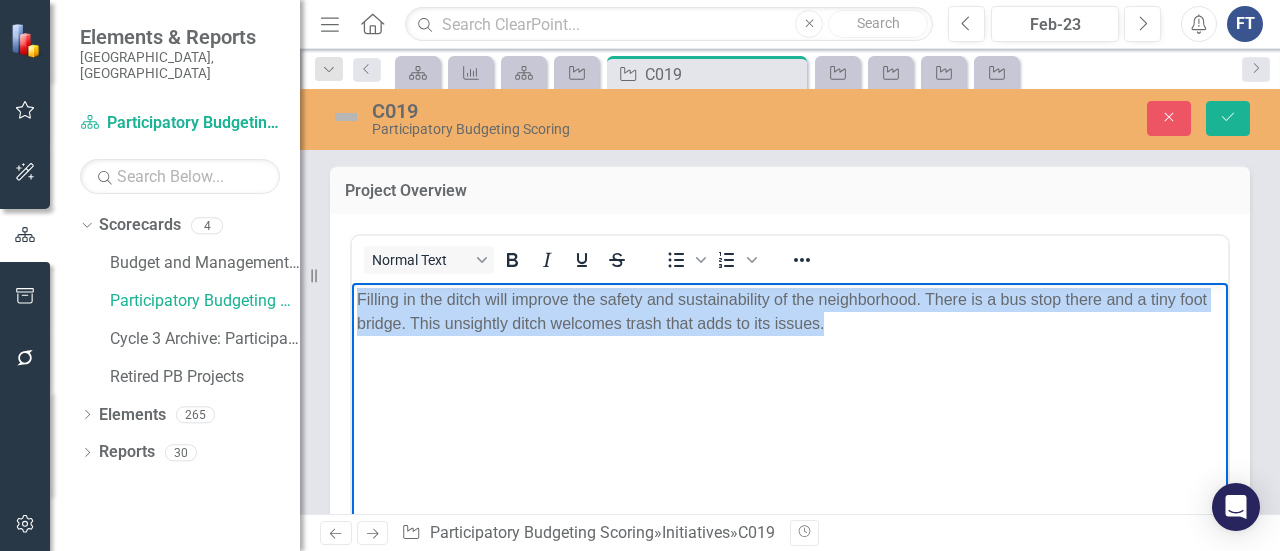 drag, startPoint x: 593, startPoint y: 318, endPoint x: 480, endPoint y: 371, distance: 124.81186 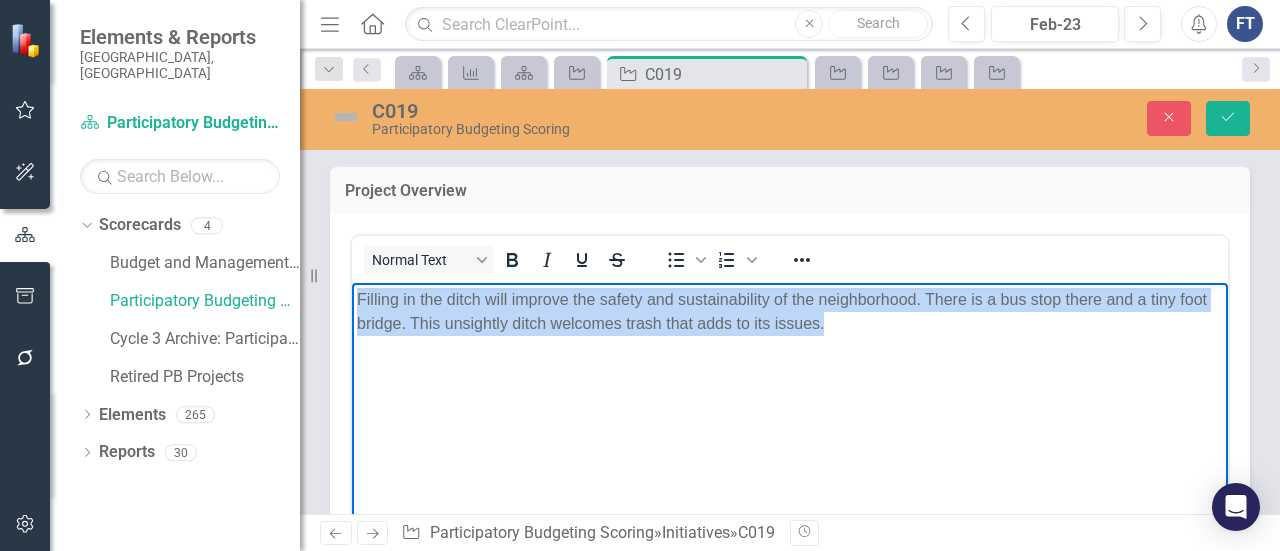 copy on "Filling in the ditch will improve the safety and sustainability of the neighborhood. There is a bus stop there and a tiny foot bridge. This unsightly ditch welcomes trash that adds to its issues." 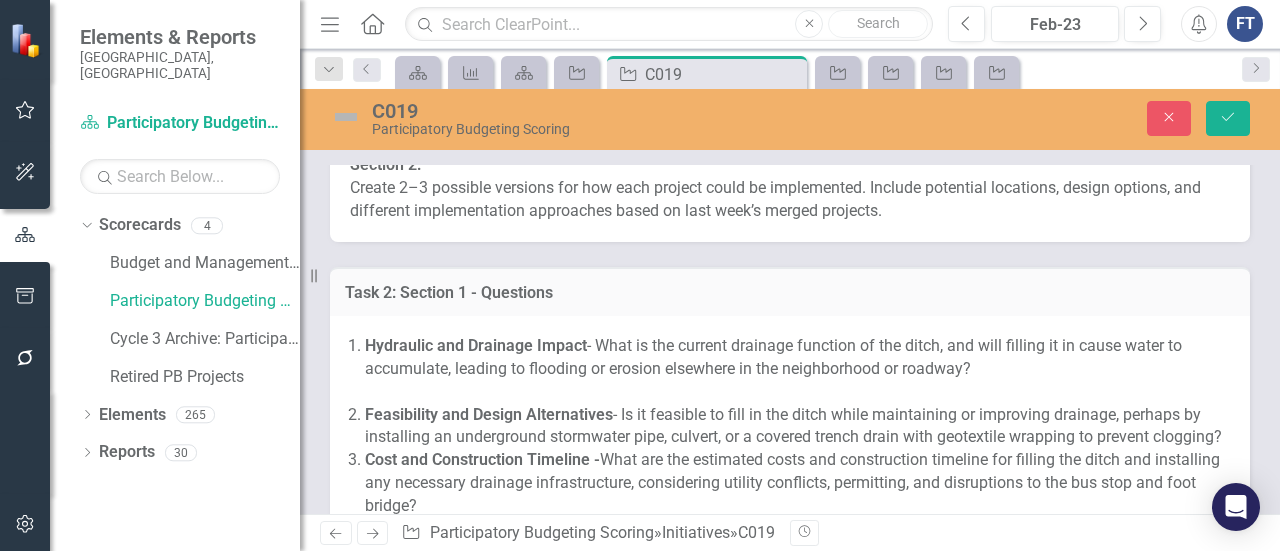 scroll, scrollTop: 1400, scrollLeft: 0, axis: vertical 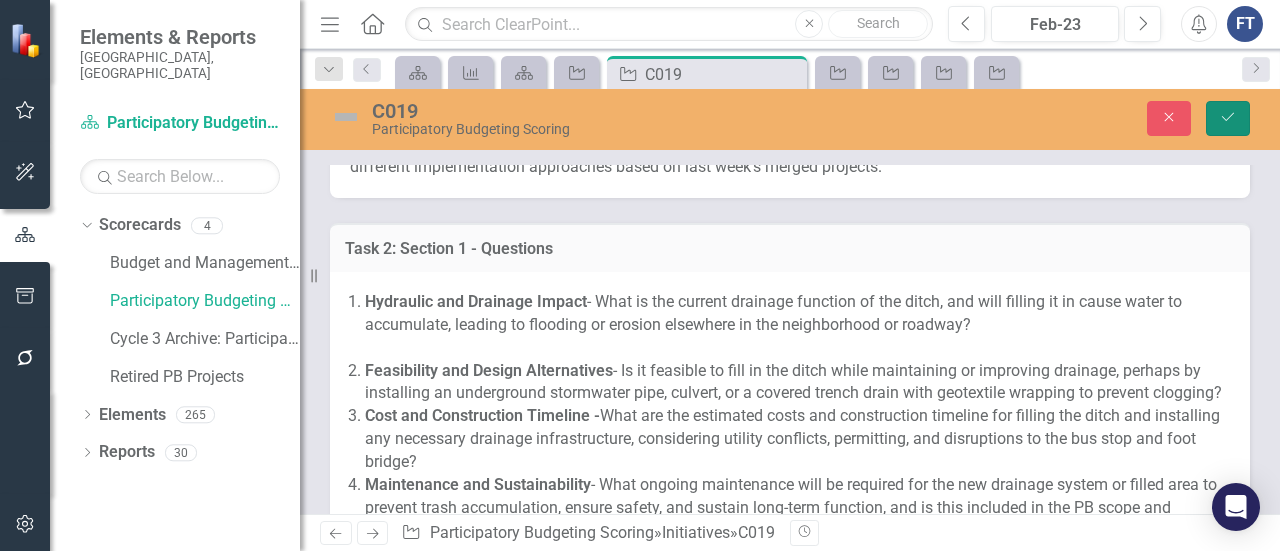 click on "Save" at bounding box center (1228, 118) 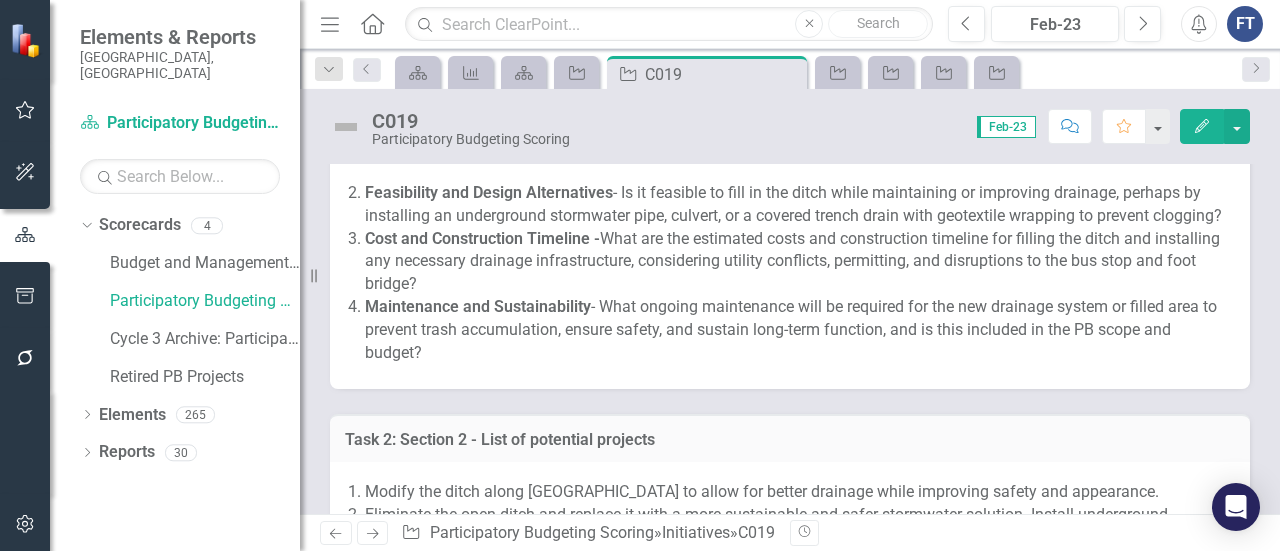 scroll, scrollTop: 1200, scrollLeft: 0, axis: vertical 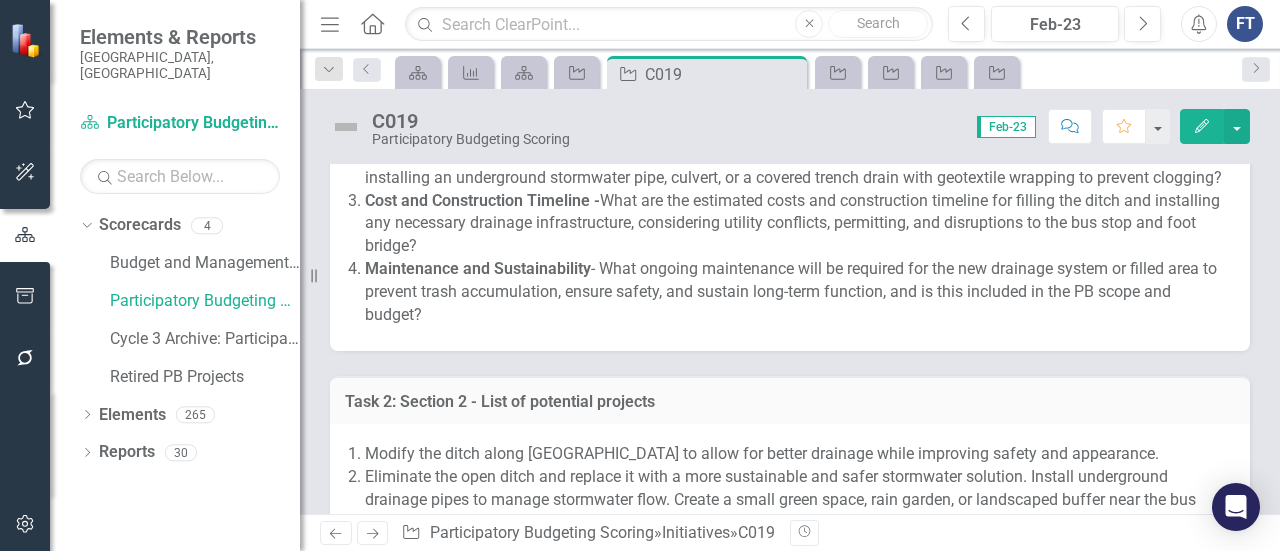 click on "Maintenance and Sustainability  - What ongoing maintenance will be required for the new drainage system or filled area to prevent trash accumulation, ensure safety, and sustain long-term function, and is this included in the PB scope and budget?" at bounding box center (797, 292) 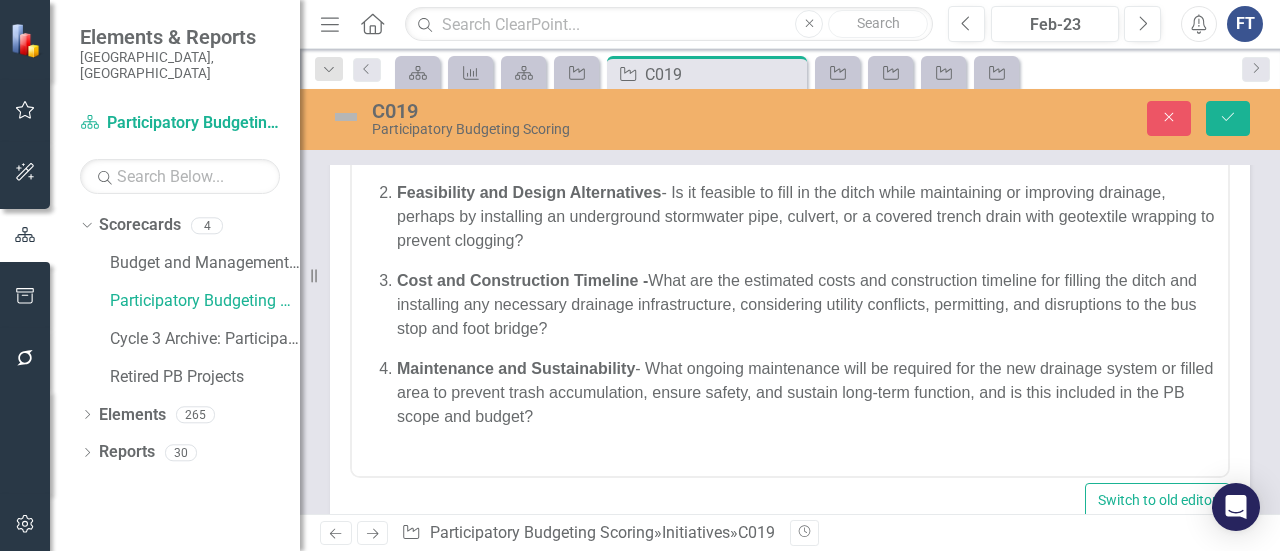 scroll, scrollTop: 0, scrollLeft: 0, axis: both 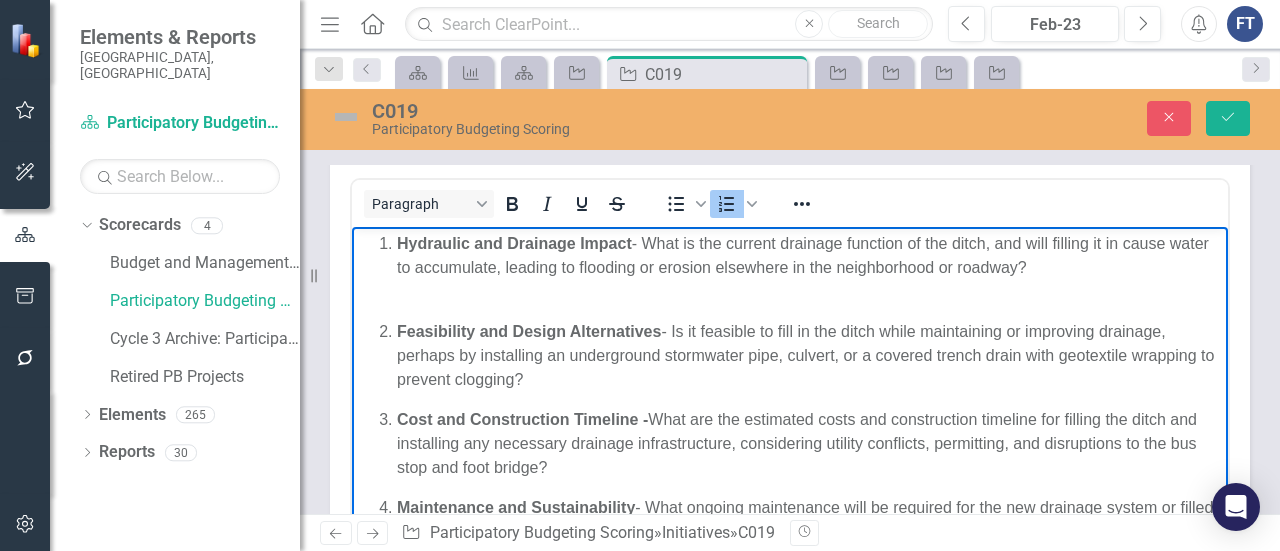 drag, startPoint x: 606, startPoint y: 554, endPoint x: 376, endPoint y: 260, distance: 373.27737 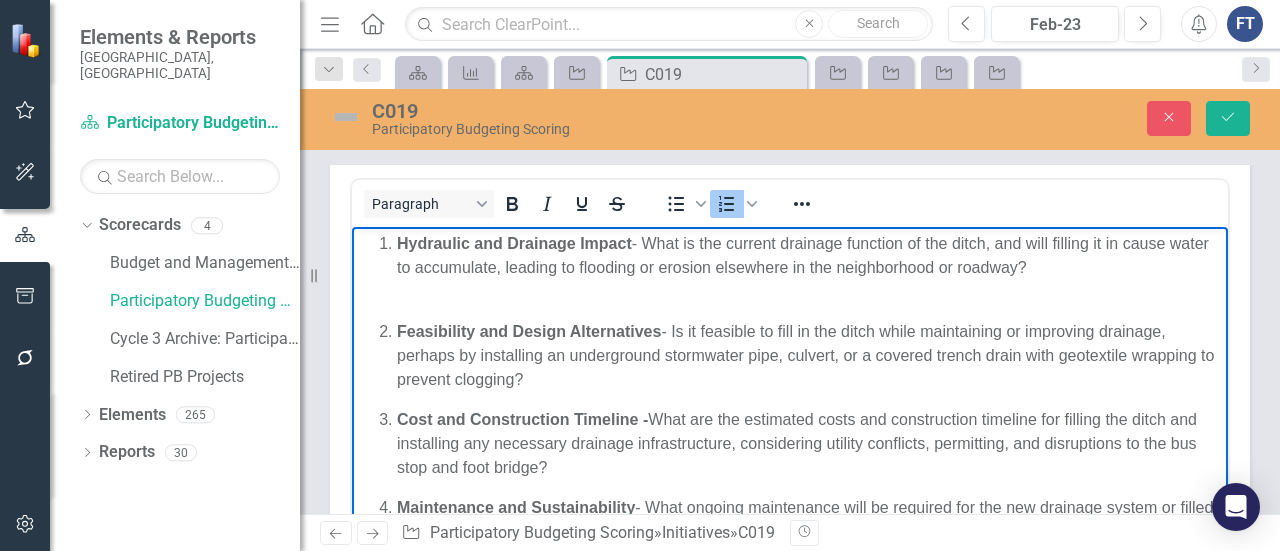 click on "Hydraulic and Drainage Impact  - What is the current drainage function of the ditch, and will filling it in cause water to accumulate, leading to flooding or erosion elsewhere in the neighborhood or roadway? Feasibility and Design Alternatives  - Is it feasible to fill in the ditch while maintaining or improving drainage, perhaps by installing an underground stormwater pipe, culvert, or a covered trench drain with geotextile wrapping to prevent clogging? Cost and Construction Timeline -  What are the estimated costs and construction timeline for filling the ditch and installing any necessary drainage infrastructure, considering utility conflicts, permitting, and disruptions to the bus stop and foot bridge? Maintenance and Sustainability  - What ongoing maintenance will be required for the new drainage system or filled area to prevent trash accumulation, ensure safety, and sustain long-term function, and is this included in the PB scope and budget?" at bounding box center (790, 399) 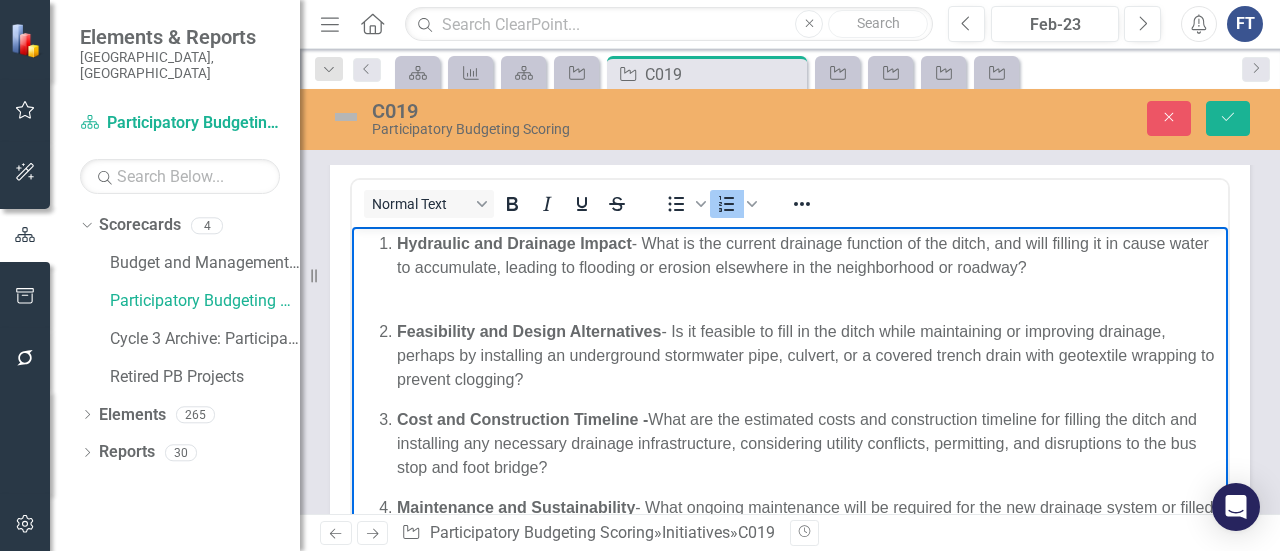 click at bounding box center [810, 291] 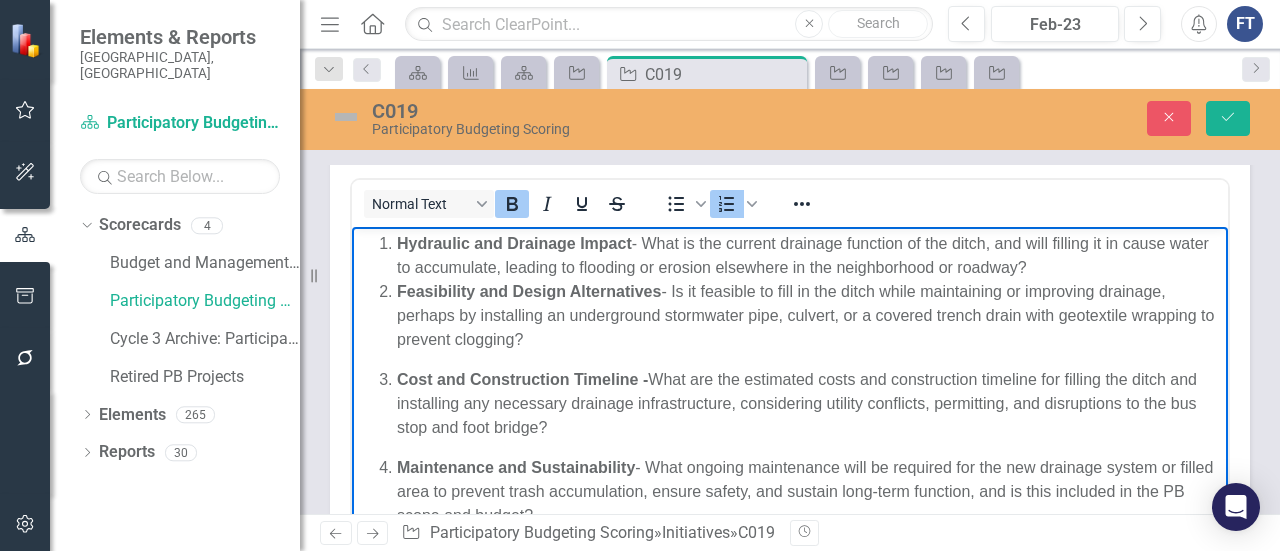 click on "Hydraulic and Drainage Impact  - What is the current drainage function of the ditch, and will filling it in cause water to accumulate, leading to flooding or erosion elsewhere in the neighborhood or roadway? Feasibility and Design Alternatives  - Is it feasible to fill in the ditch while maintaining or improving drainage, perhaps by installing an underground stormwater pipe, culvert, or a covered trench drain with geotextile wrapping to prevent clogging? Cost and Construction Timeline -  What are the estimated costs and construction timeline for filling the ditch and installing any necessary drainage infrastructure, considering utility conflicts, permitting, and disruptions to the bus stop and foot bridge? Maintenance and Sustainability  - What ongoing maintenance will be required for the new drainage system or filled area to prevent trash accumulation, ensure safety, and sustain long-term function, and is this included in the PB scope and budget?" at bounding box center (790, 379) 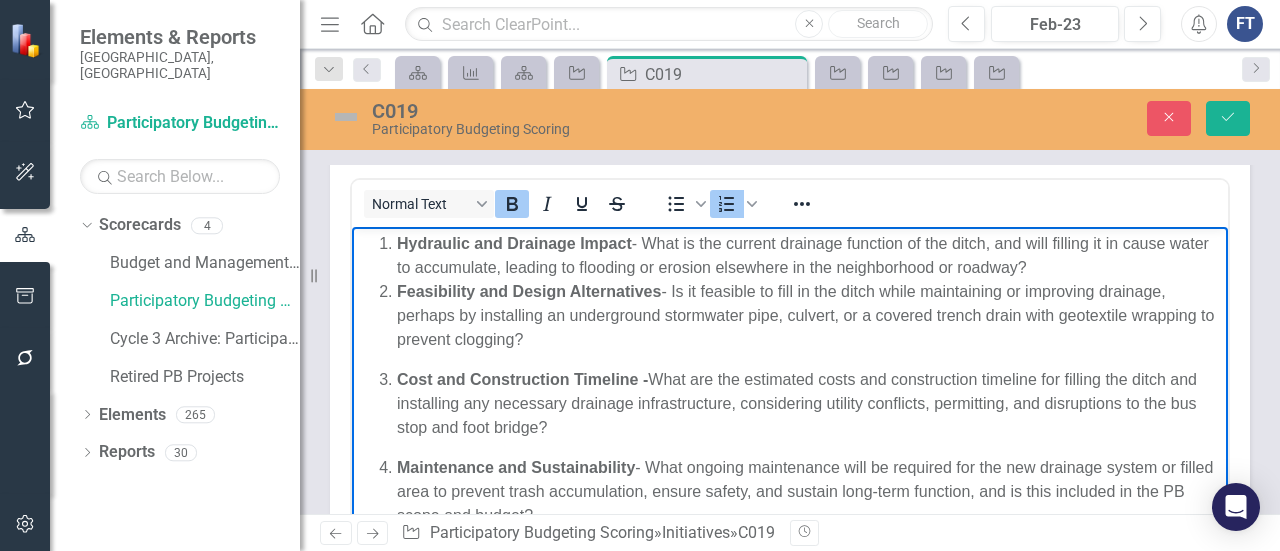 scroll, scrollTop: 1300, scrollLeft: 0, axis: vertical 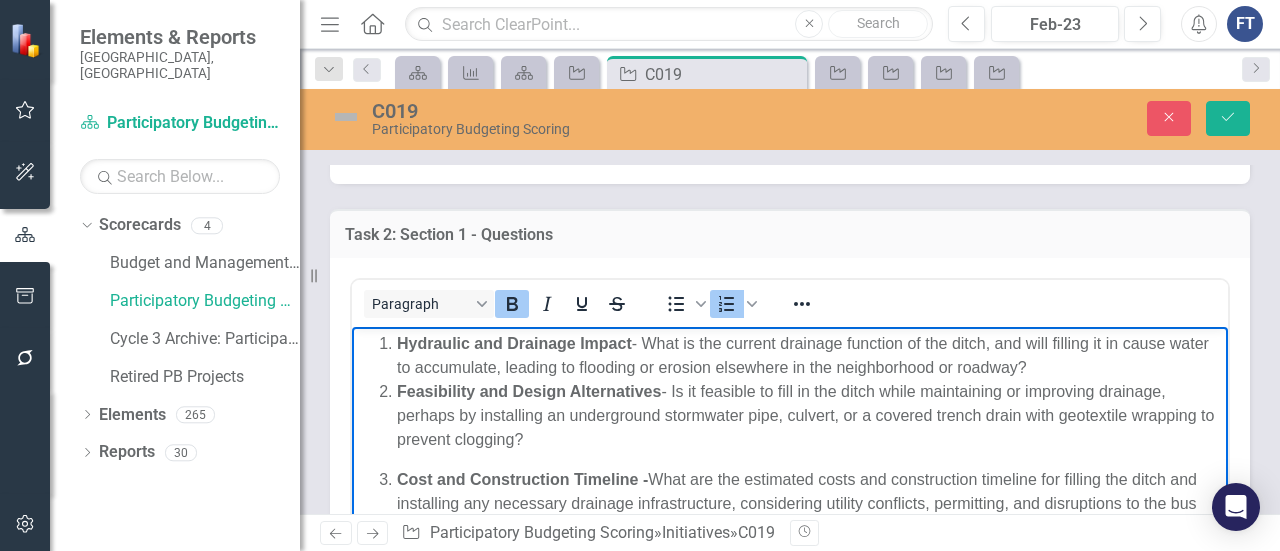 click on "Hydraulic and Drainage Impact  - What is the current drainage function of the ditch, and will filling it in cause water to accumulate, leading to flooding or erosion elsewhere in the neighborhood or roadway?" at bounding box center [810, 355] 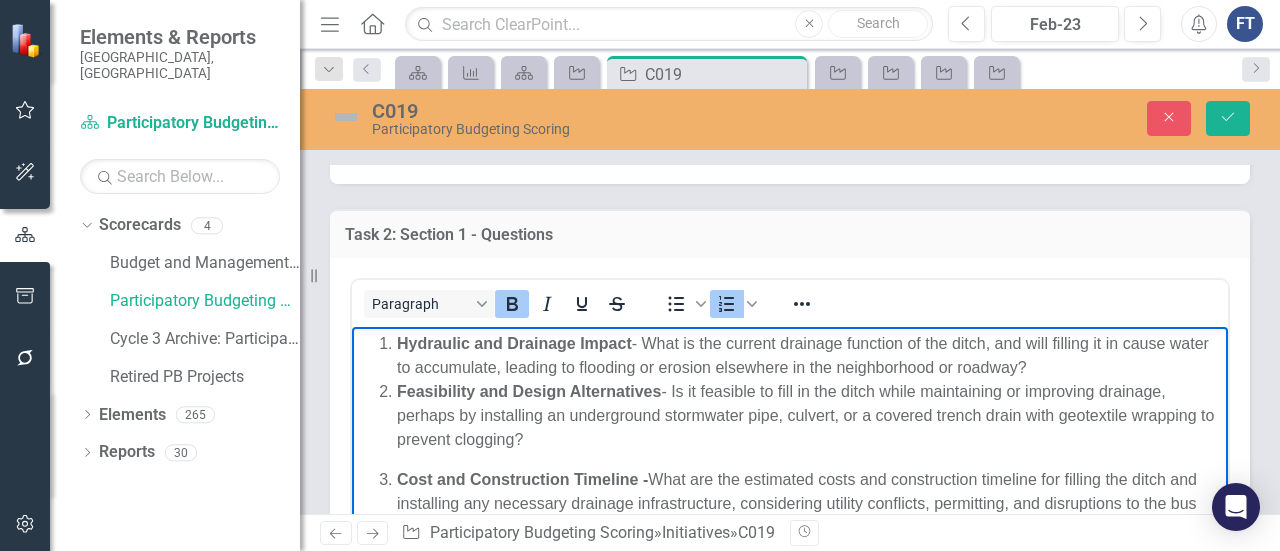 click on "Hydraulic and Drainage Impact" at bounding box center [514, 342] 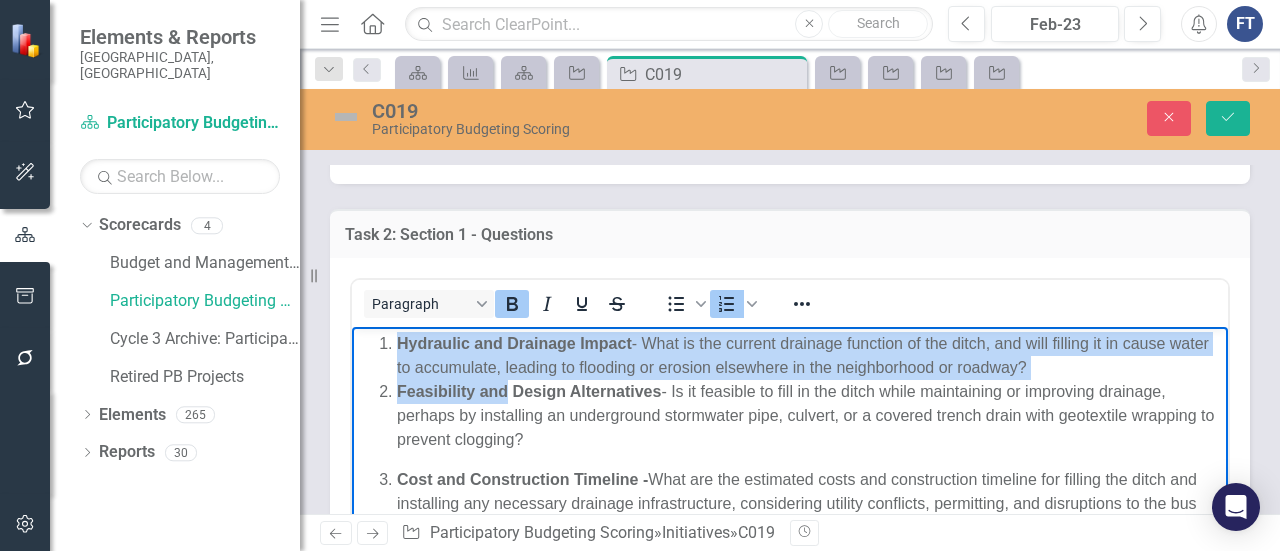 scroll, scrollTop: 1300, scrollLeft: 0, axis: vertical 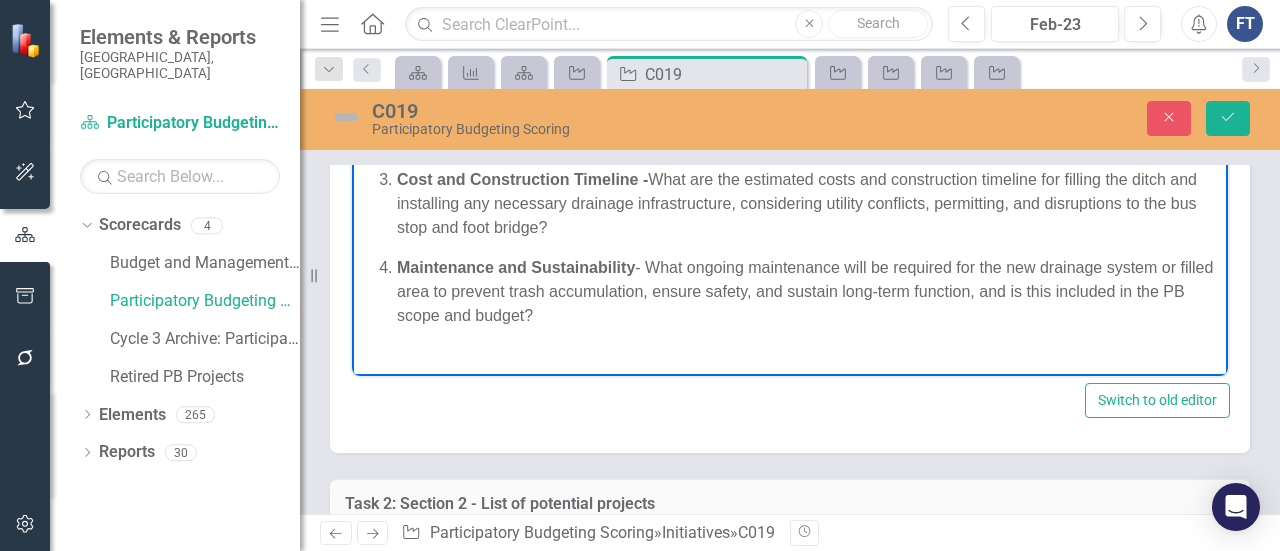 drag, startPoint x: 396, startPoint y: 43, endPoint x: 553, endPoint y: 323, distance: 321.01245 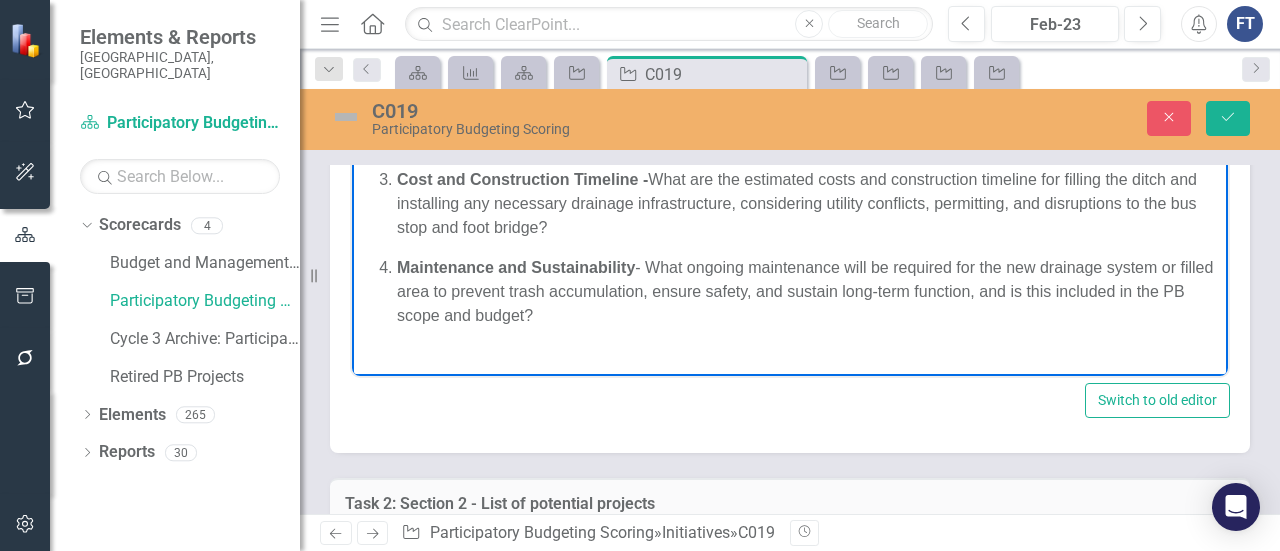 click on "Hydraulic and Drainage Impact  - What is the current drainage function of the ditch, and will filling it in cause water to accumulate, leading to flooding or erosion elsewhere in the neighborhood or roadway? Feasibility and Design Alternatives  - Is it feasible to fill in the ditch while maintaining or improving drainage, perhaps by installing an underground stormwater pipe, culvert, or a covered trench drain with geotextile wrapping to prevent clogging? Cost and Construction Timeline -  What are the estimated costs and construction timeline for filling the ditch and installing any necessary drainage infrastructure, considering utility conflicts, permitting, and disruptions to the bus stop and foot bridge? Maintenance and Sustainability  - What ongoing maintenance will be required for the new drainage system or filled area to prevent trash accumulation, ensure safety, and sustain long-term function, and is this included in the PB scope and budget?" at bounding box center (790, 179) 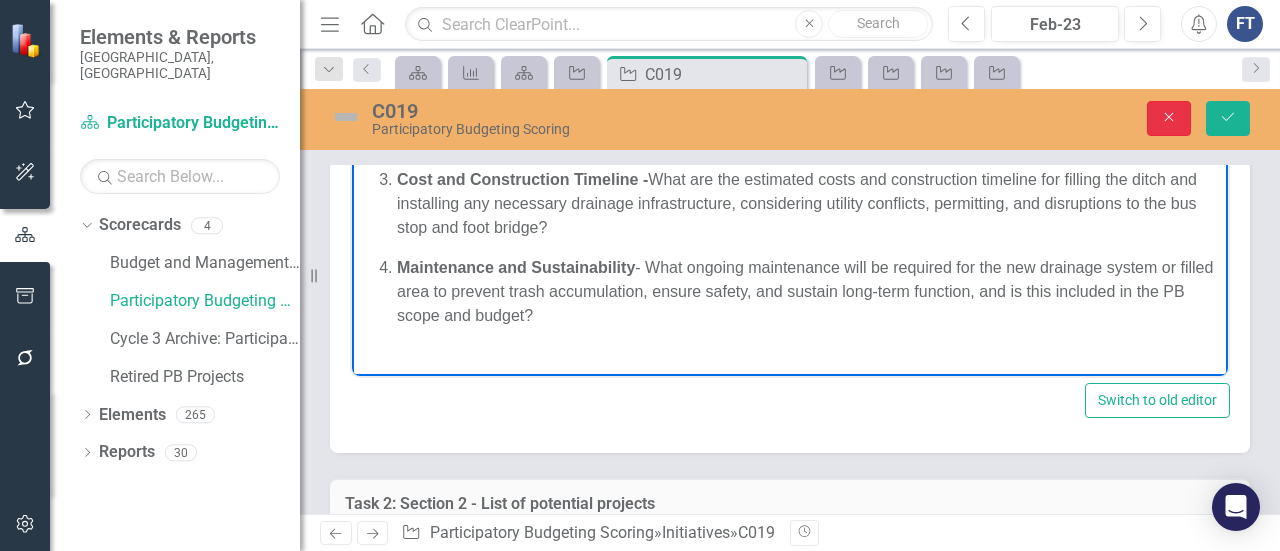 click on "Close" at bounding box center (1169, 118) 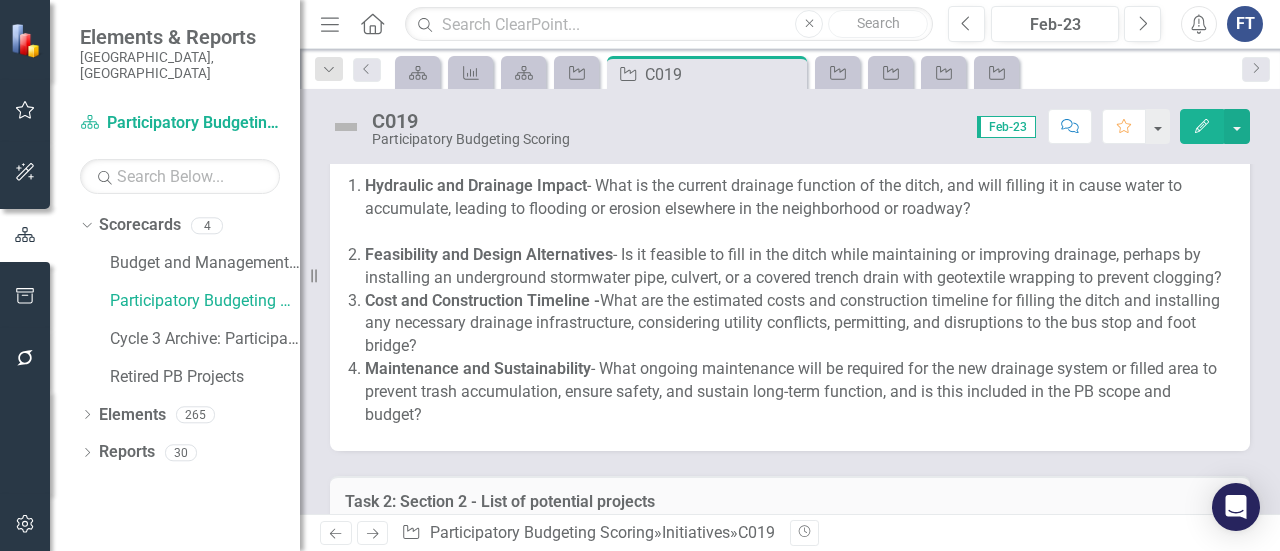 scroll, scrollTop: 1000, scrollLeft: 0, axis: vertical 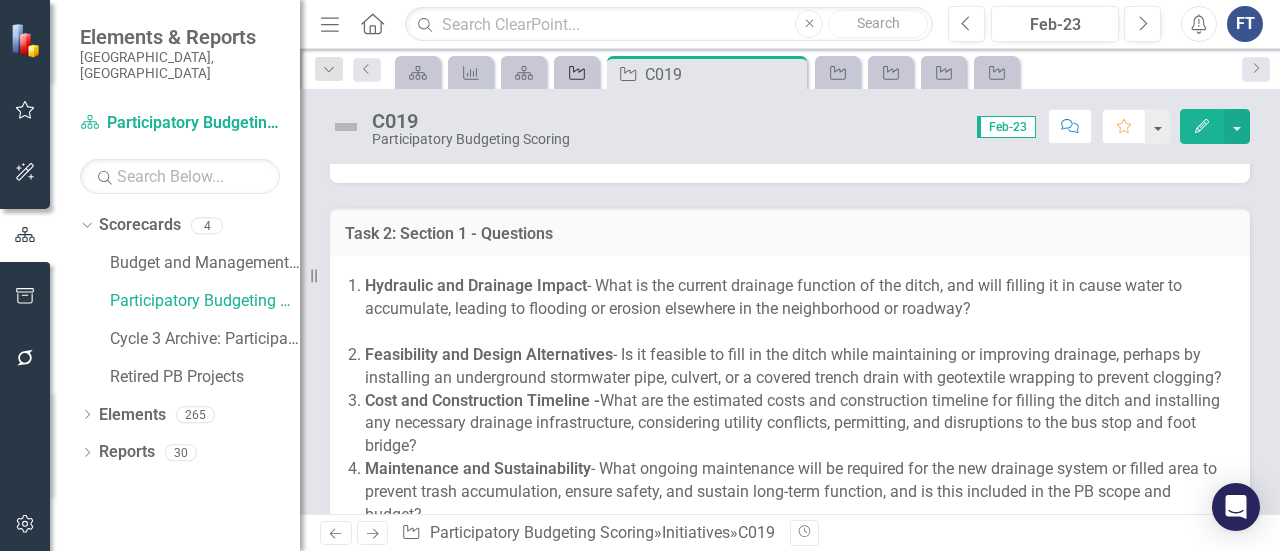 click on "Initiative" at bounding box center (573, 72) 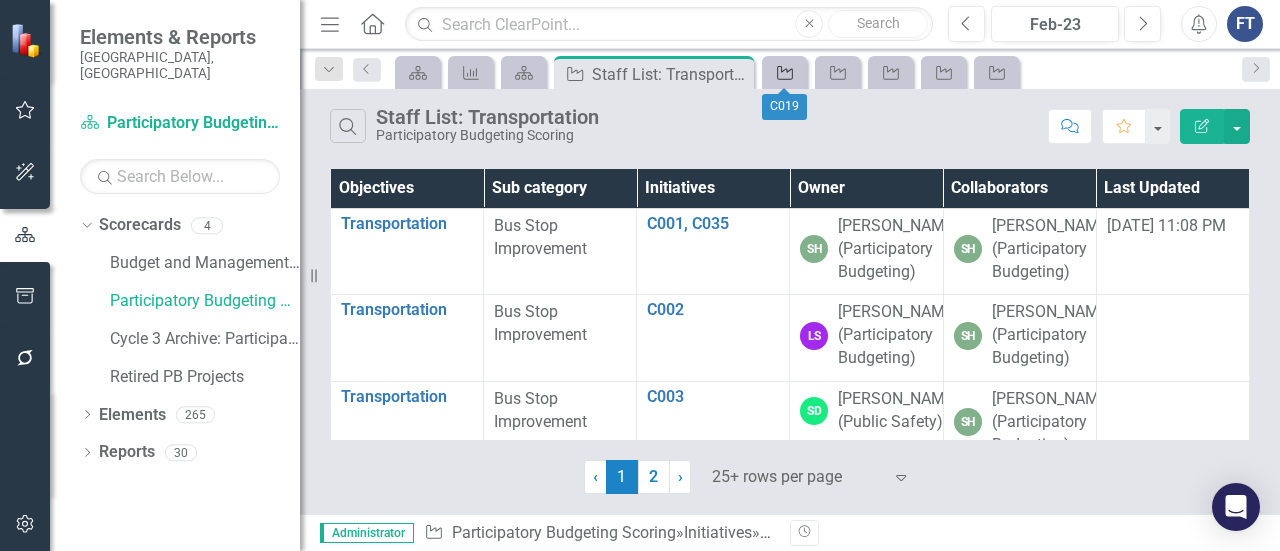 click on "Initiative" at bounding box center [784, 72] 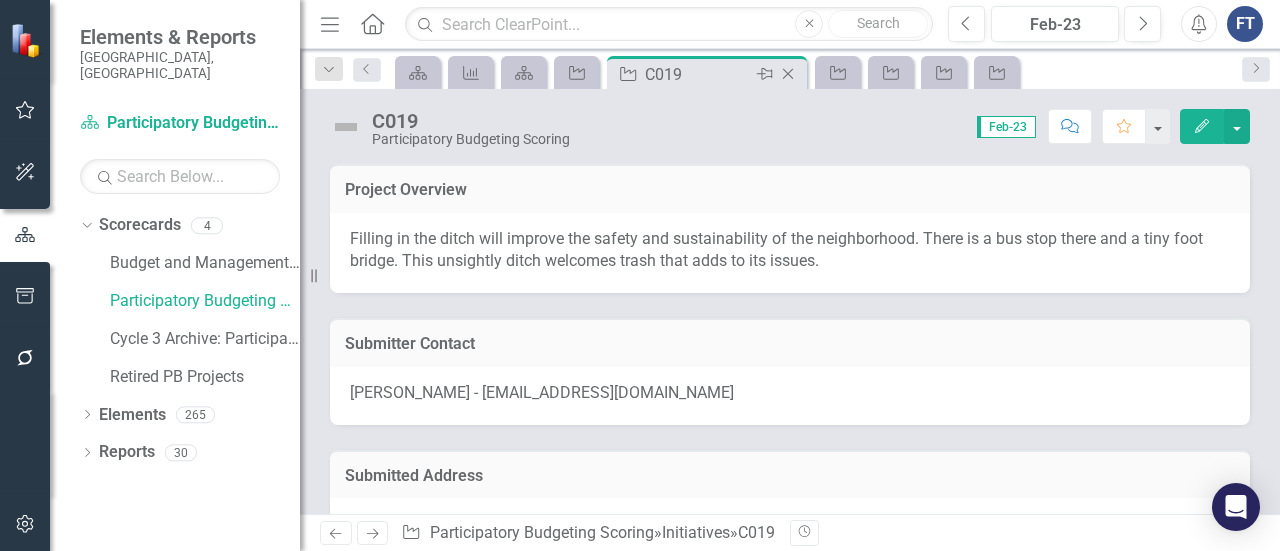 click on "Close" 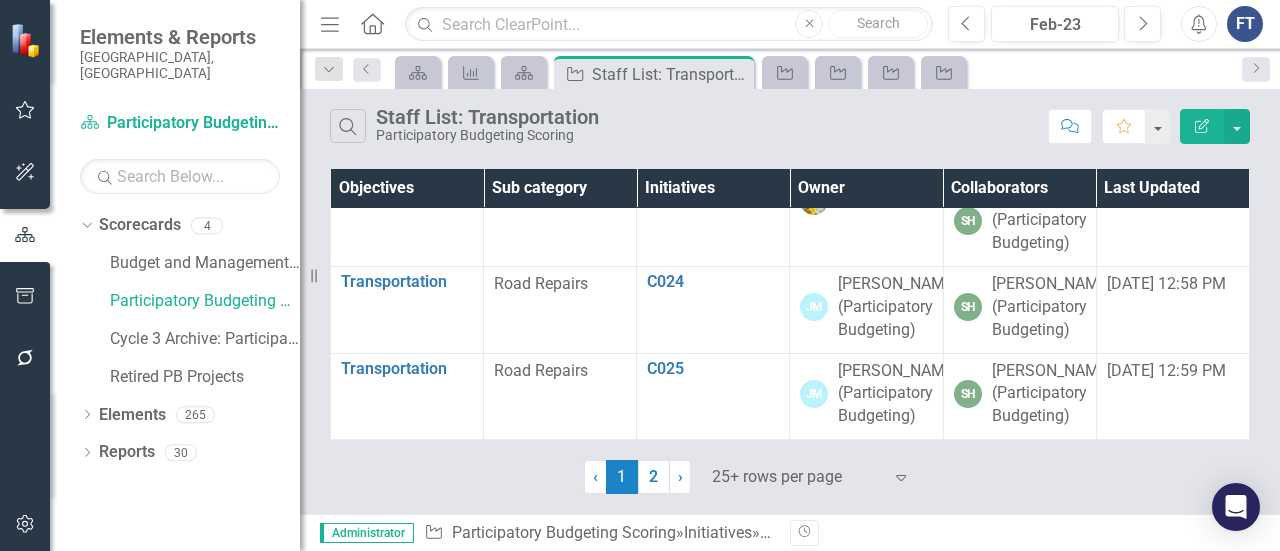 scroll, scrollTop: 2400, scrollLeft: 0, axis: vertical 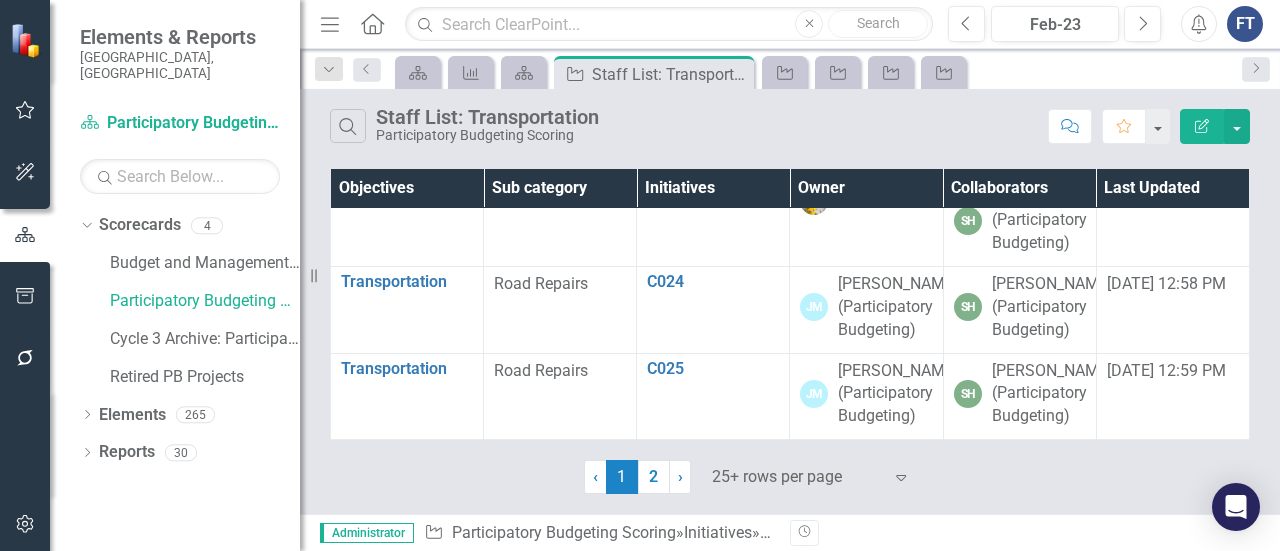 click on "C020, C022" at bounding box center [713, -64] 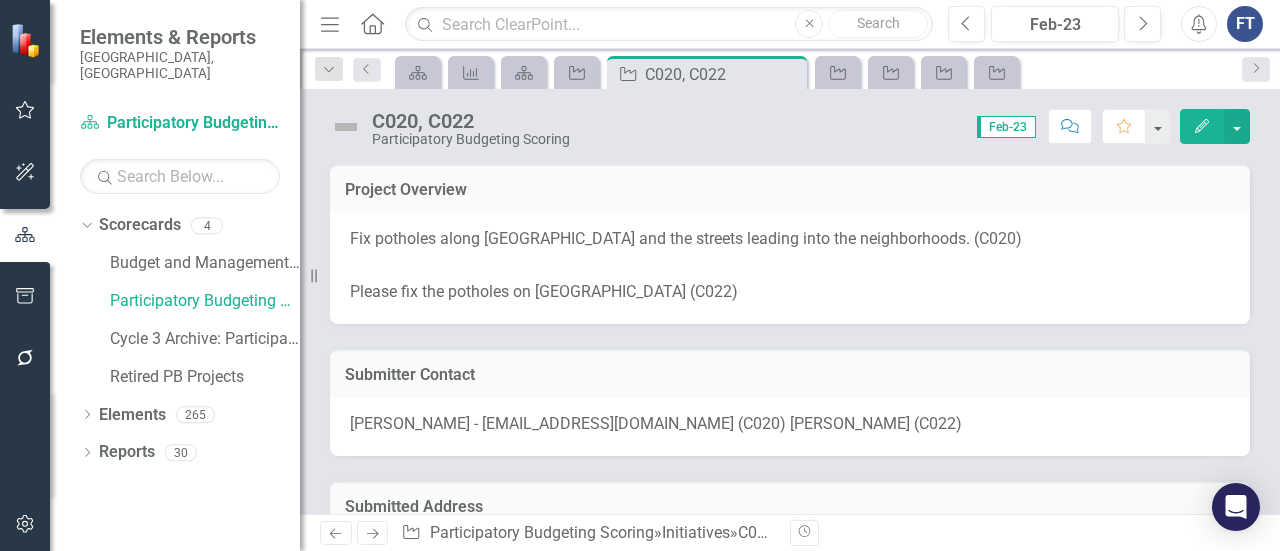 drag, startPoint x: 568, startPoint y: 239, endPoint x: 506, endPoint y: 253, distance: 63.560993 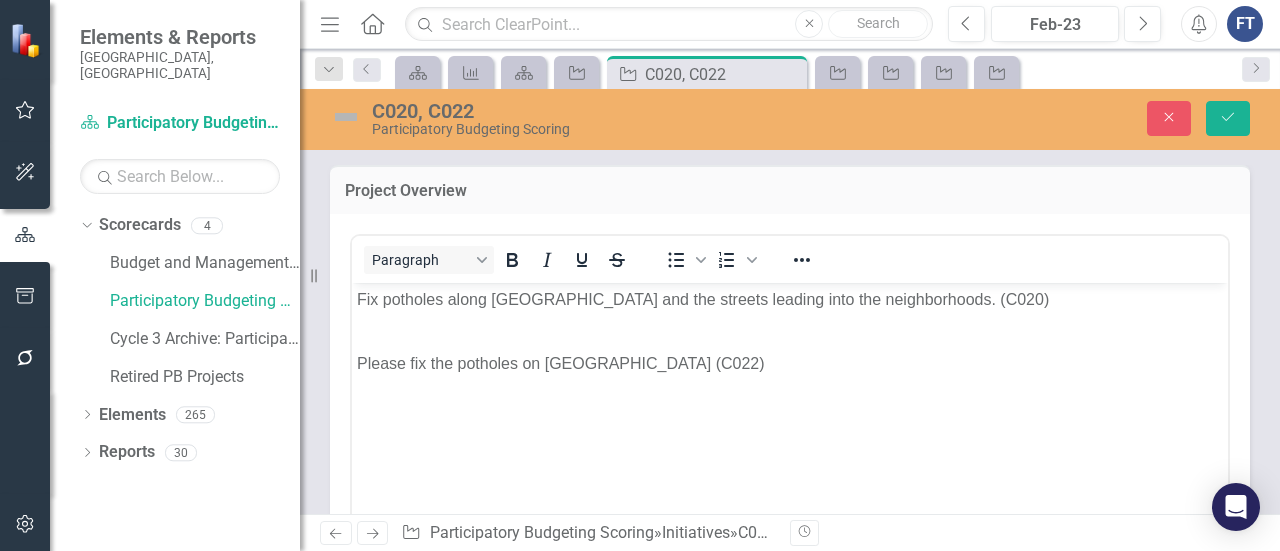 scroll, scrollTop: 0, scrollLeft: 0, axis: both 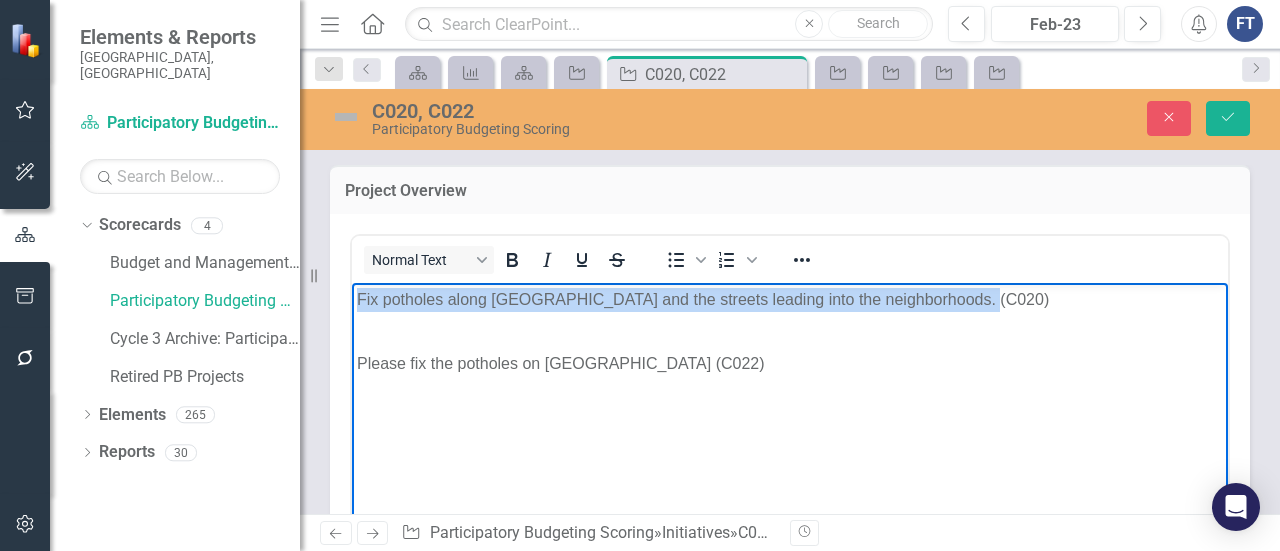 drag, startPoint x: 354, startPoint y: 299, endPoint x: 974, endPoint y: 291, distance: 620.05164 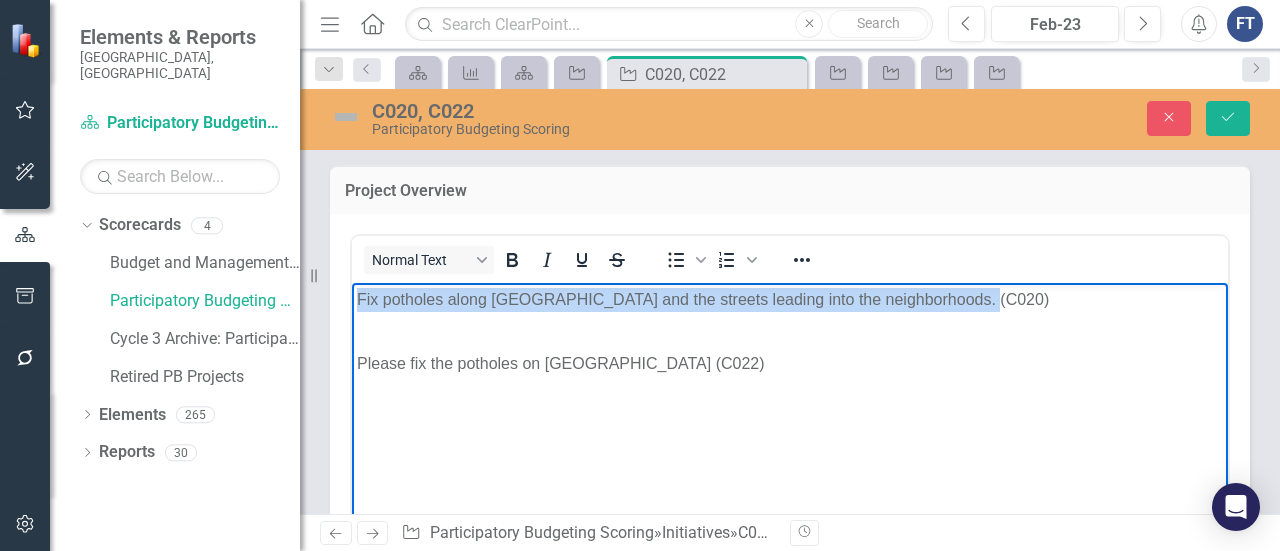click on "Fix potholes along [GEOGRAPHIC_DATA] and the streets leading into the neighborhoods. (C020) Please fix the potholes on [GEOGRAPHIC_DATA] (C022)" at bounding box center [790, 432] 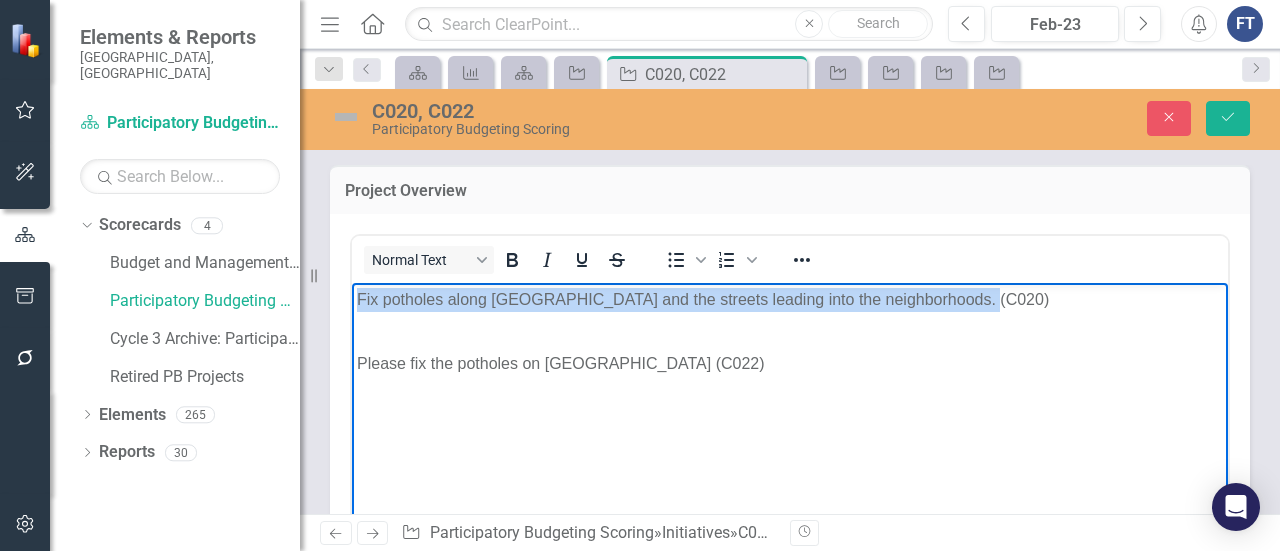 copy on "Fix potholes along [GEOGRAPHIC_DATA] and the streets leading into the neighborhoods. (C020)" 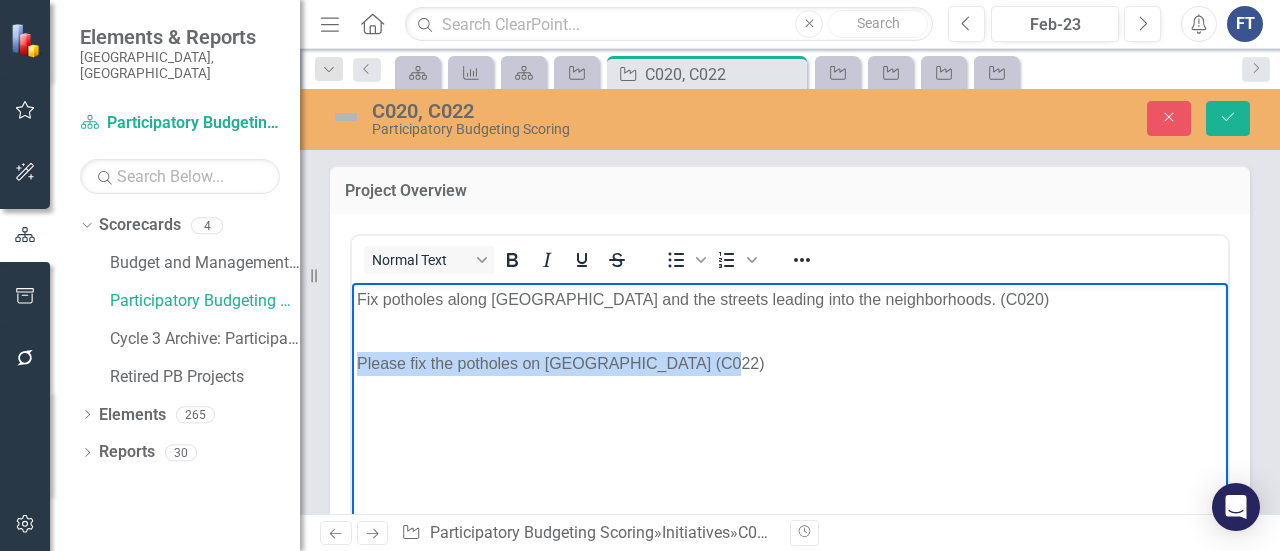 drag, startPoint x: 710, startPoint y: 360, endPoint x: 348, endPoint y: 359, distance: 362.00137 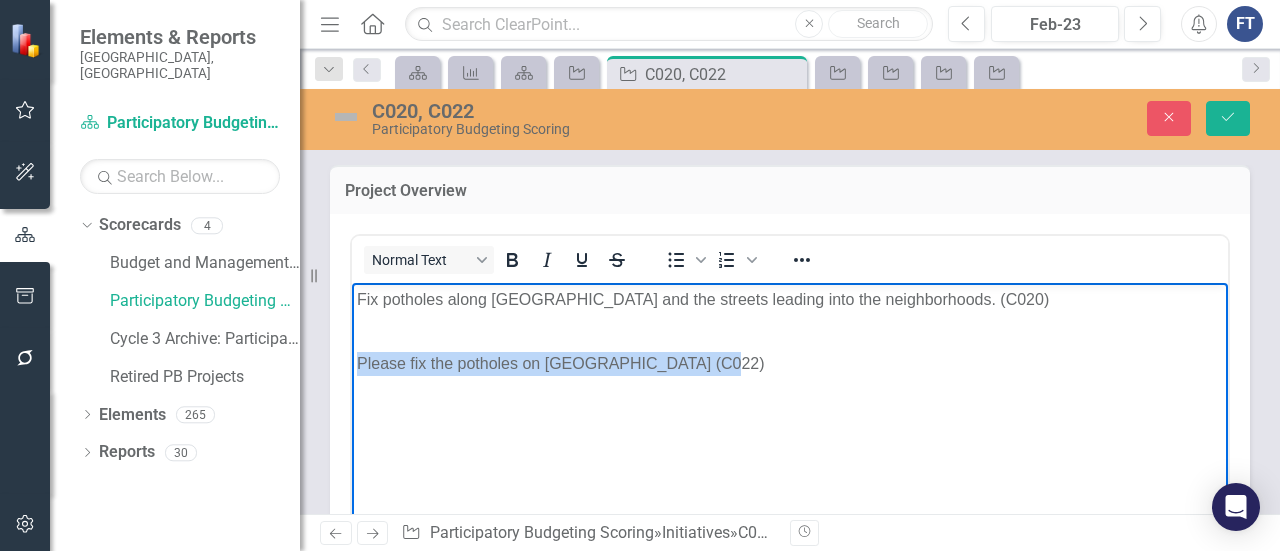 click on "Fix potholes along [GEOGRAPHIC_DATA] and the streets leading into the neighborhoods. (C020) Please fix the potholes on [GEOGRAPHIC_DATA] (C022)" at bounding box center [790, 432] 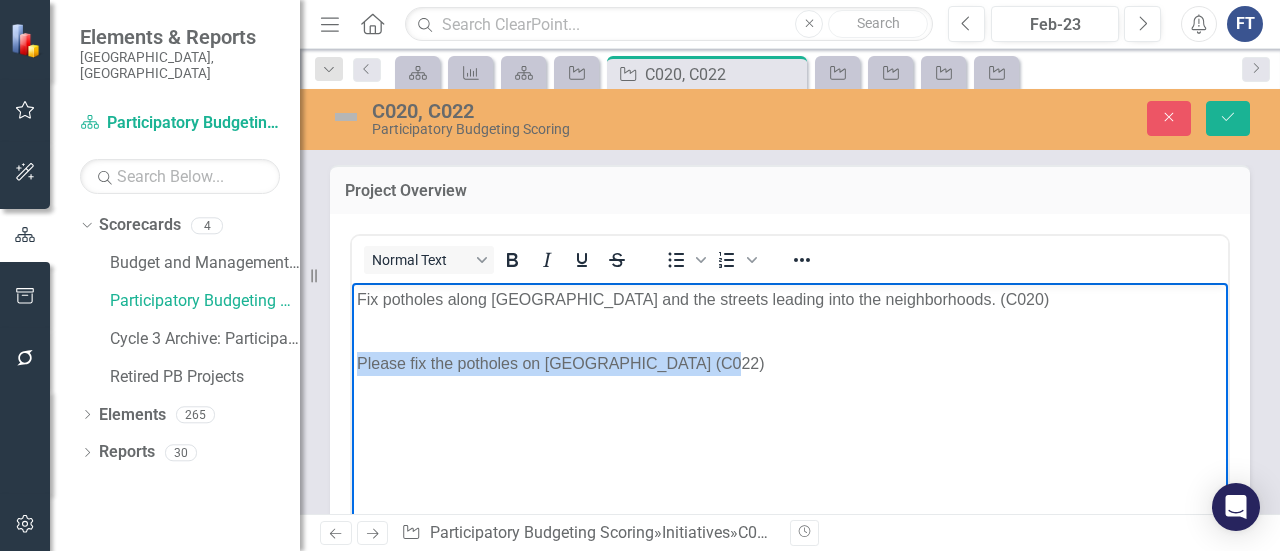 copy on "Please fix the potholes on [GEOGRAPHIC_DATA] (C022)" 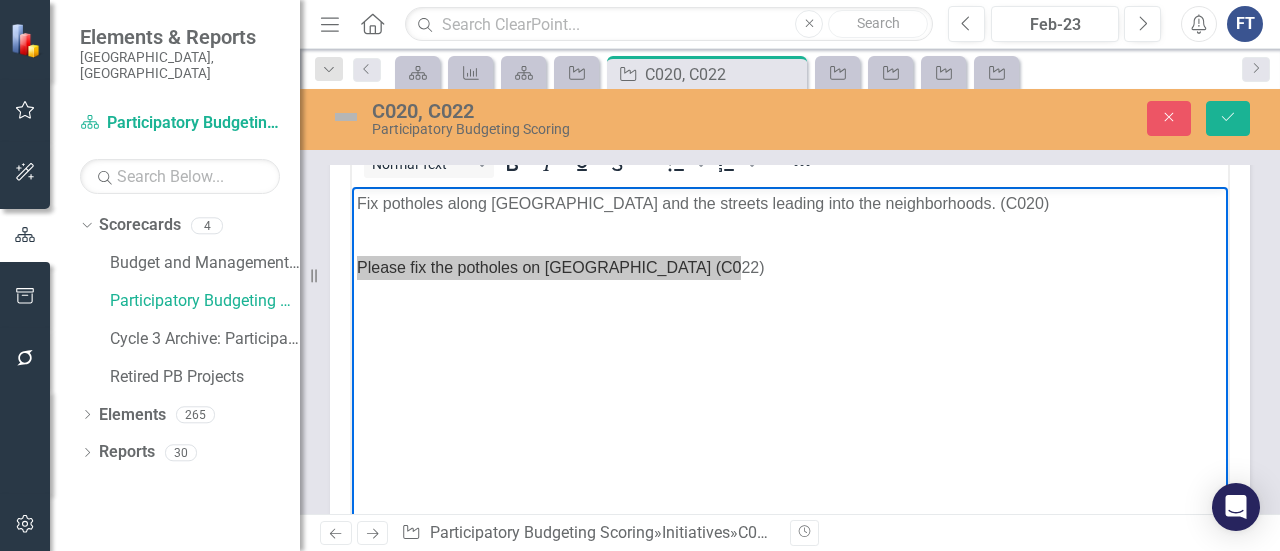 scroll, scrollTop: 200, scrollLeft: 0, axis: vertical 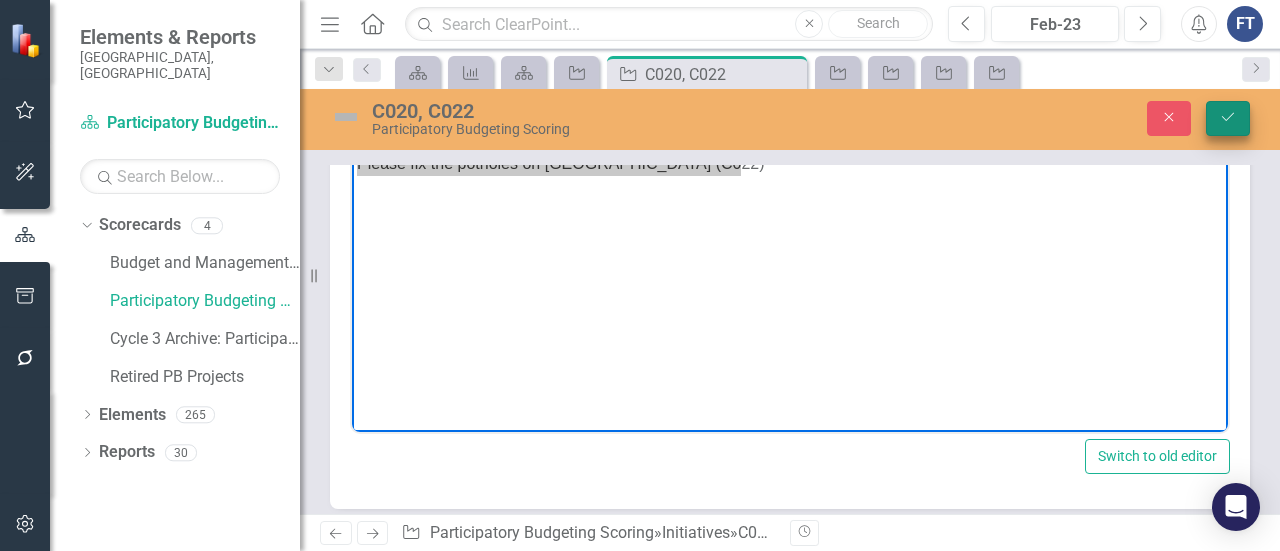 click on "Save" at bounding box center (1228, 118) 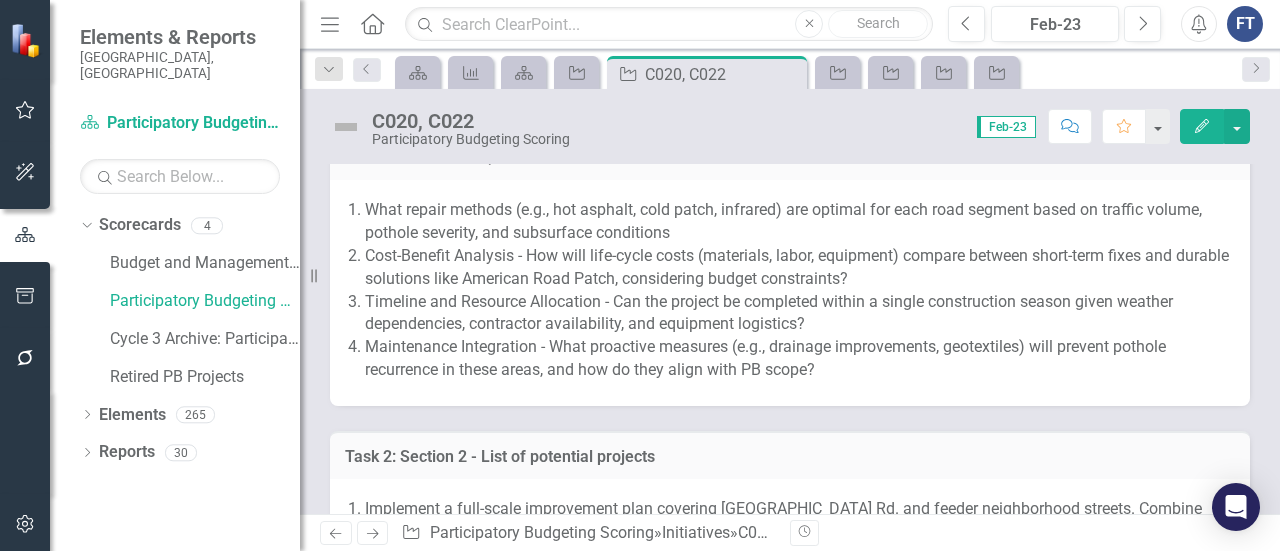 scroll, scrollTop: 1100, scrollLeft: 0, axis: vertical 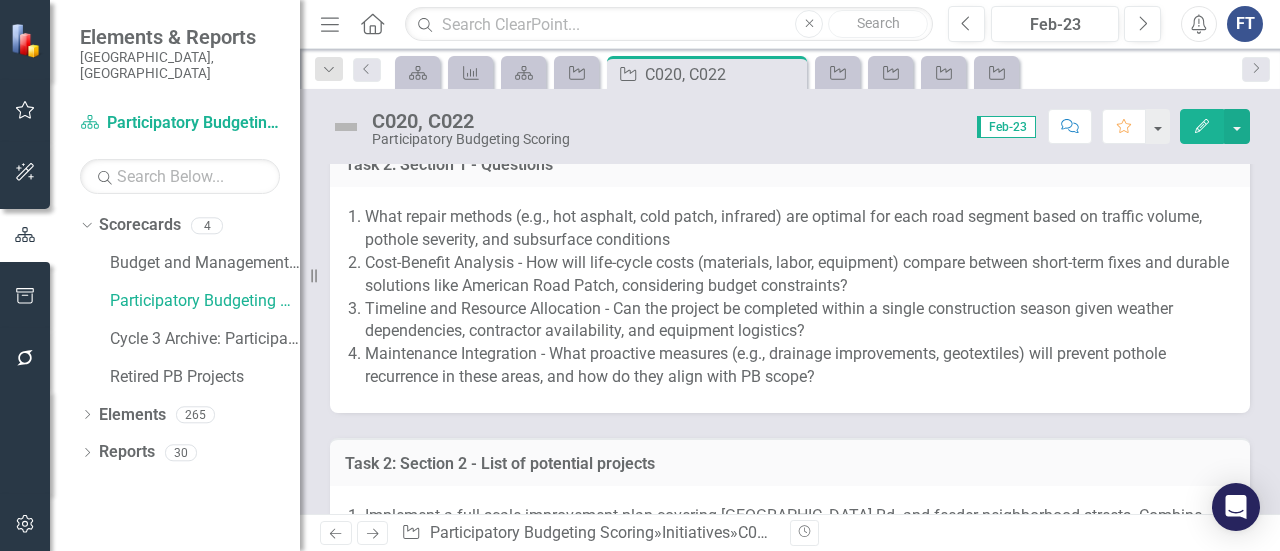 click on "Timeline and Resource Allocation - Can the project be completed within a single construction season given weather dependencies, contractor availability, and equipment logistics?" at bounding box center [797, 321] 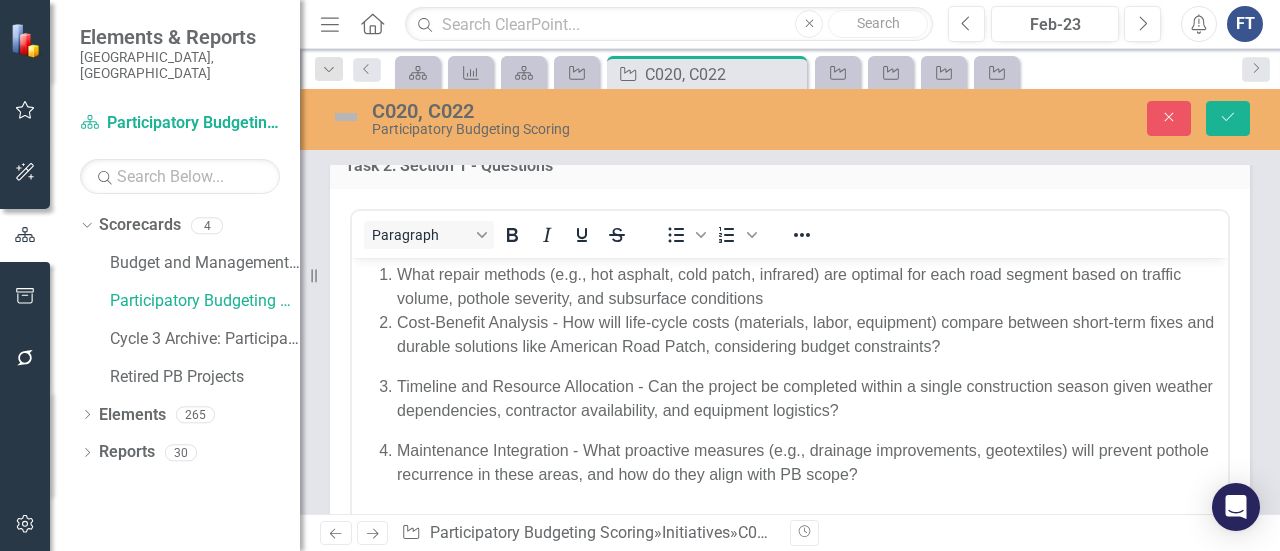 scroll, scrollTop: 0, scrollLeft: 0, axis: both 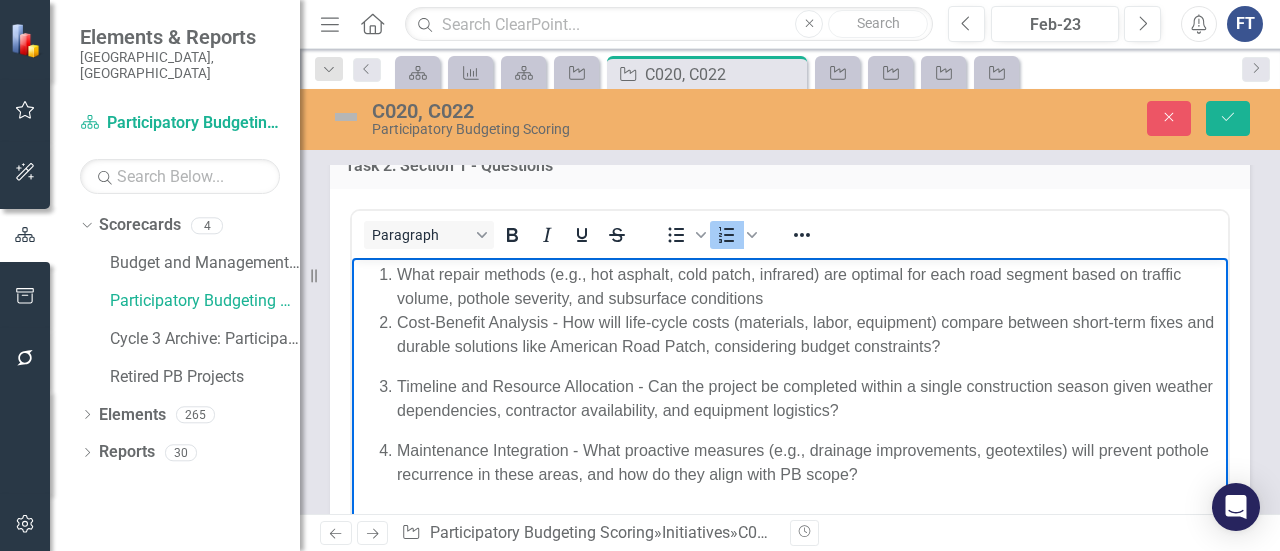 drag, startPoint x: 854, startPoint y: 465, endPoint x: 394, endPoint y: 276, distance: 497.31378 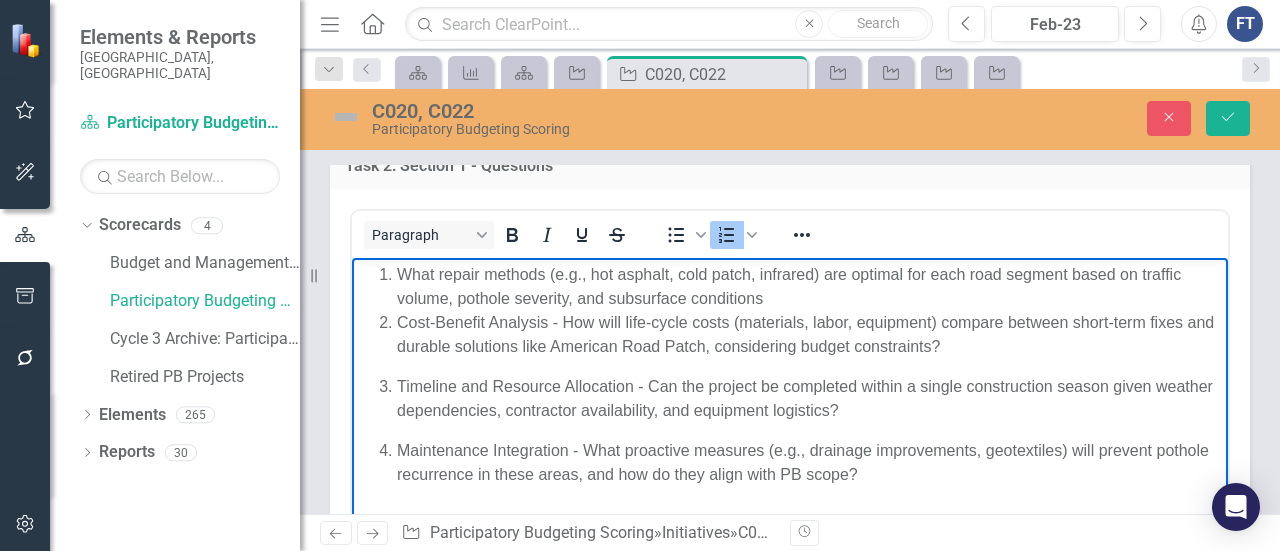 click on "What repair methods (e.g., hot asphalt, cold patch, infrared) are optimal for each road segment based on traffic volume, pothole severity, and subsurface conditions Cost-Benefit Analysis - How will life-cycle costs (materials, labor, equipment) compare between short-term fixes and durable solutions like American Road Patch, considering budget constraints? Timeline and Resource Allocation - Can the project be completed within a single construction season given weather dependencies, contractor availability, and equipment logistics?  Maintenance Integration - What proactive measures (e.g., drainage improvements, geotextiles) will prevent pothole recurrence in these areas, and how do they align with PB scope?" at bounding box center [790, 374] 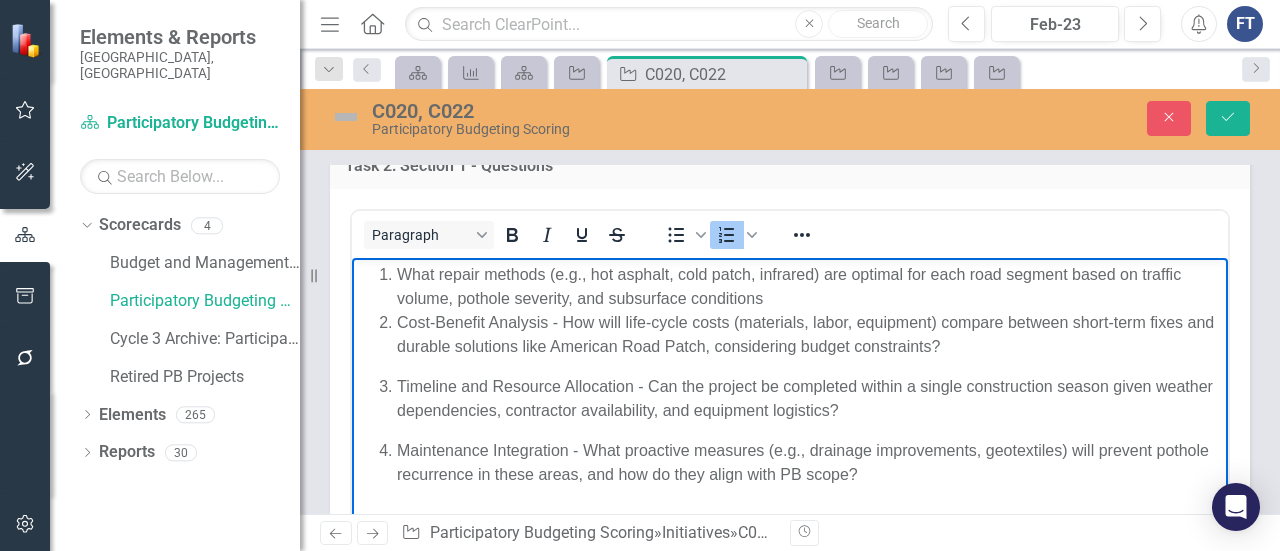 copy on "What repair methods (e.g., hot asphalt, cold patch, infrared) are optimal for each road segment based on traffic volume, pothole severity, and subsurface conditions Cost-Benefit Analysis - How will life-cycle costs (materials, labor, equipment) compare between short-term fixes and durable solutions like American Road Patch, considering budget constraints? Timeline and Resource Allocation - Can the project be completed within a single construction season given weather dependencies, contractor availability, and equipment logistics?  Maintenance Integration - What proactive measures (e.g., drainage improvements, geotextiles) will prevent pothole recurrence in these areas, and how do they align with PB scope?" 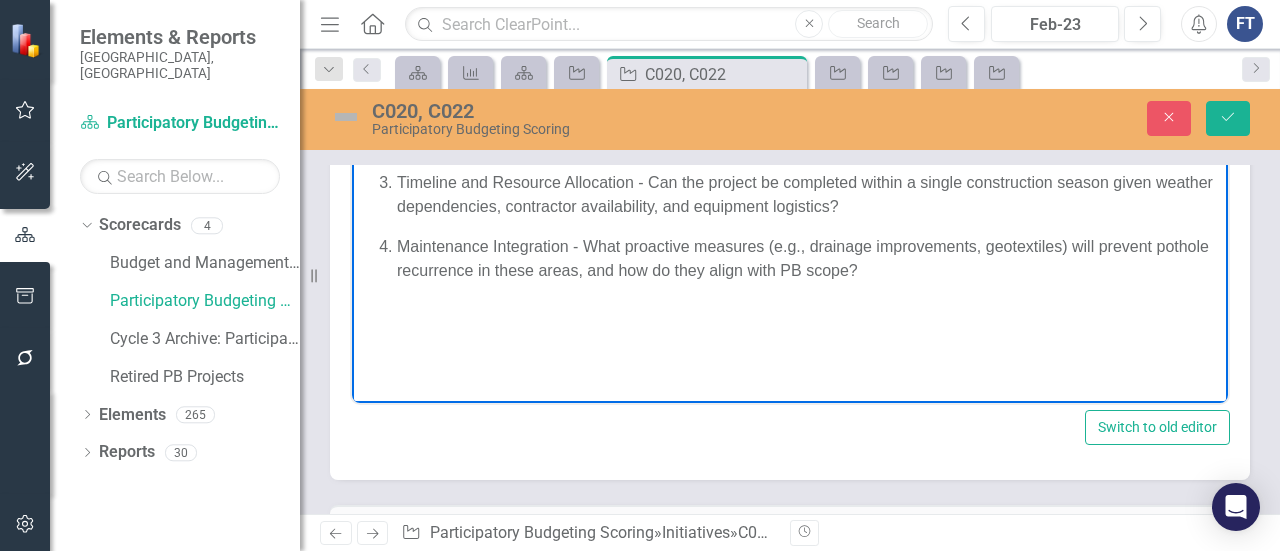 scroll, scrollTop: 1300, scrollLeft: 0, axis: vertical 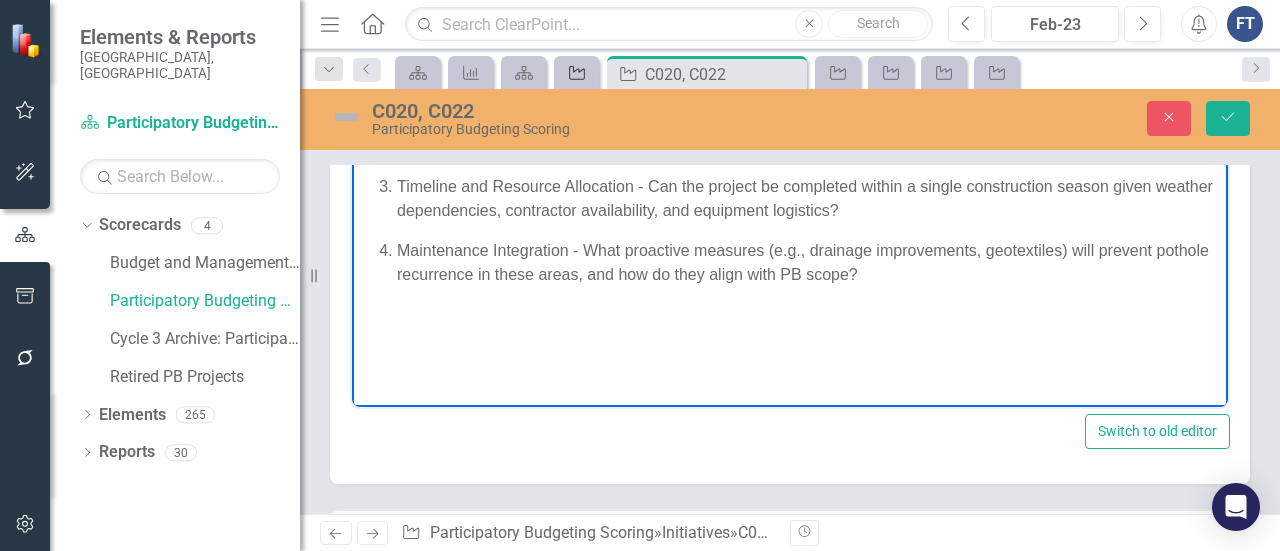 click on "Initiative" at bounding box center (573, 72) 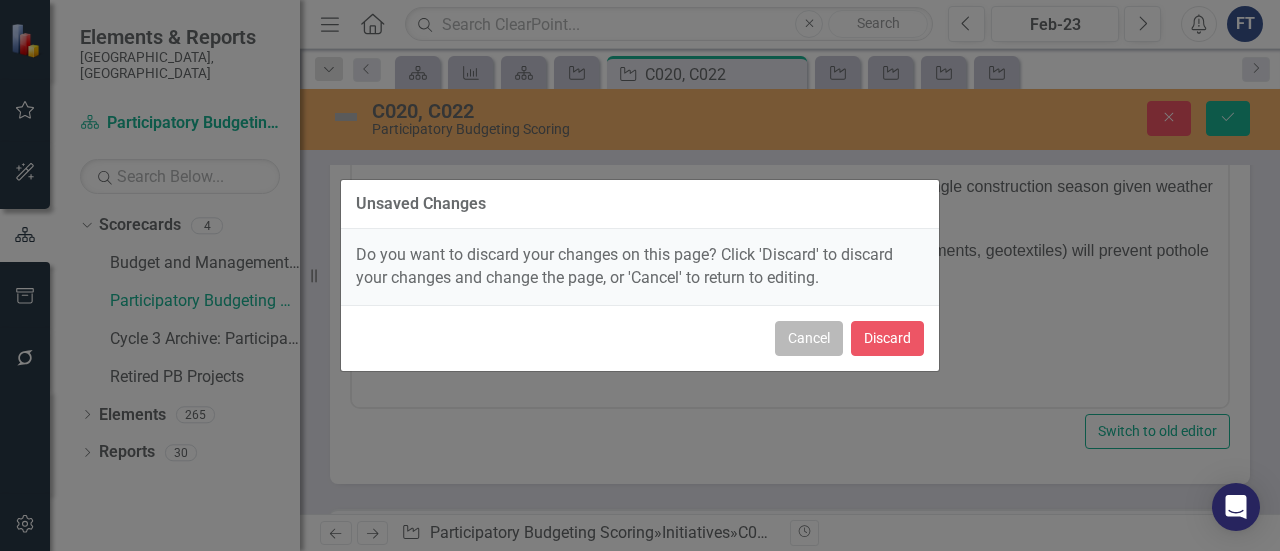 click on "Cancel" at bounding box center [809, 338] 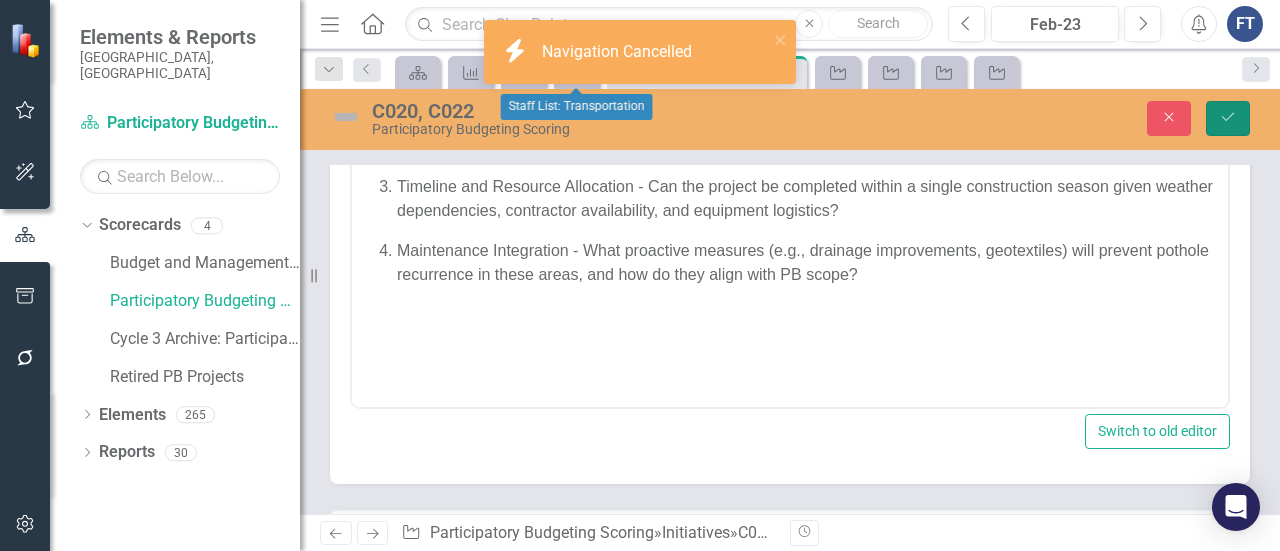 click on "Save" at bounding box center [1228, 118] 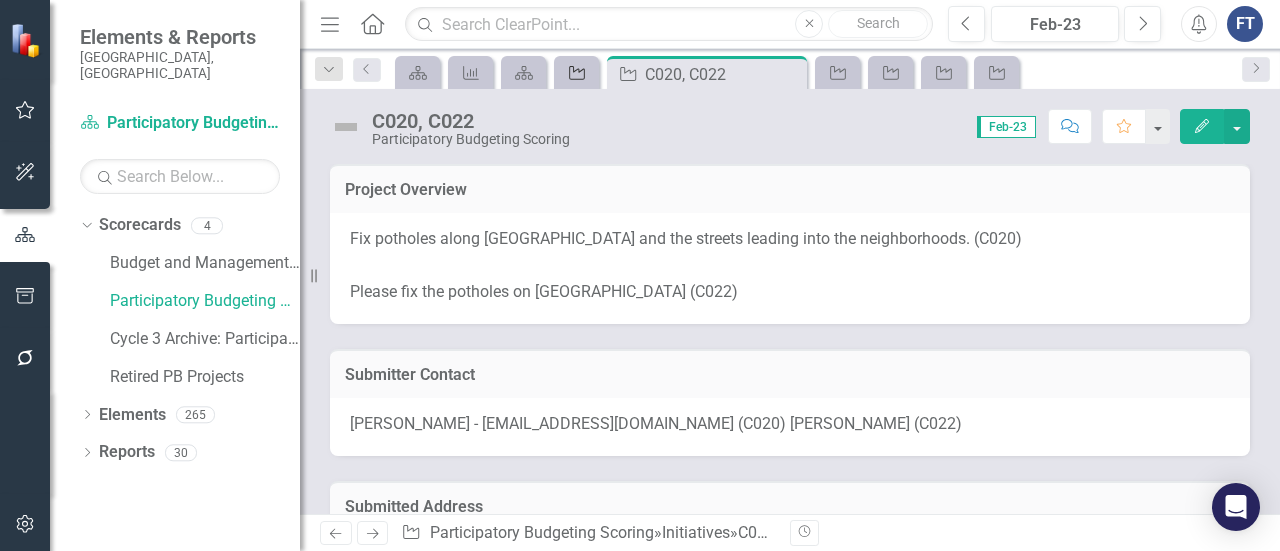 click on "Initiative" at bounding box center (573, 72) 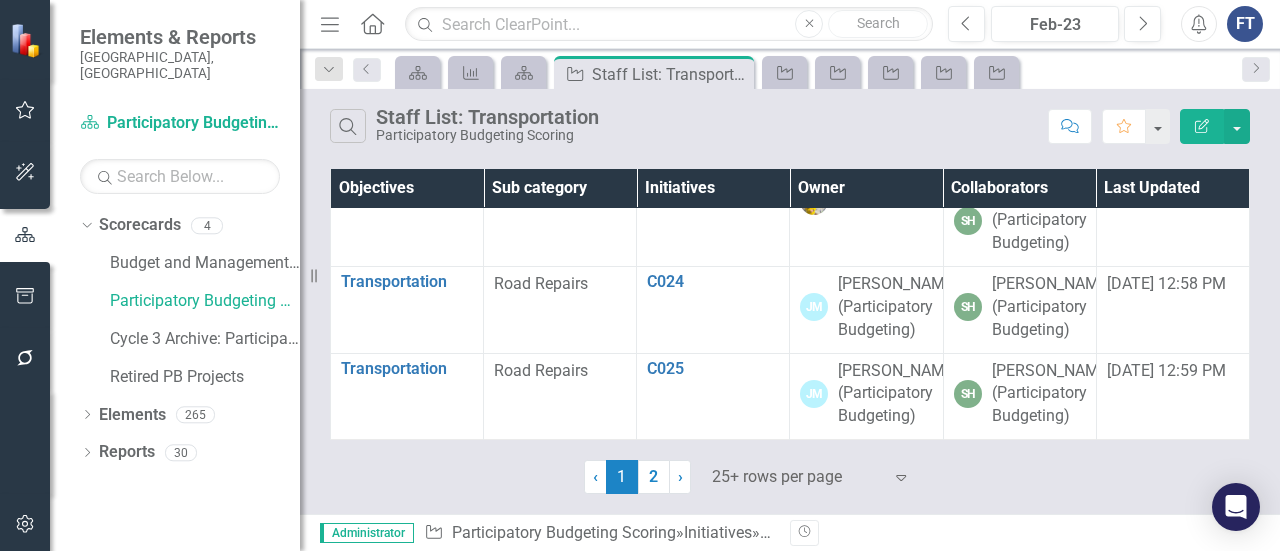 scroll, scrollTop: 2500, scrollLeft: 0, axis: vertical 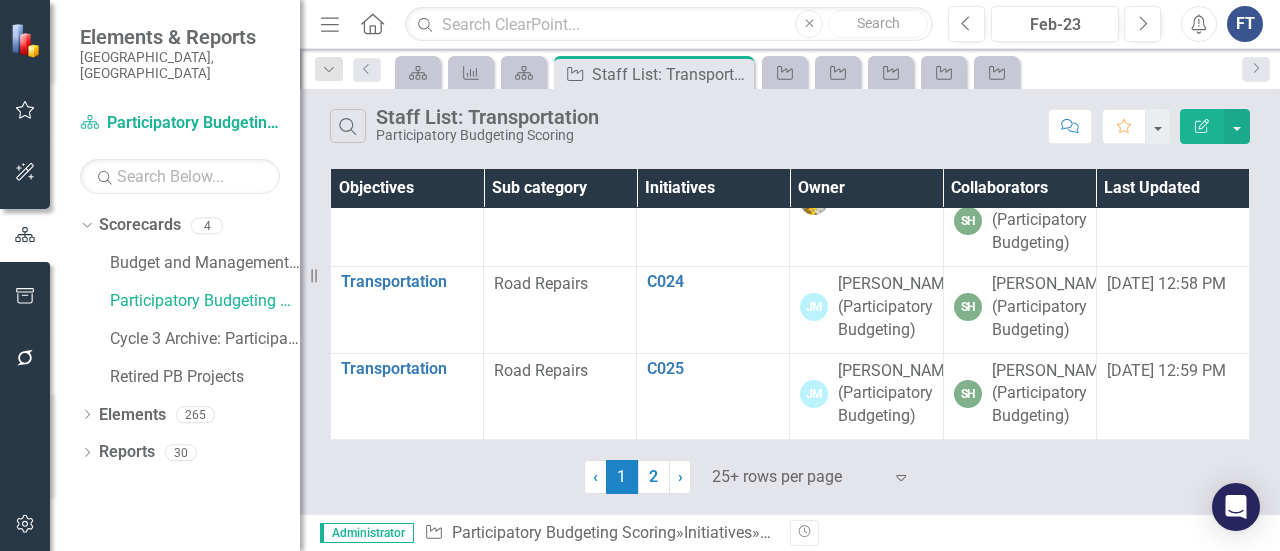 click on "C021" at bounding box center (713, 22) 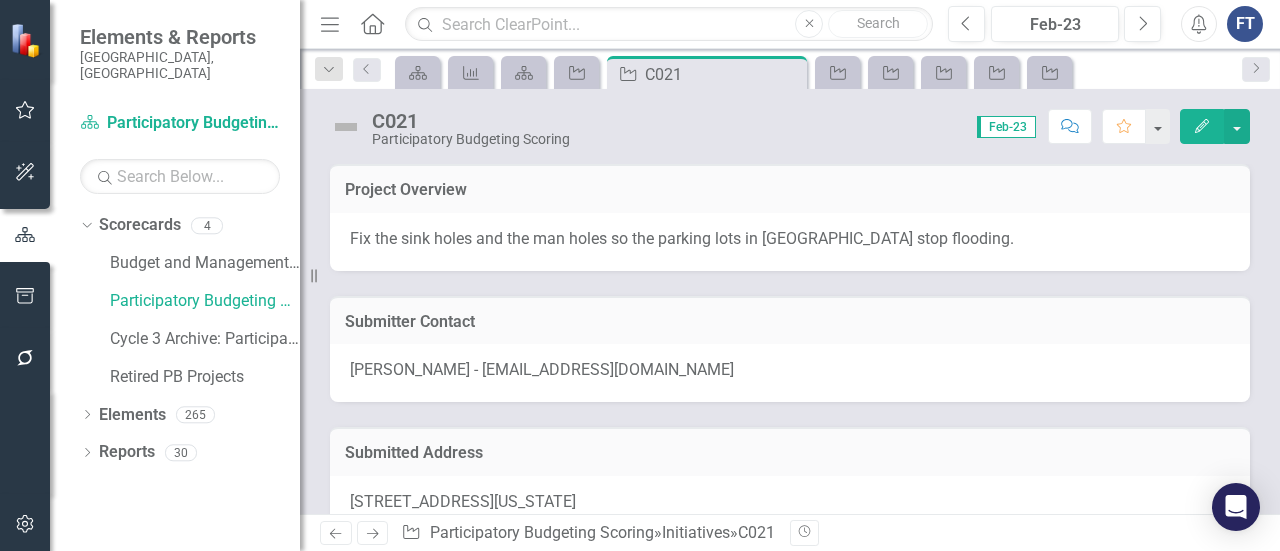click on "Fix the sink holes and the man holes so the parking lots in [GEOGRAPHIC_DATA] stop flooding." at bounding box center (682, 238) 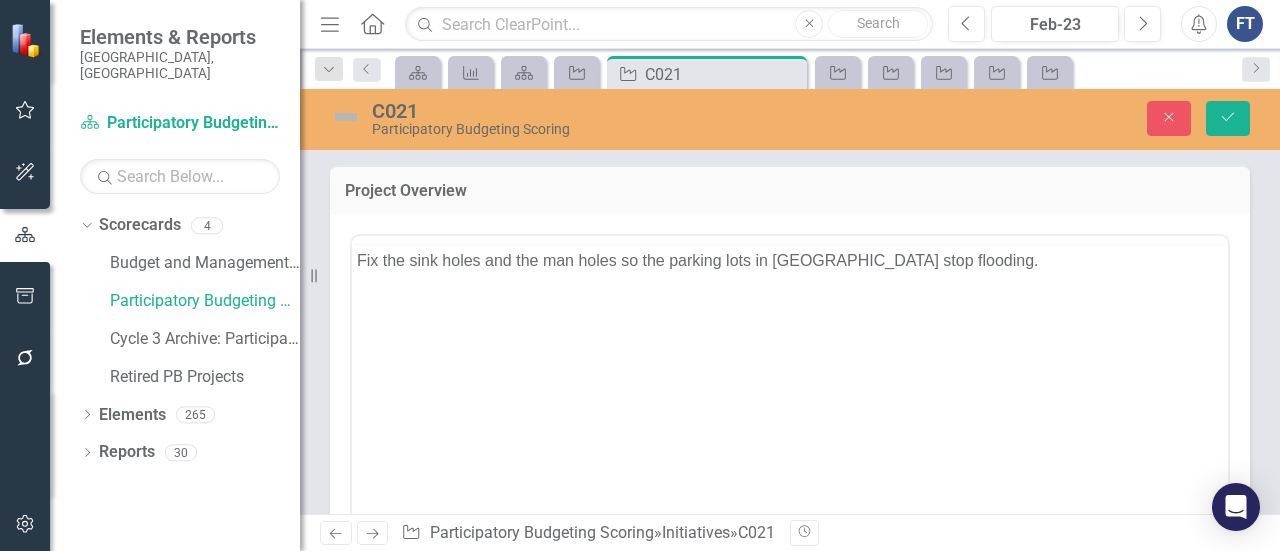scroll, scrollTop: 0, scrollLeft: 0, axis: both 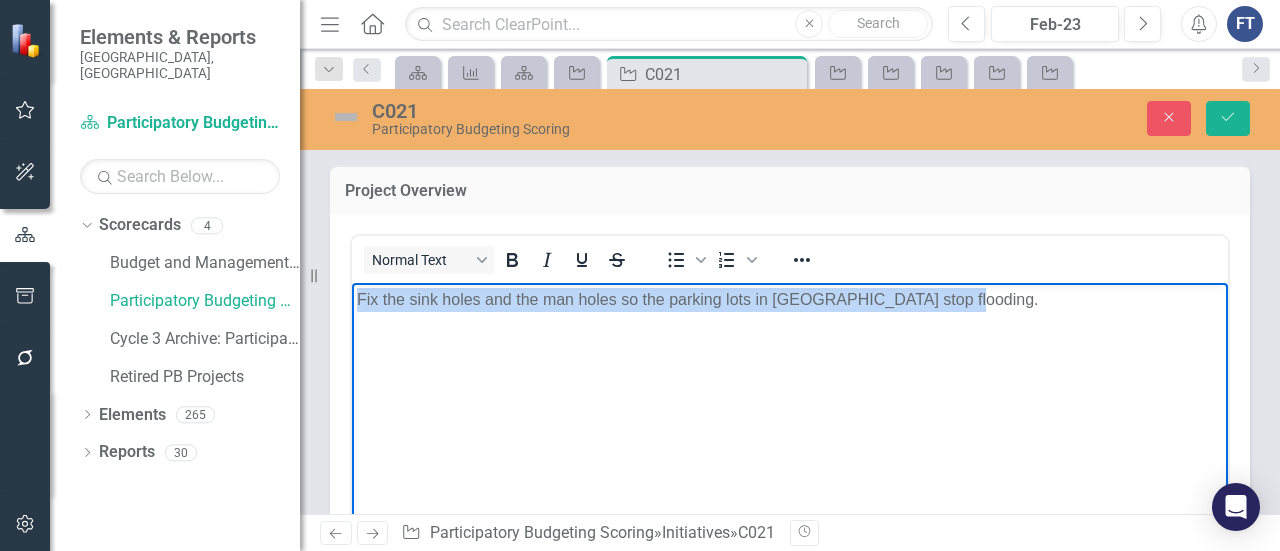 drag, startPoint x: 918, startPoint y: 298, endPoint x: 361, endPoint y: 285, distance: 557.1517 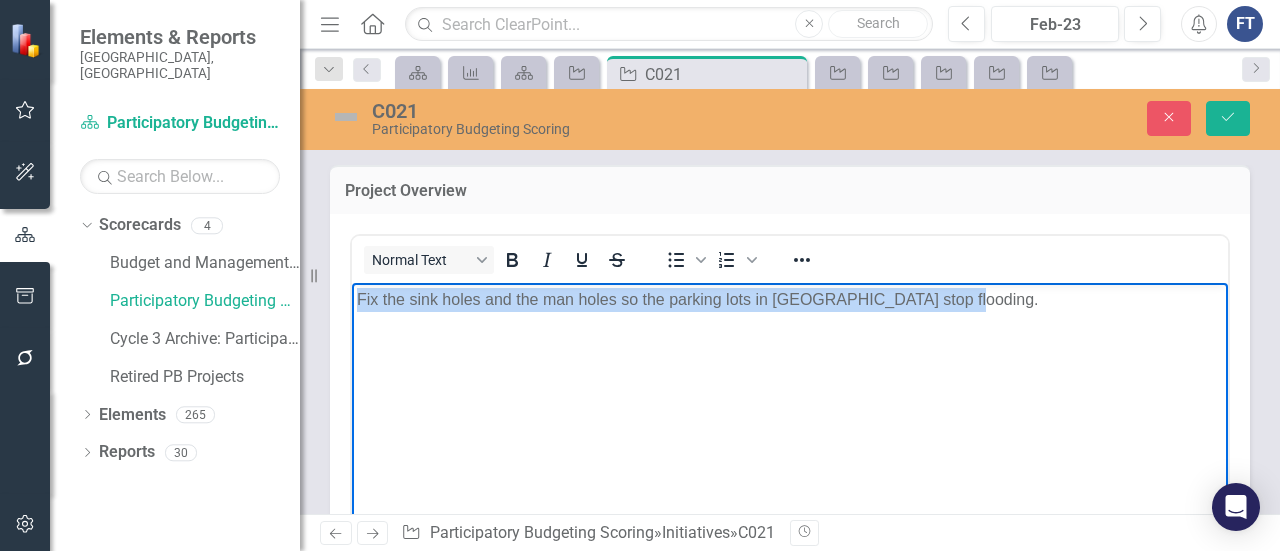 click on "Fix the sink holes and the man holes so the parking lots in [GEOGRAPHIC_DATA] stop flooding." at bounding box center (790, 432) 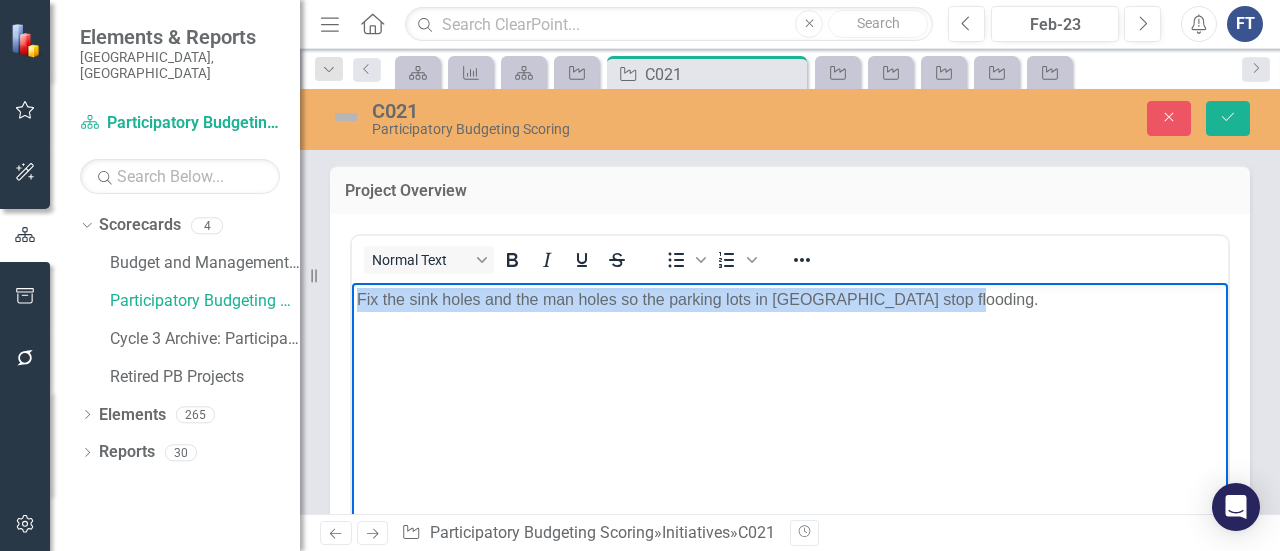 copy on "Fix the sink holes and the man holes so the parking lots in [GEOGRAPHIC_DATA] stop flooding." 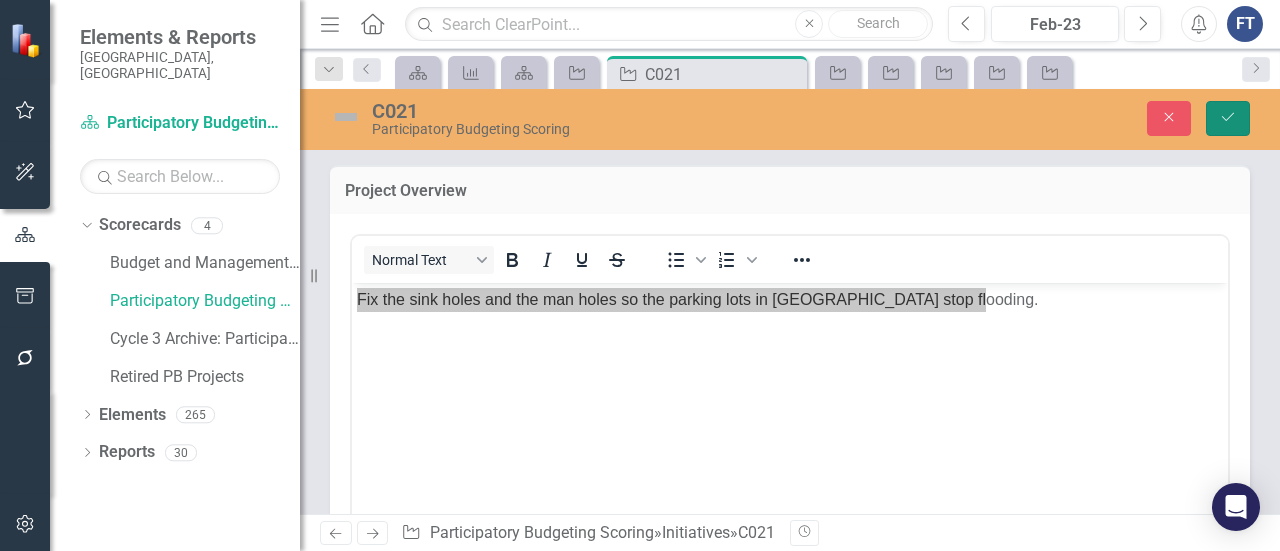 click on "Save" at bounding box center (1228, 118) 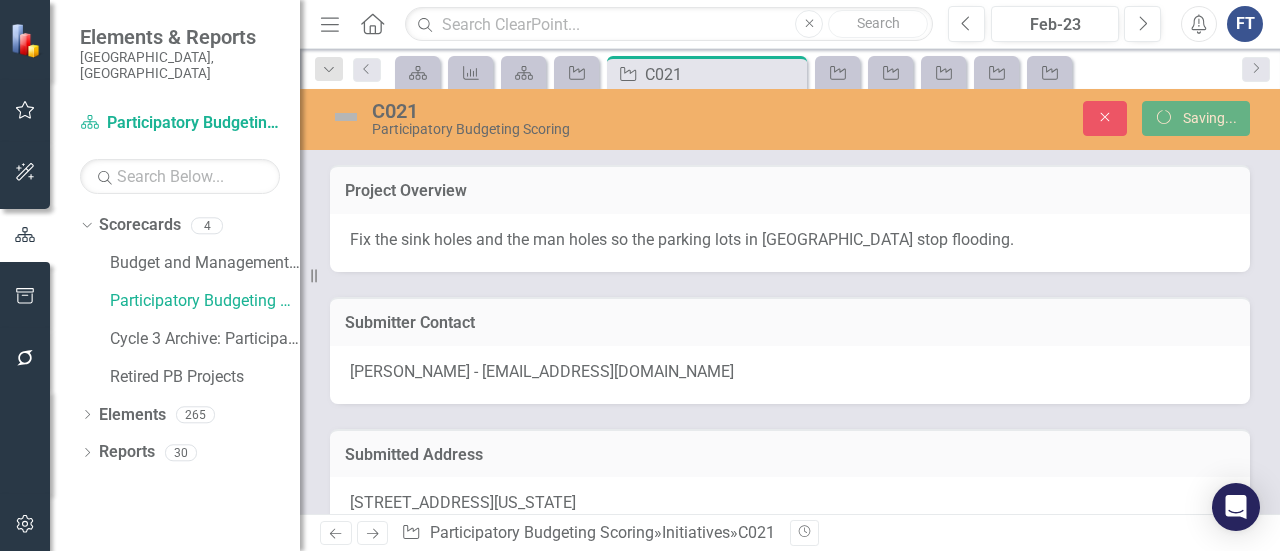 scroll, scrollTop: 300, scrollLeft: 0, axis: vertical 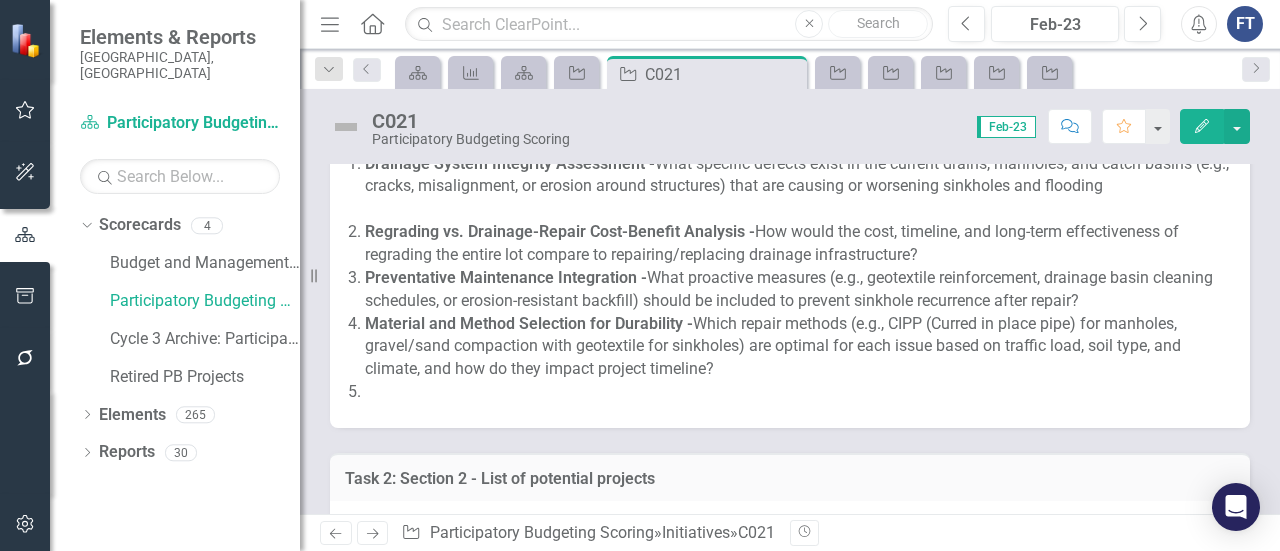 click on "Material and Method Selection for Durability -  Which repair methods (e.g., CIPP (Curred in place pipe) for manholes, gravel/sand compaction with geotextile for sinkholes) are optimal for each issue based on traffic load, soil type, and climate, and how do they impact project timeline?" at bounding box center (797, 347) 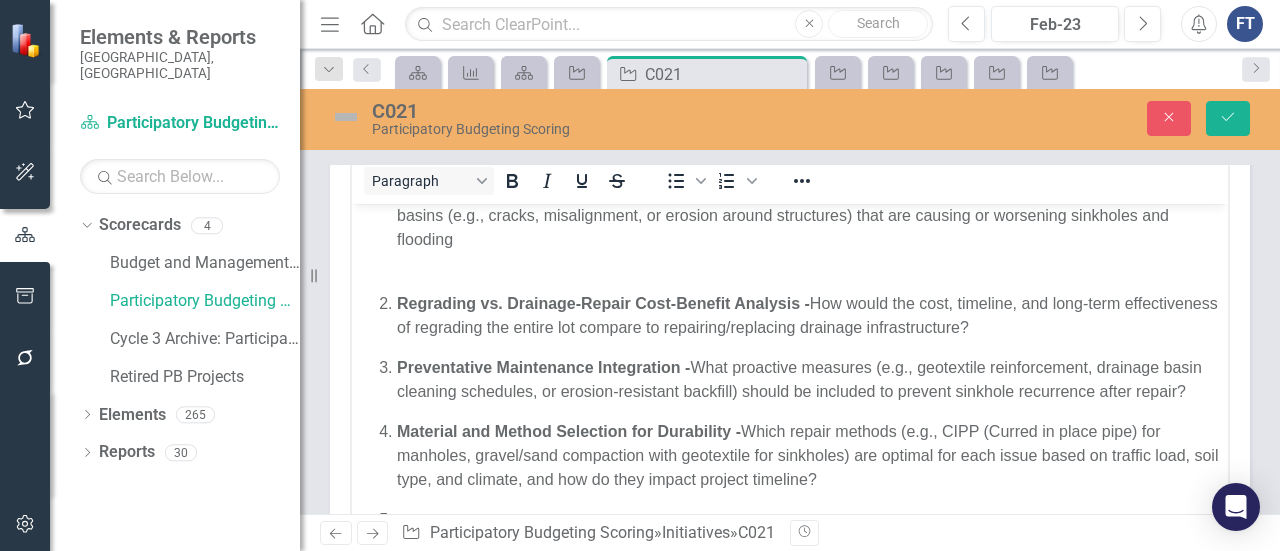 scroll, scrollTop: 52, scrollLeft: 0, axis: vertical 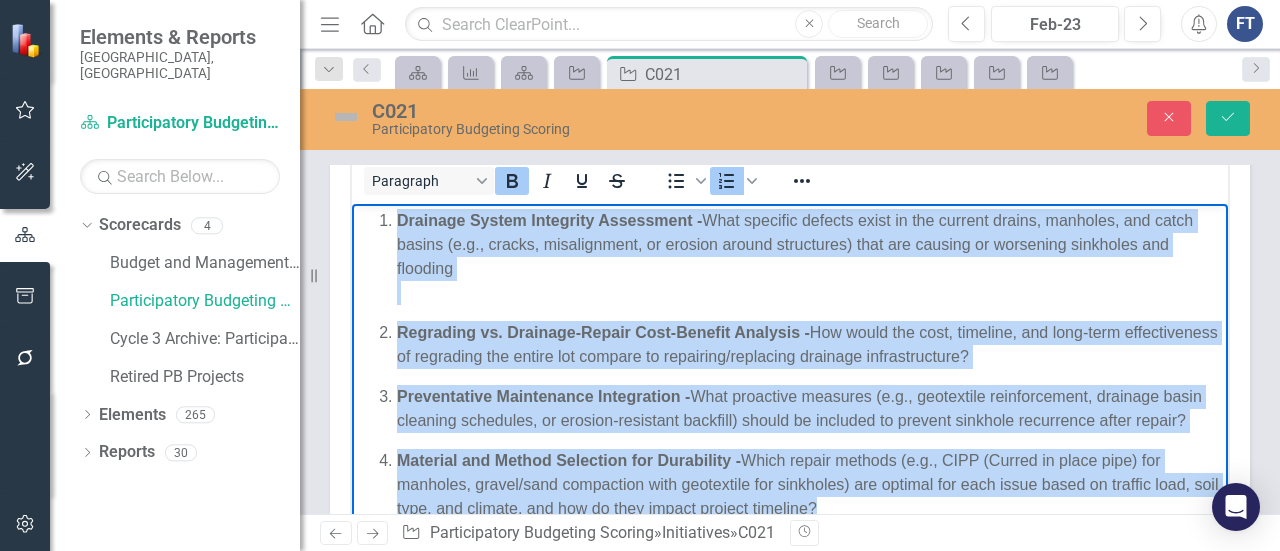 drag, startPoint x: 852, startPoint y: 489, endPoint x: 390, endPoint y: 218, distance: 535.61646 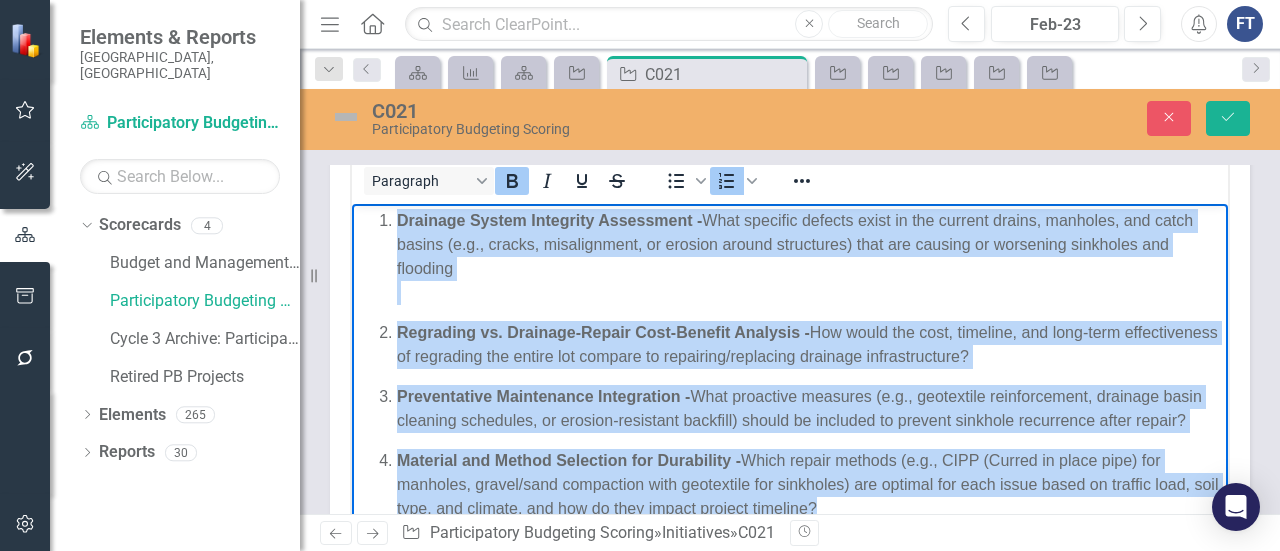 click on "Drainage System Integrity Assessment -  What specific defects exist in the current drains, manholes, and catch basins (e.g., cracks, misalignment, or erosion around structures) that are causing or worsening sinkholes and flooding Regrading vs. Drainage-Repair Cost-Benefit Analysis -  How would the cost, timeline, and long-term effectiveness of regrading the entire lot compare to repairing/replacing drainage infrastructure? Preventative Maintenance Integration -  What proactive measures (e.g., geotextile reinforcement, drainage basin cleaning schedules, or erosion-resistant backfill) should be included to prevent sinkhole recurrence after repair? Material and Method Selection for Durability -  Which repair methods (e.g., CIPP (Curred in place pipe) for manholes, gravel/sand compaction with geotextile for sinkholes) are optimal for each issue based on traffic load, soil type, and climate, and how do they impact project timeline?" at bounding box center [790, 384] 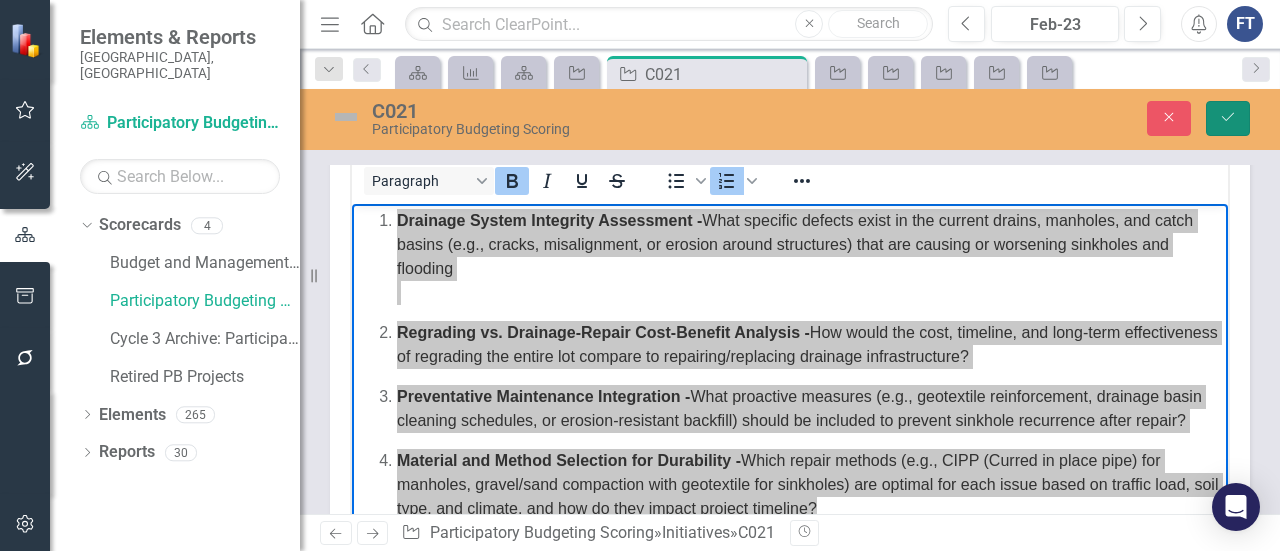 click on "Save" 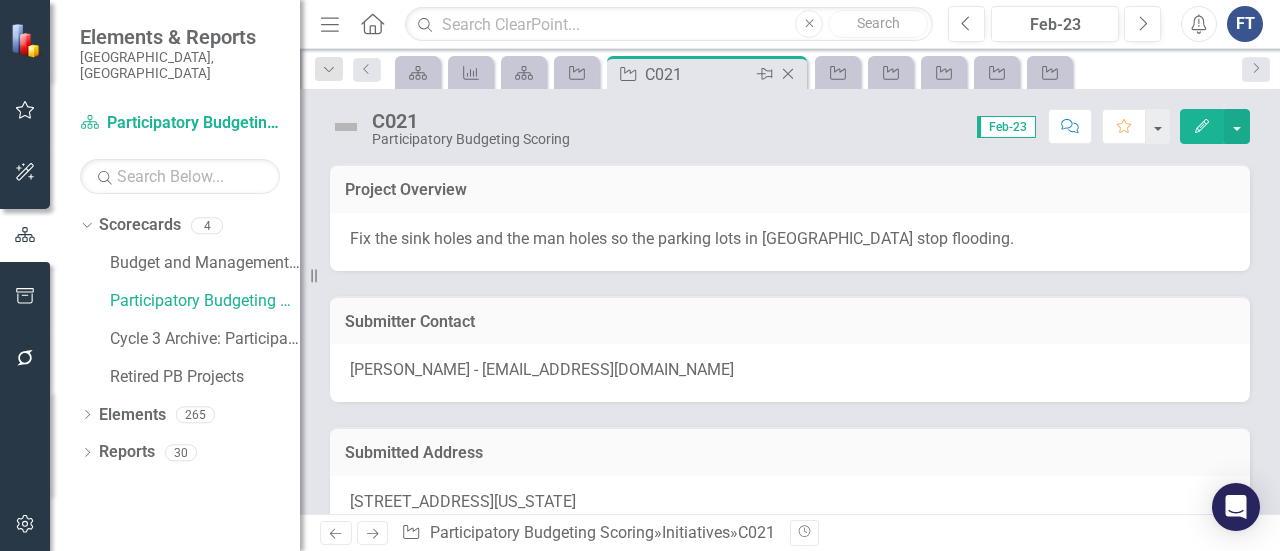 click on "Close" 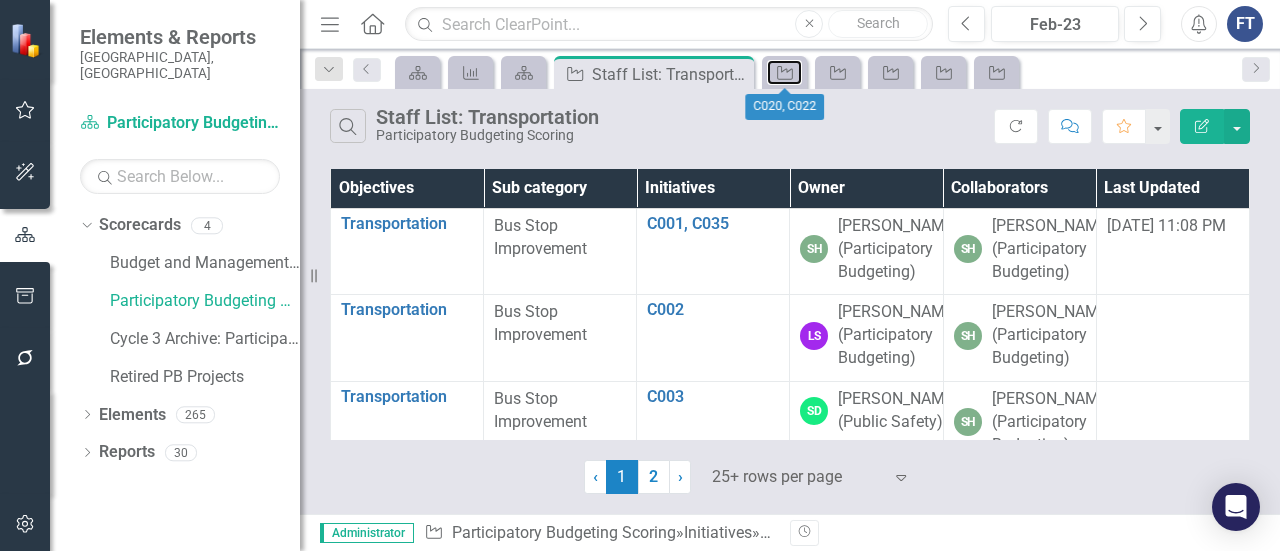 click on "Initiative" at bounding box center [784, 72] 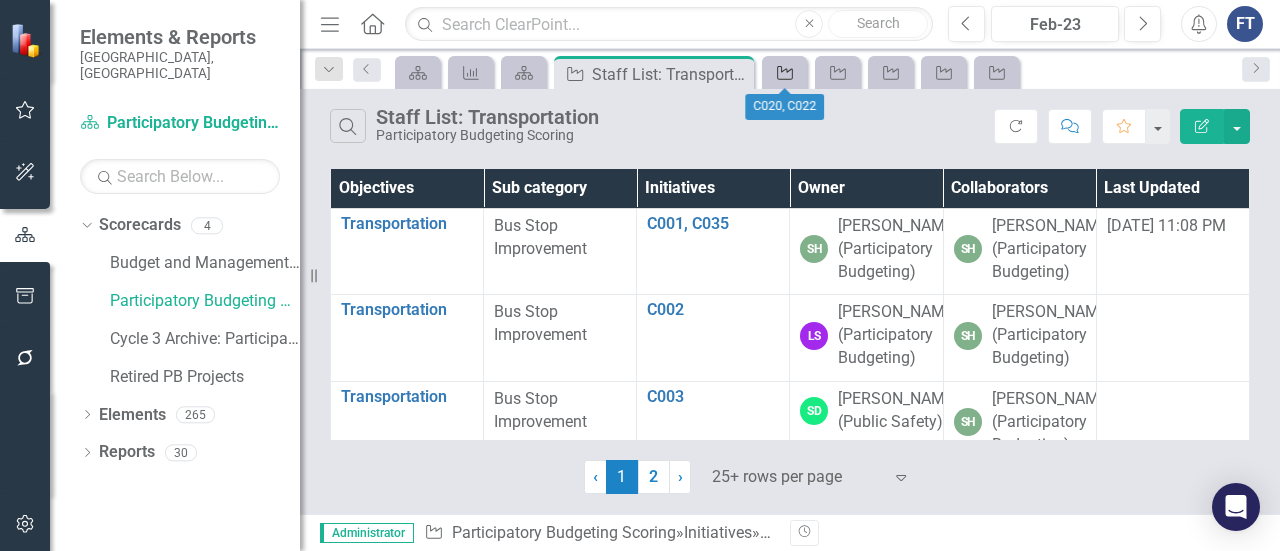 click on "Initiative" 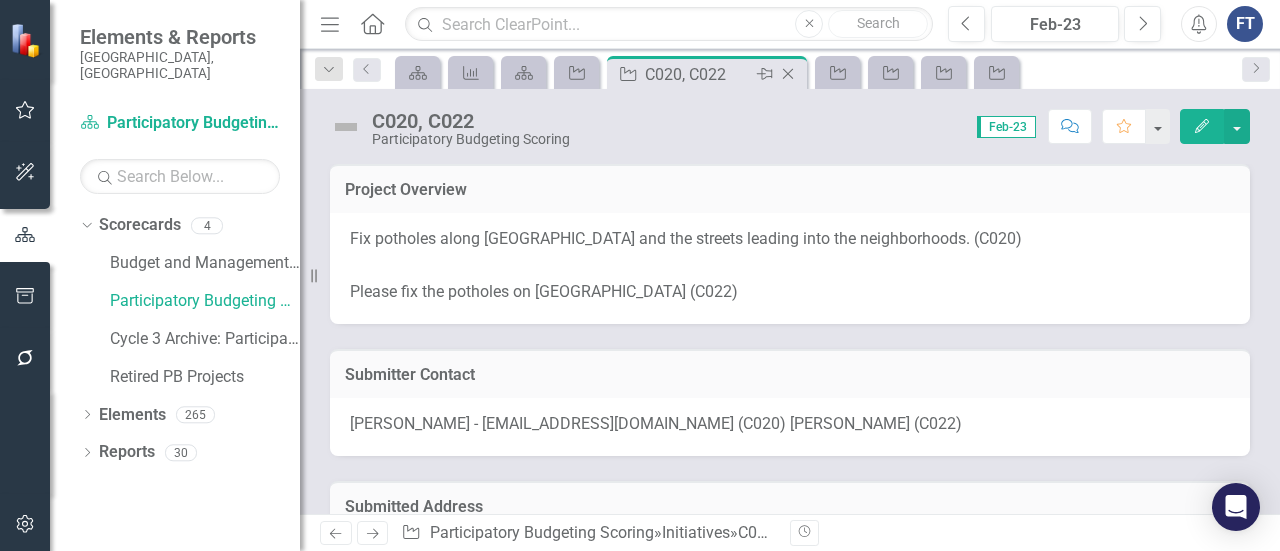 click on "Close" 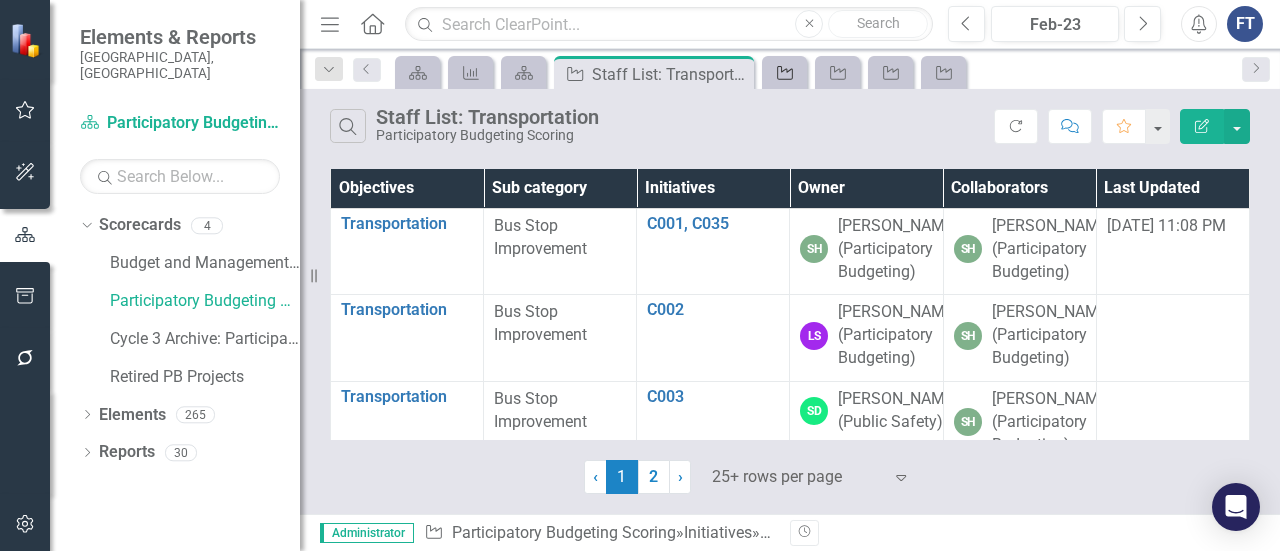 click 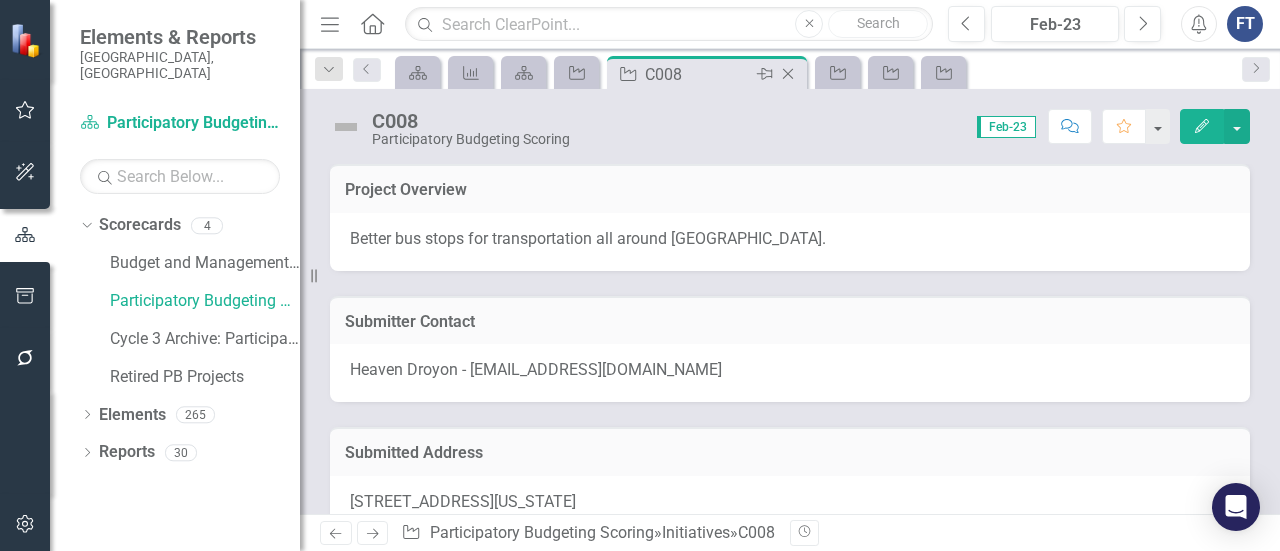 click 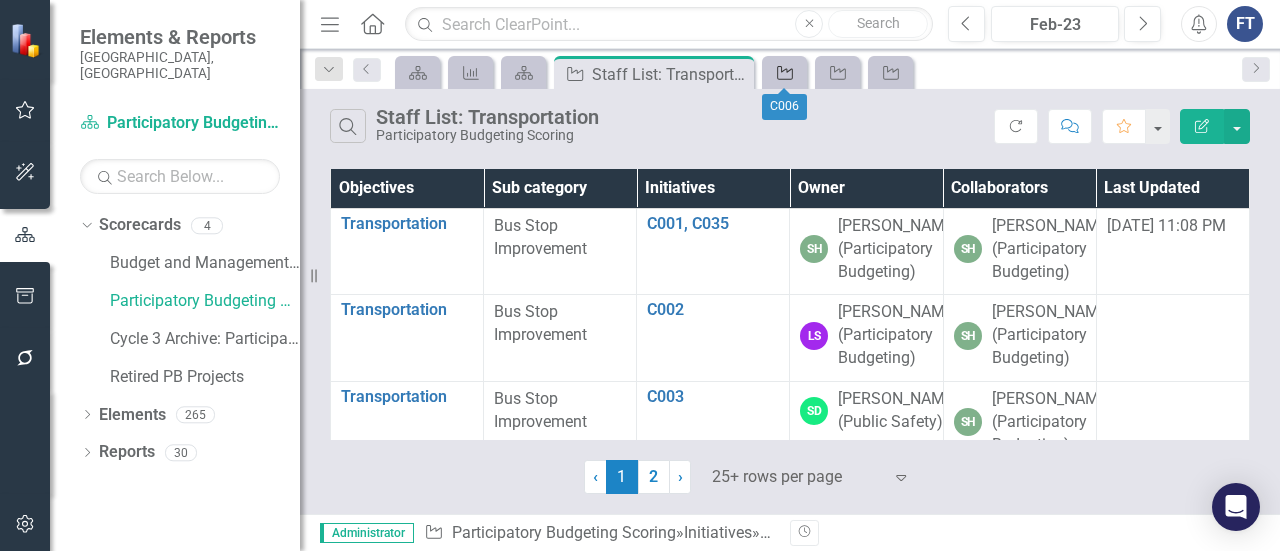 click 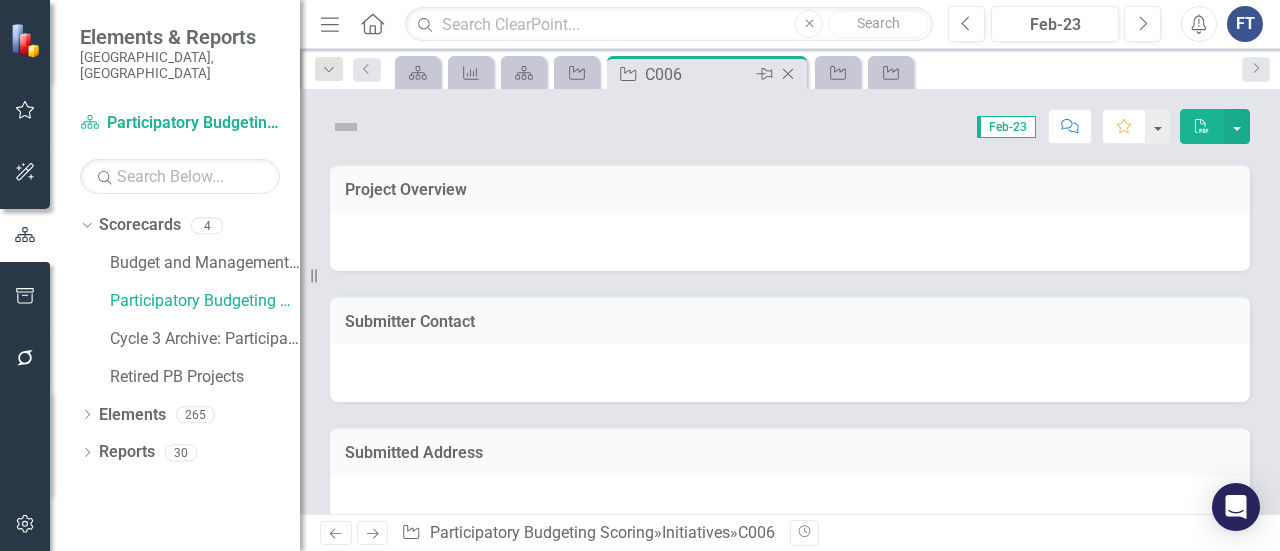 click on "Close" 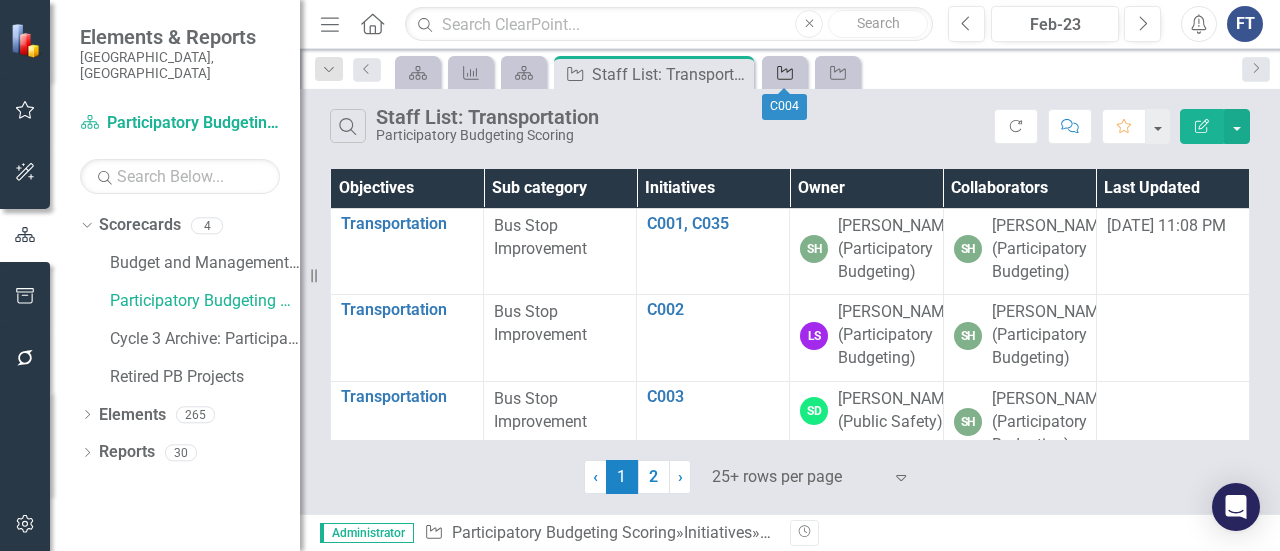 click on "Initiative" 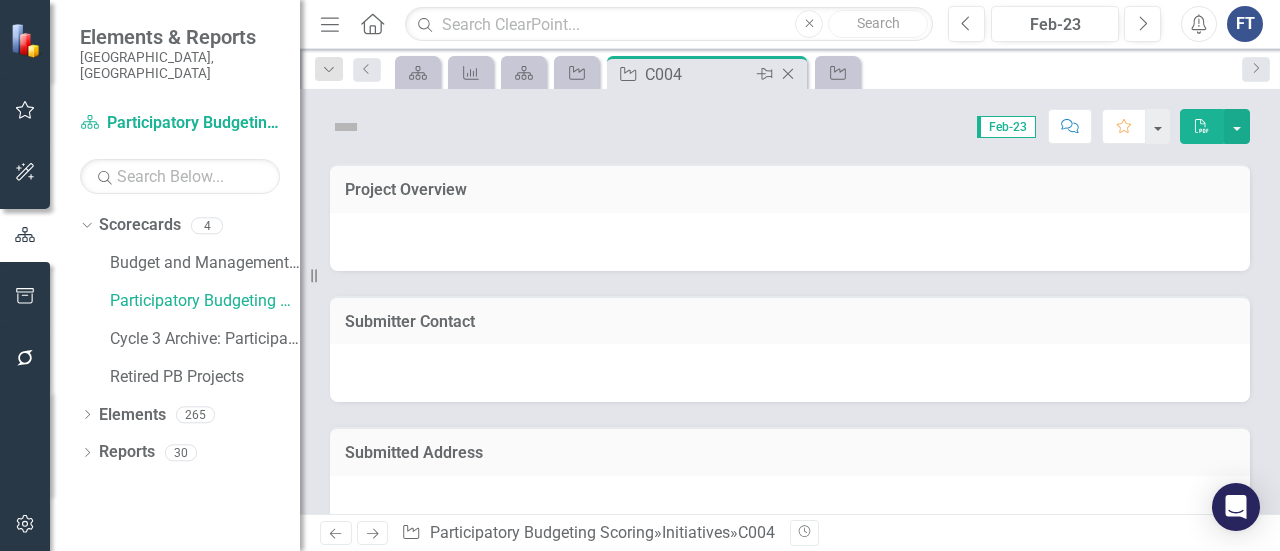 click on "Close" 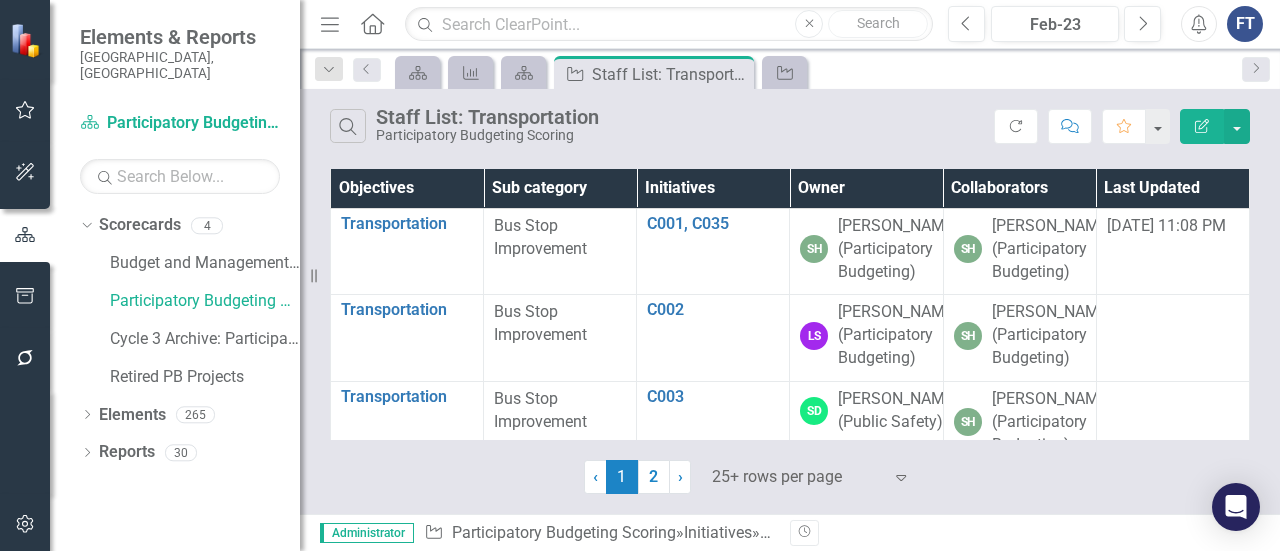 click on "Scorecard Measure Scorecard Initiative Staff List: Transportation Pin Close Initiative" at bounding box center (811, 72) 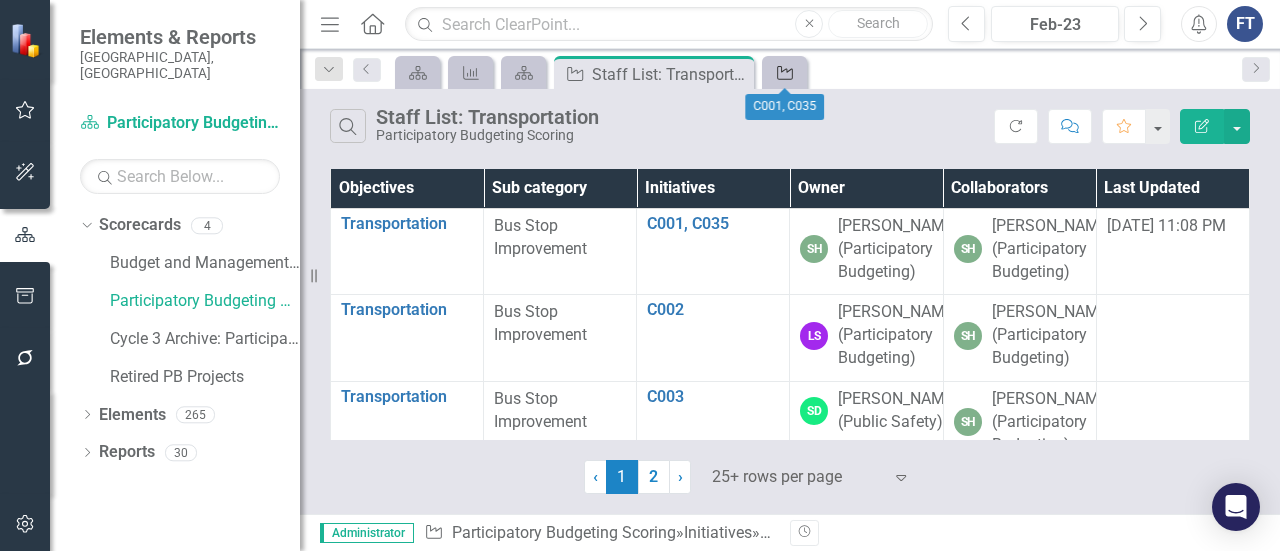 click 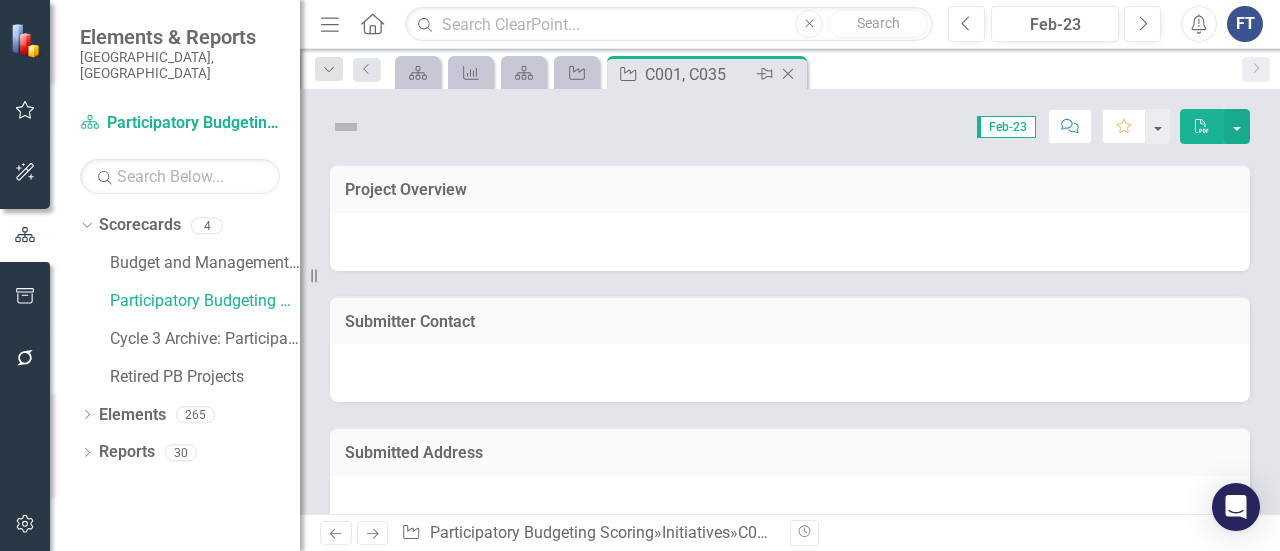 click on "Close" 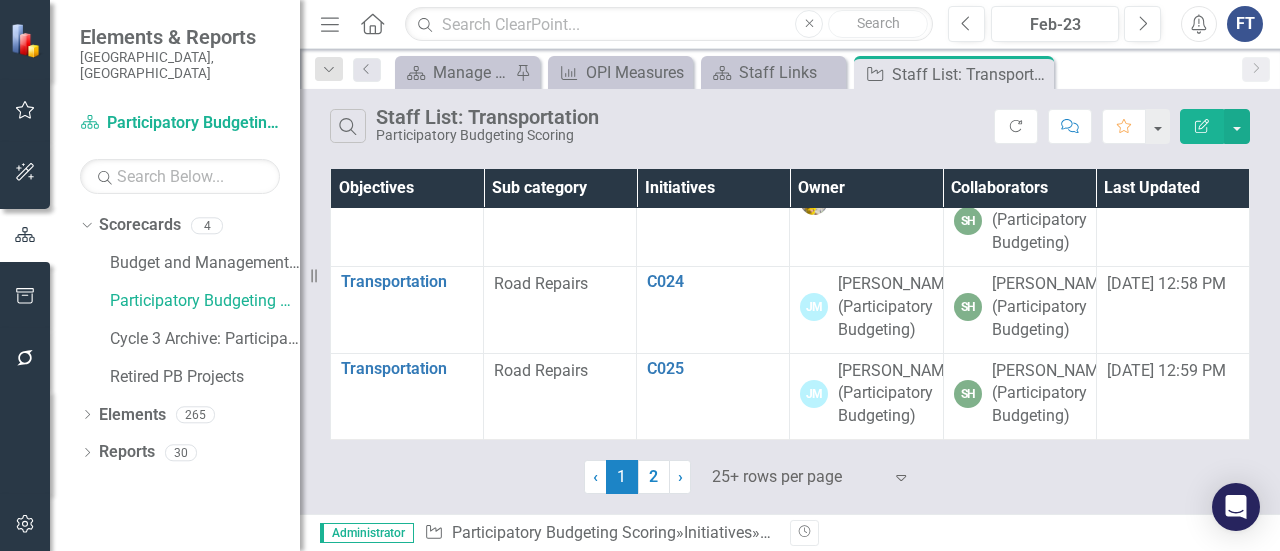 scroll, scrollTop: 2600, scrollLeft: 0, axis: vertical 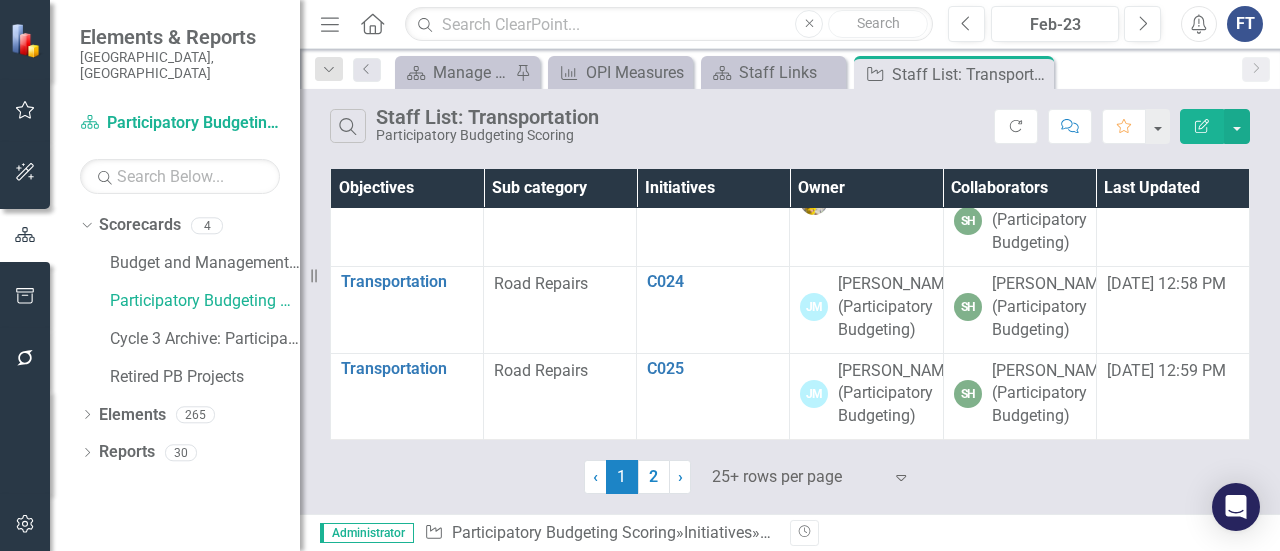 click on "C022" at bounding box center [713, 109] 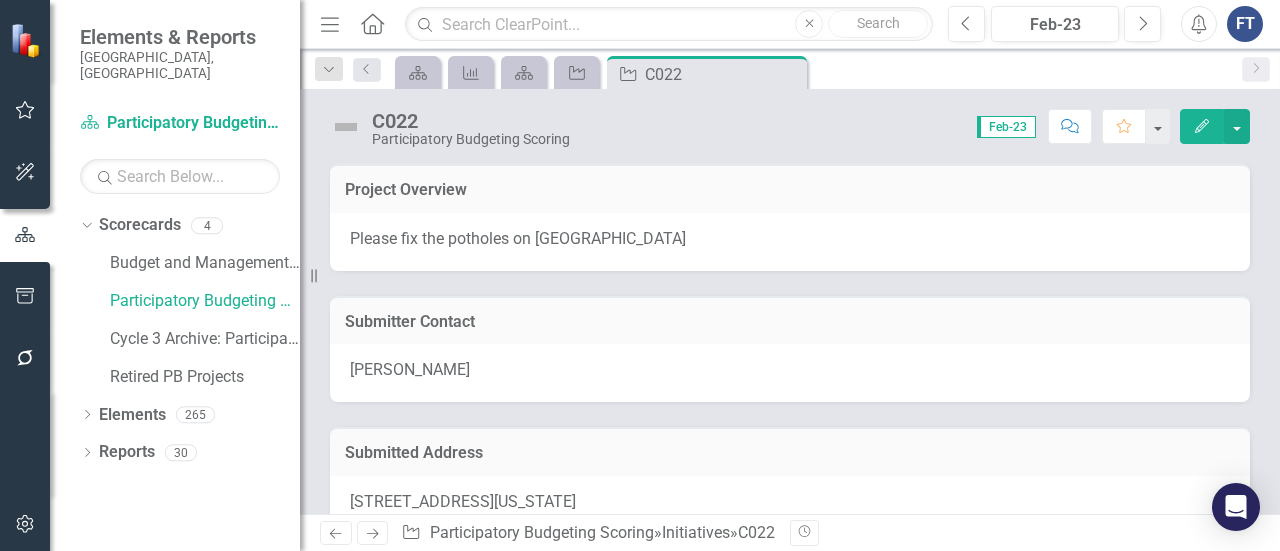 click on "Please fix the potholes on [GEOGRAPHIC_DATA]" at bounding box center [790, 242] 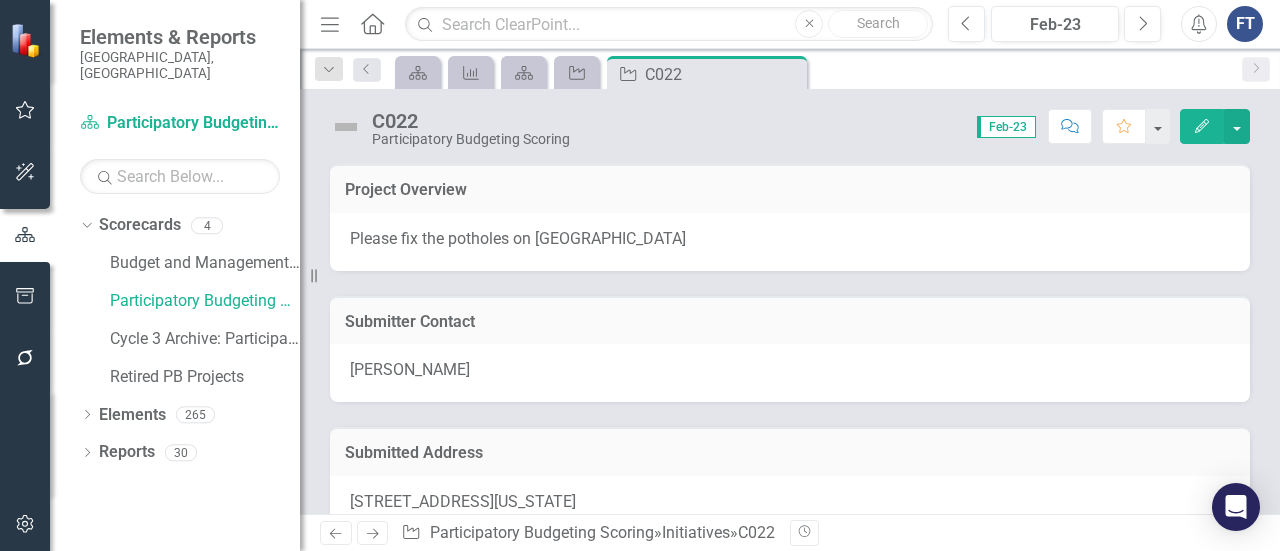 click on "Please fix the potholes on [GEOGRAPHIC_DATA]" at bounding box center [790, 242] 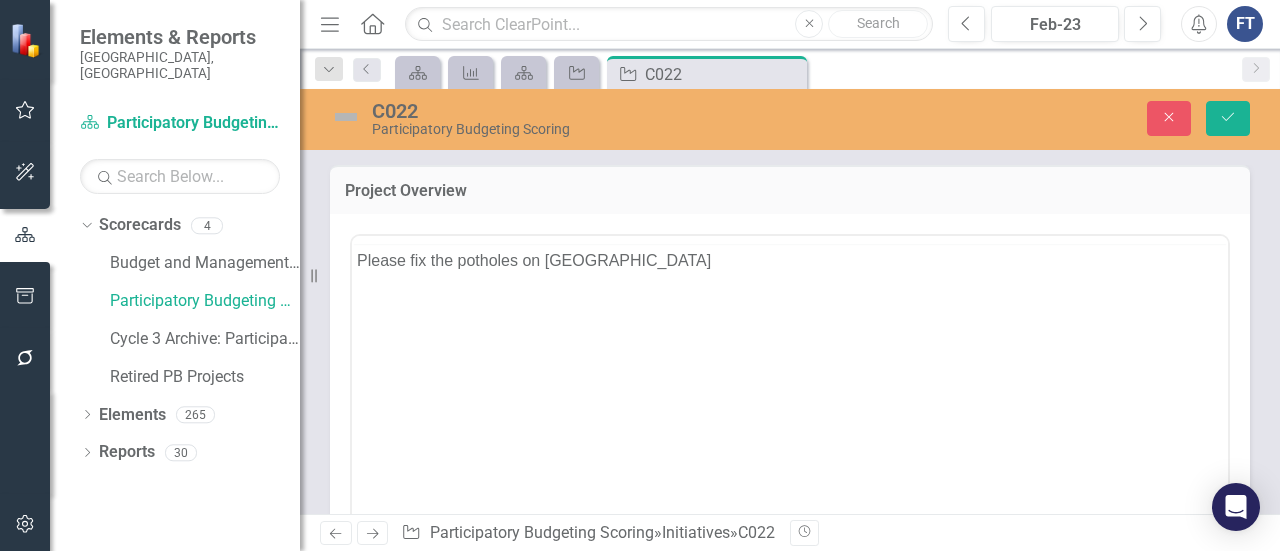 scroll, scrollTop: 0, scrollLeft: 0, axis: both 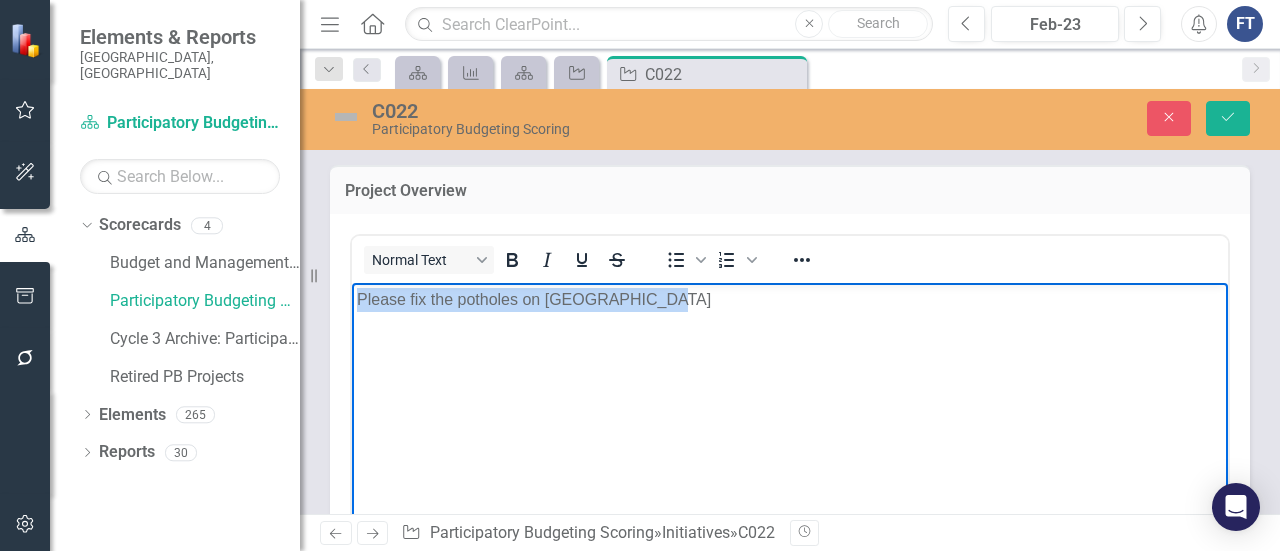 drag, startPoint x: 666, startPoint y: 302, endPoint x: 358, endPoint y: 303, distance: 308.00162 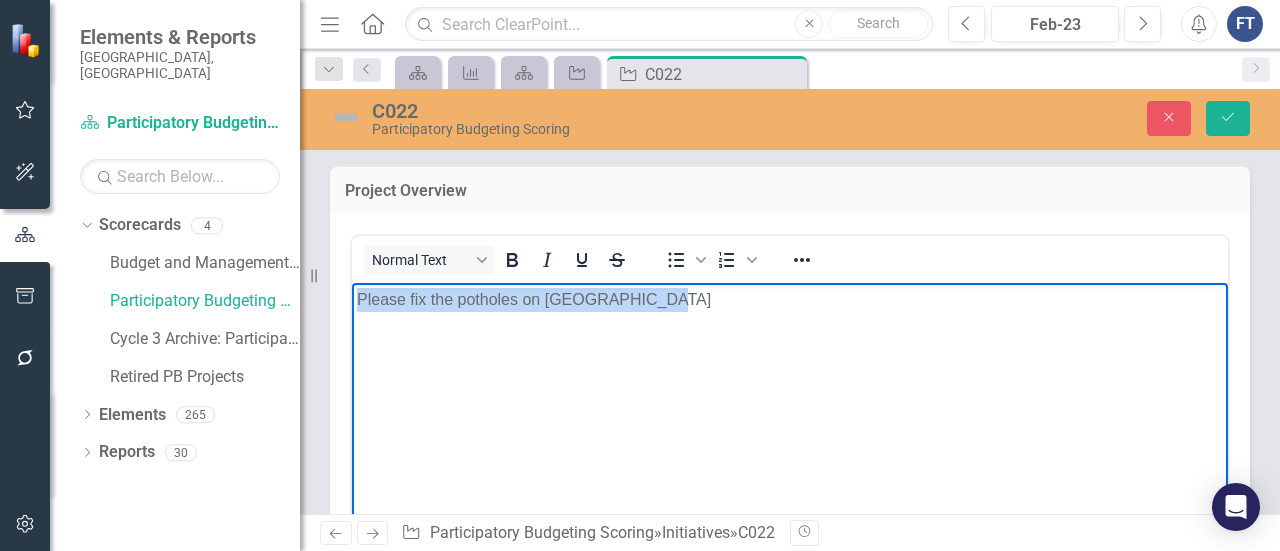 click on "Please fix the potholes on [GEOGRAPHIC_DATA]" at bounding box center [790, 299] 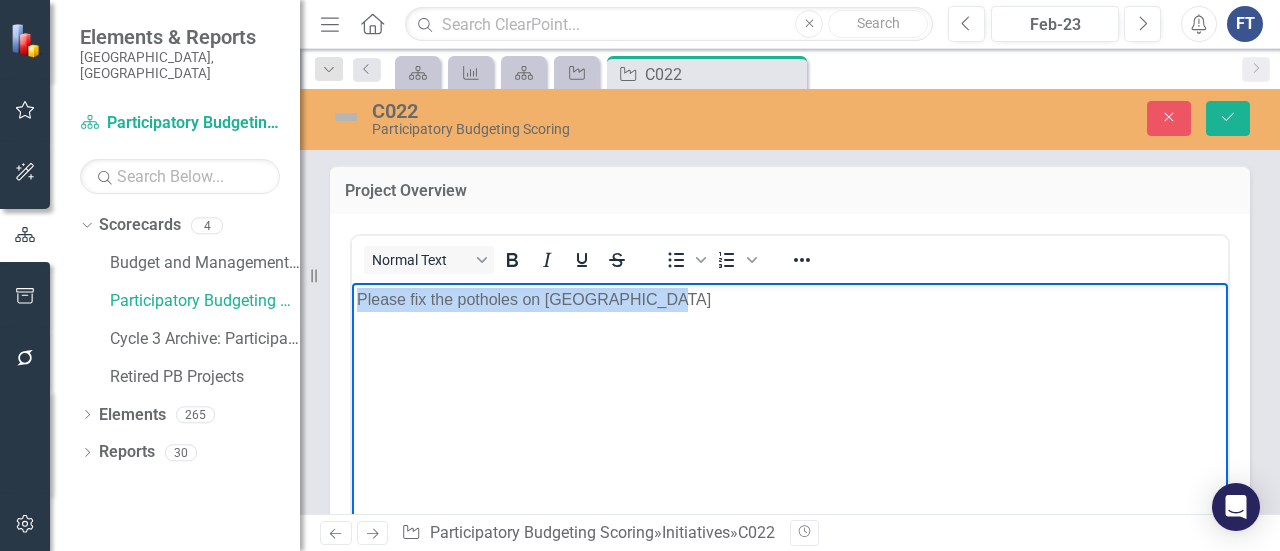 copy on "Please fix the potholes on [GEOGRAPHIC_DATA]" 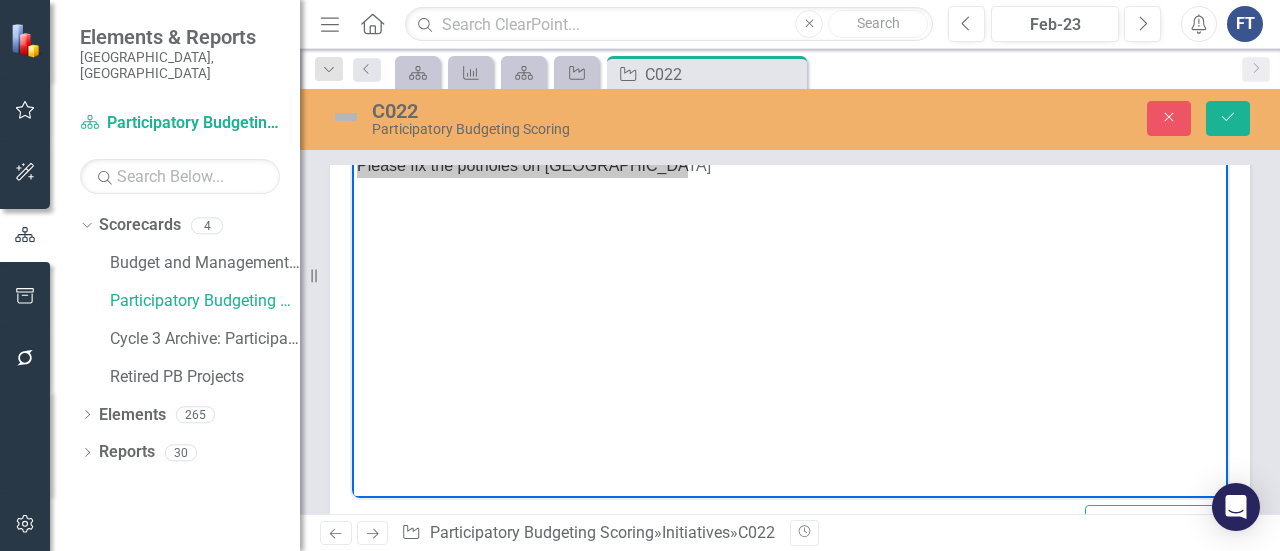 scroll, scrollTop: 300, scrollLeft: 0, axis: vertical 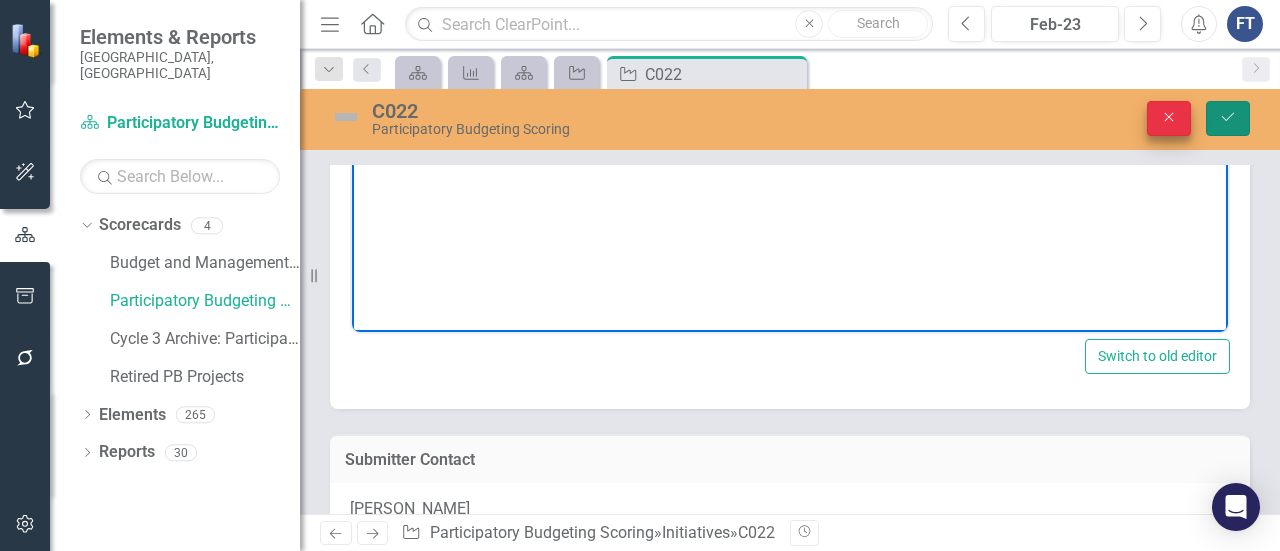 drag, startPoint x: 1224, startPoint y: 117, endPoint x: 1116, endPoint y: 127, distance: 108.461975 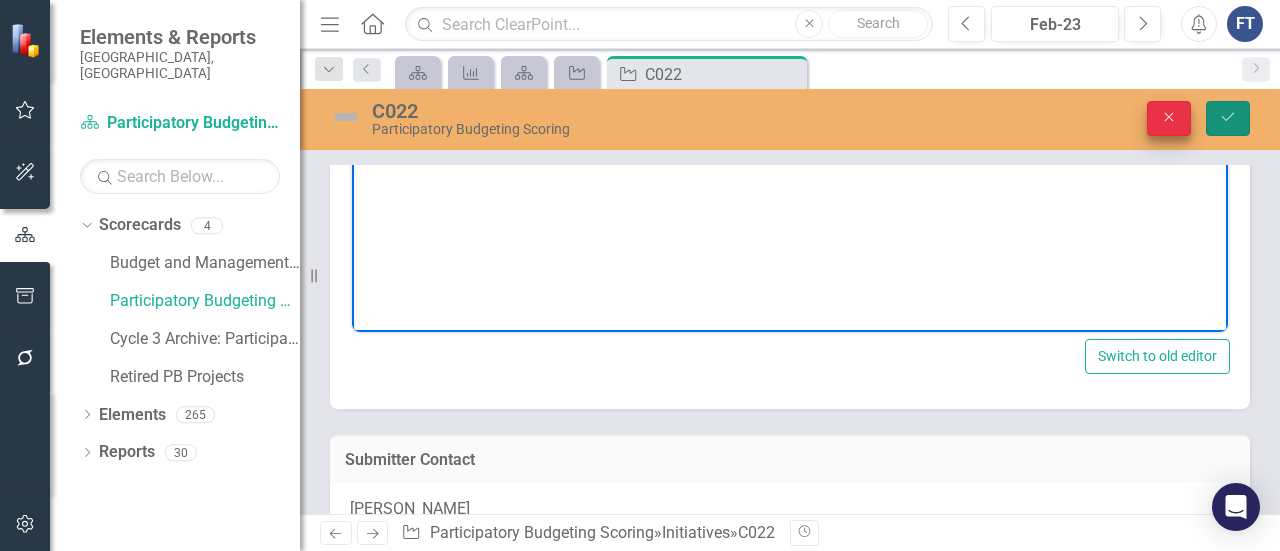 click on "Save" 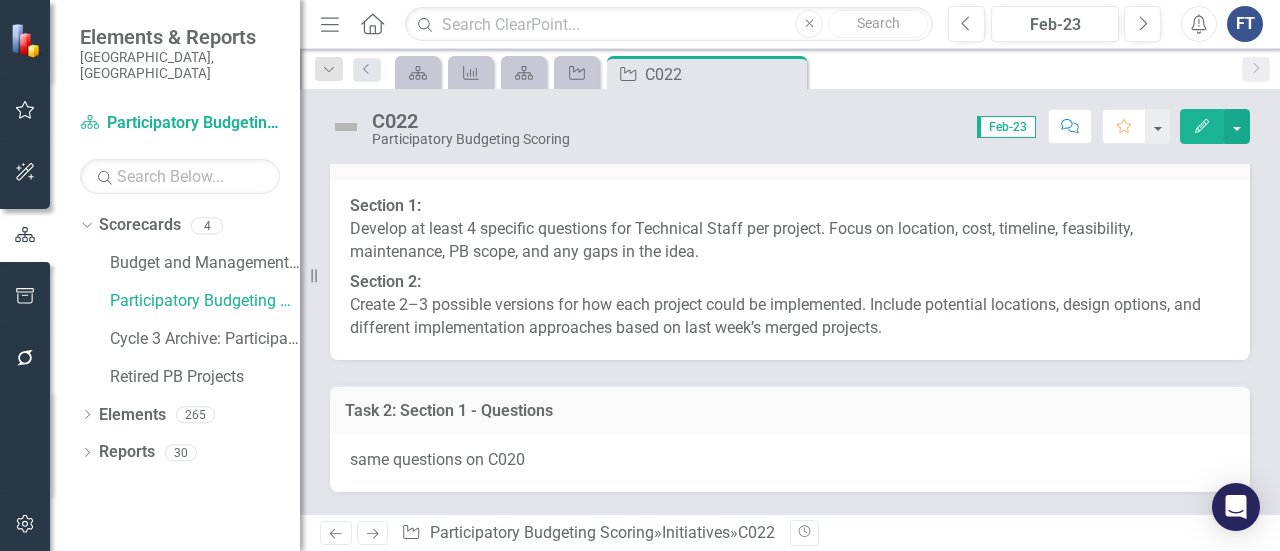 scroll, scrollTop: 1000, scrollLeft: 0, axis: vertical 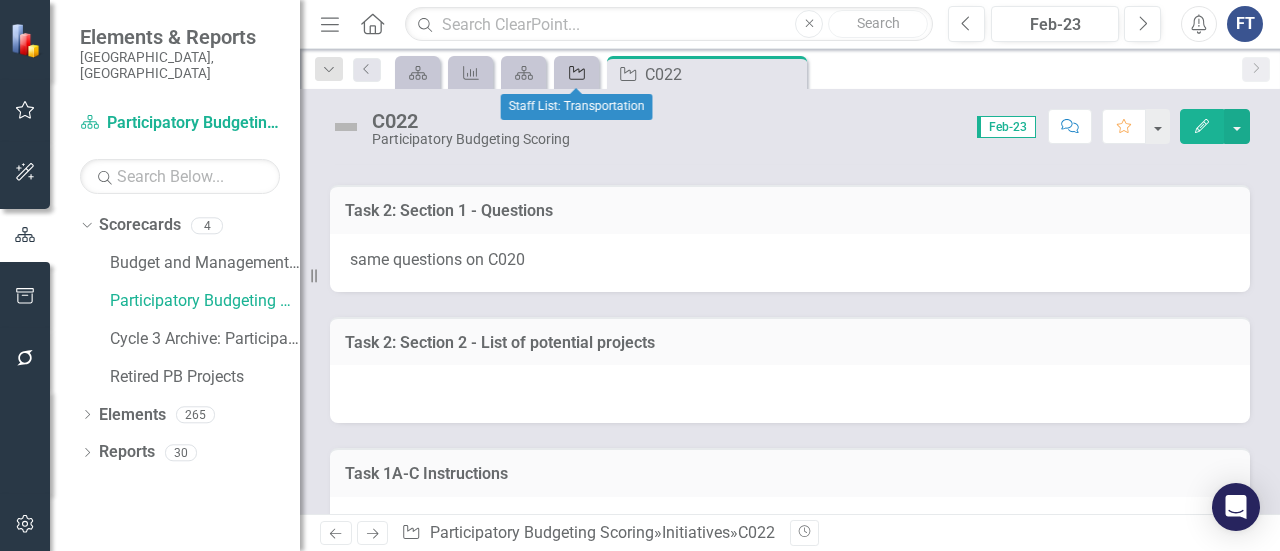 click 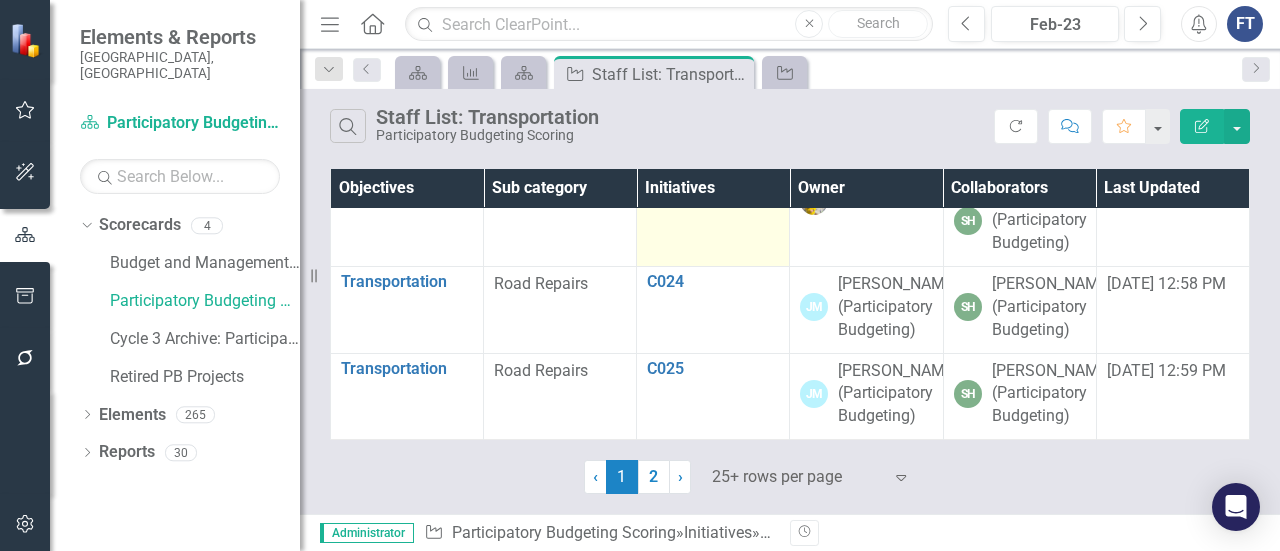 scroll, scrollTop: 2800, scrollLeft: 0, axis: vertical 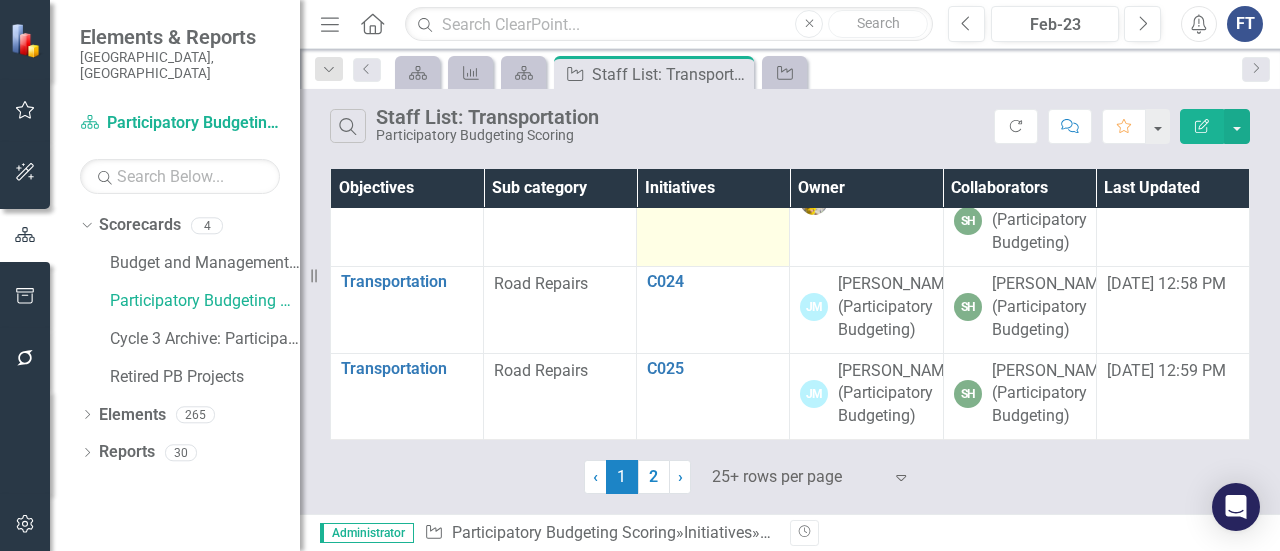 click on "C023" at bounding box center [713, 196] 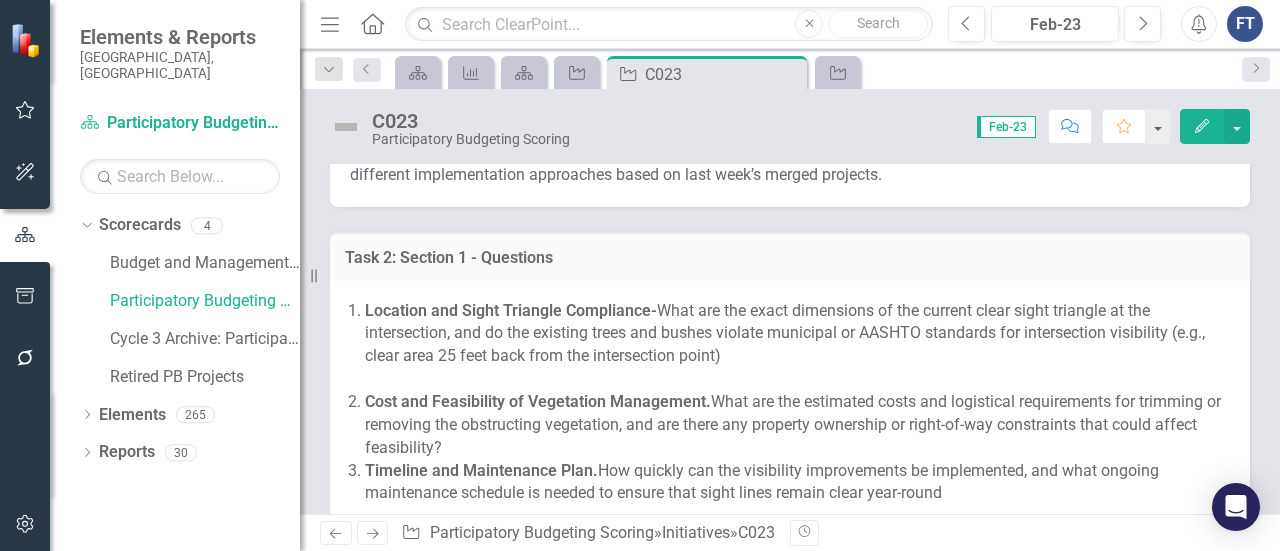 scroll, scrollTop: 1000, scrollLeft: 0, axis: vertical 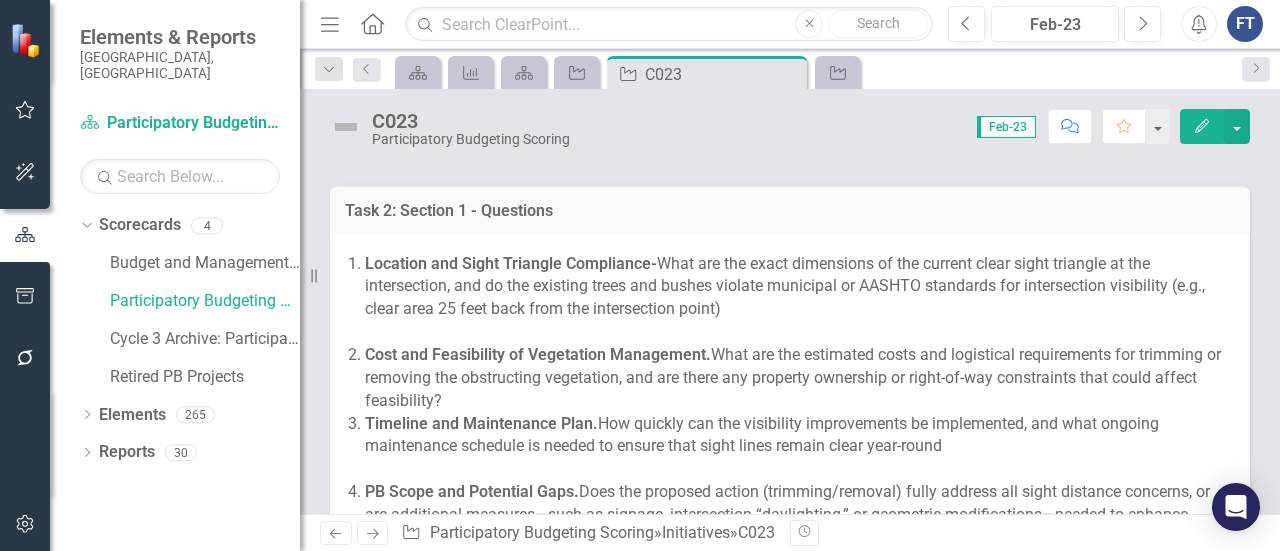 click on "Initiative" at bounding box center (576, 72) 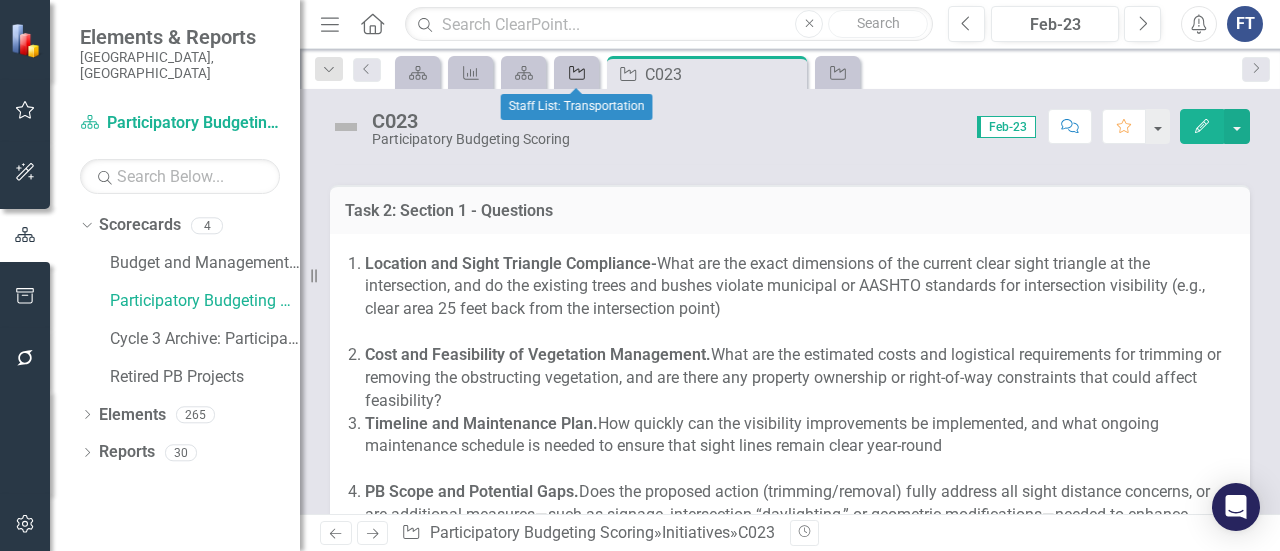 click on "Initiative" at bounding box center (573, 72) 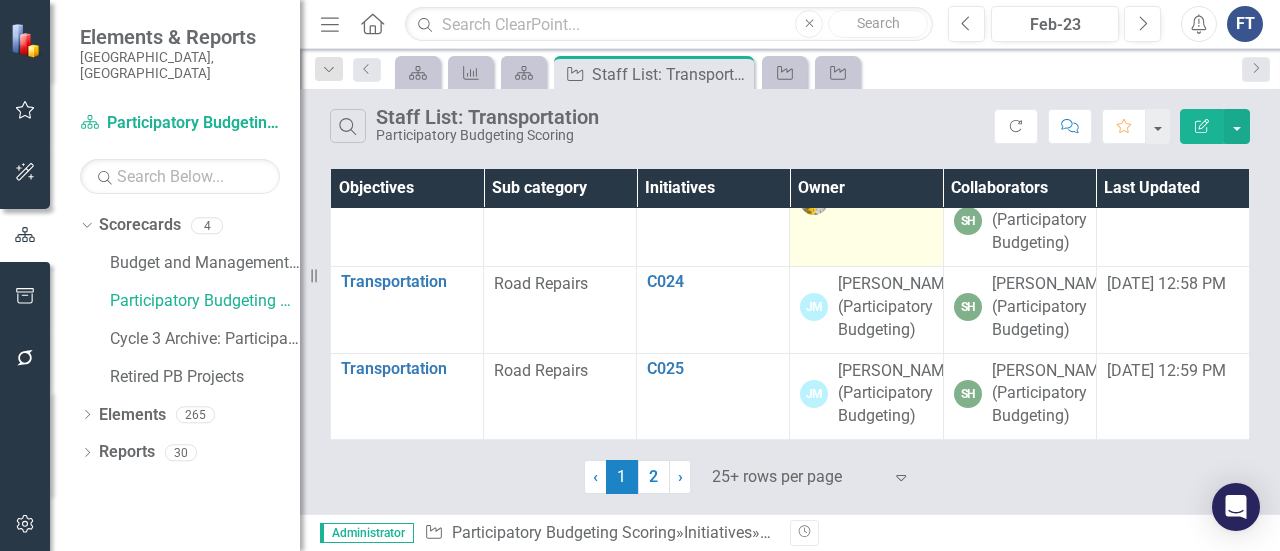 scroll, scrollTop: 2866, scrollLeft: 0, axis: vertical 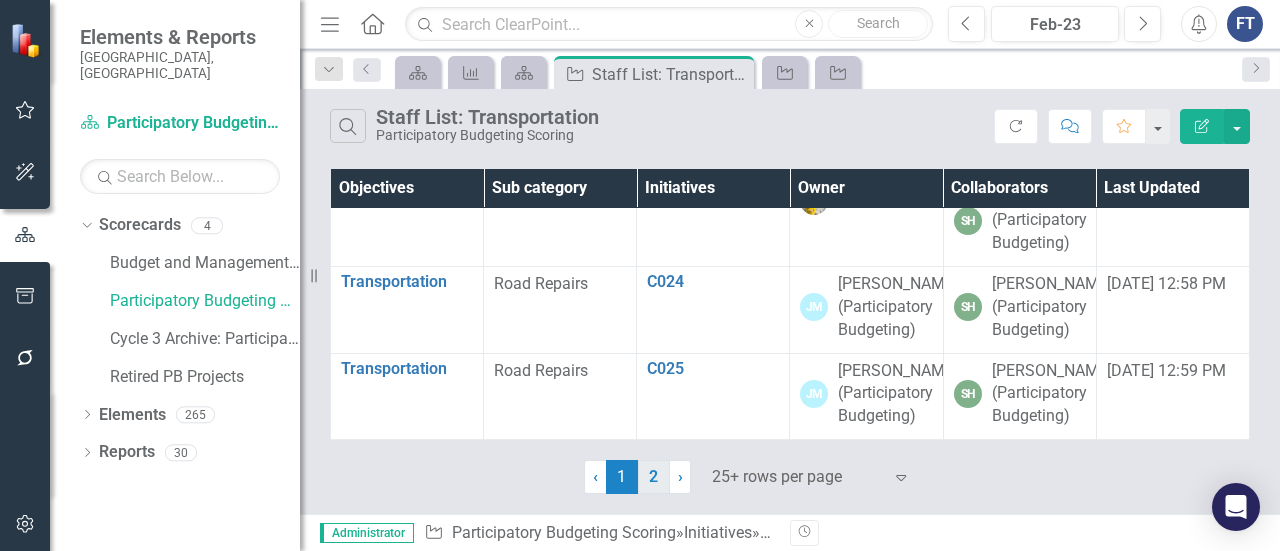 click on "2" at bounding box center (654, 477) 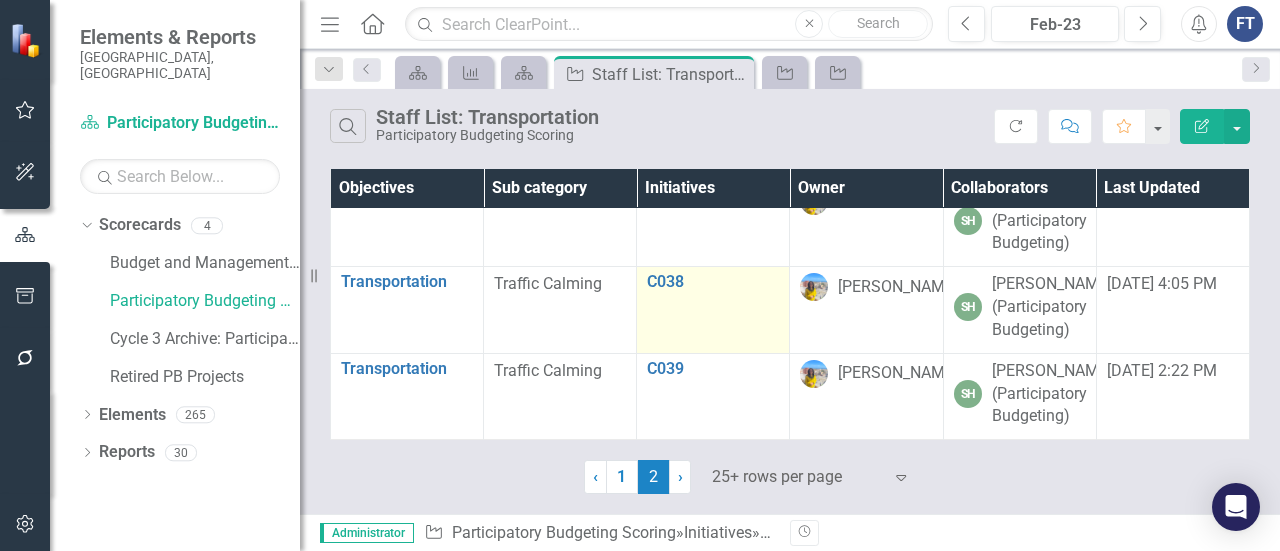 scroll, scrollTop: 1415, scrollLeft: 0, axis: vertical 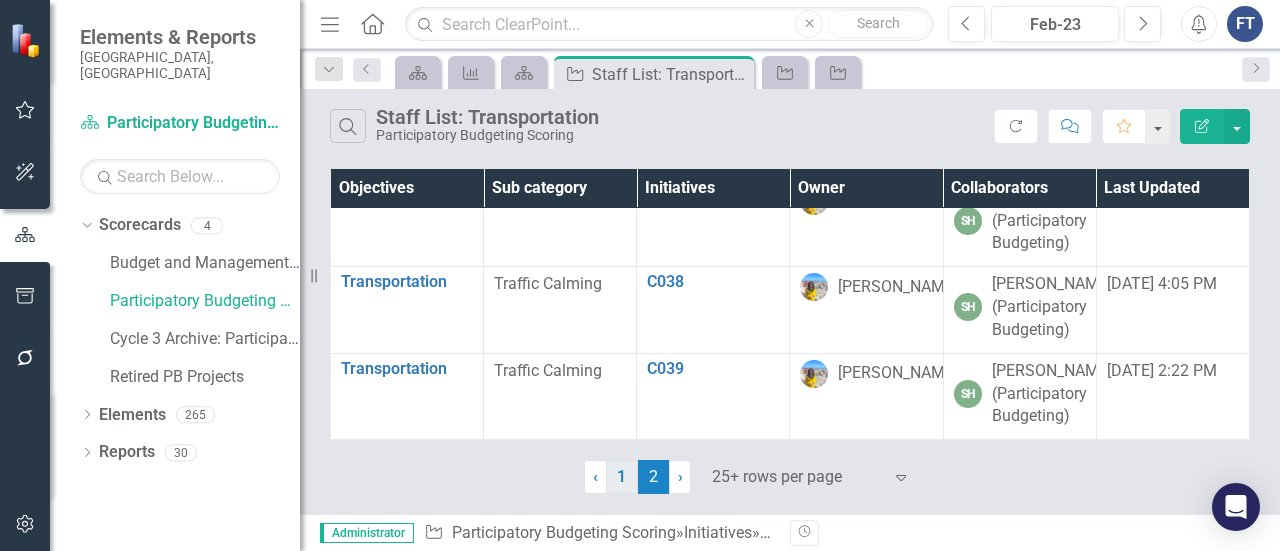 click on "1" at bounding box center [622, 477] 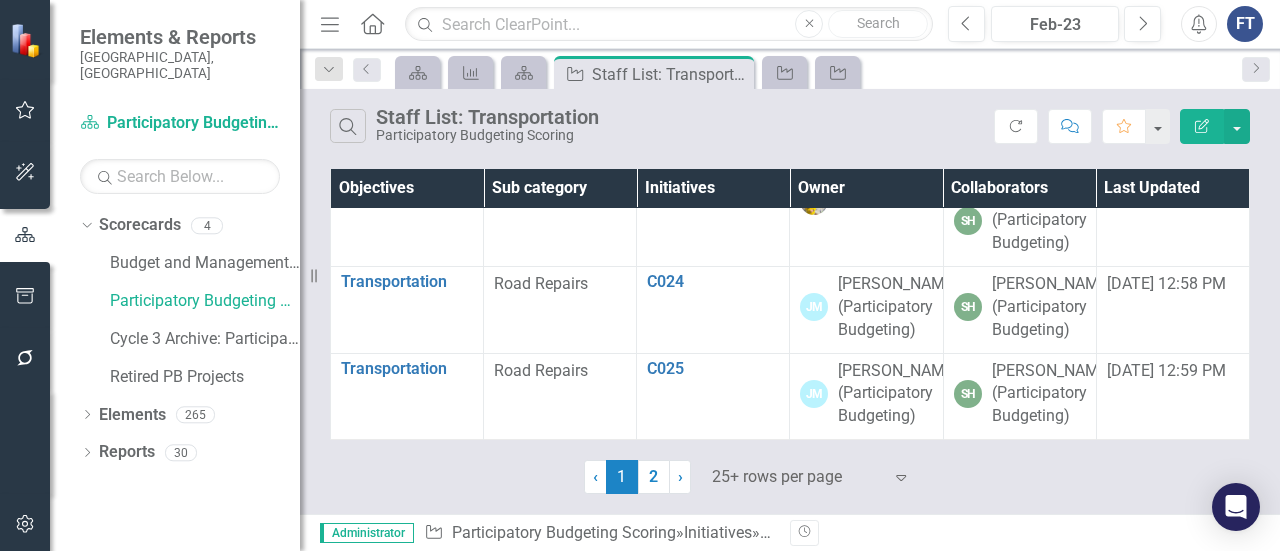 scroll, scrollTop: 2700, scrollLeft: 0, axis: vertical 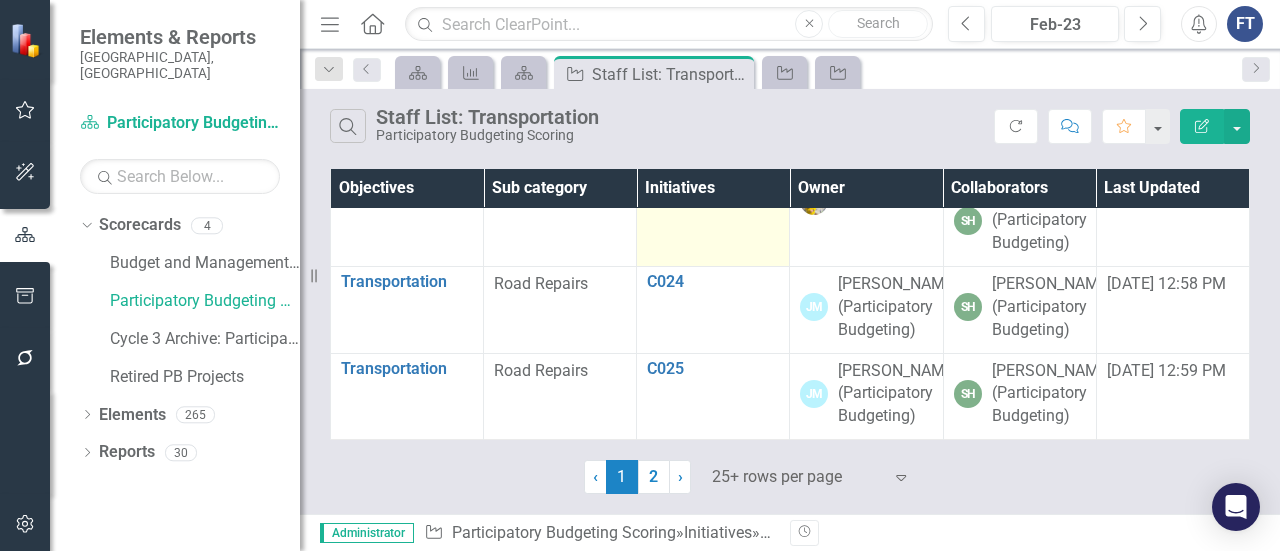 click on "C023" at bounding box center (713, 196) 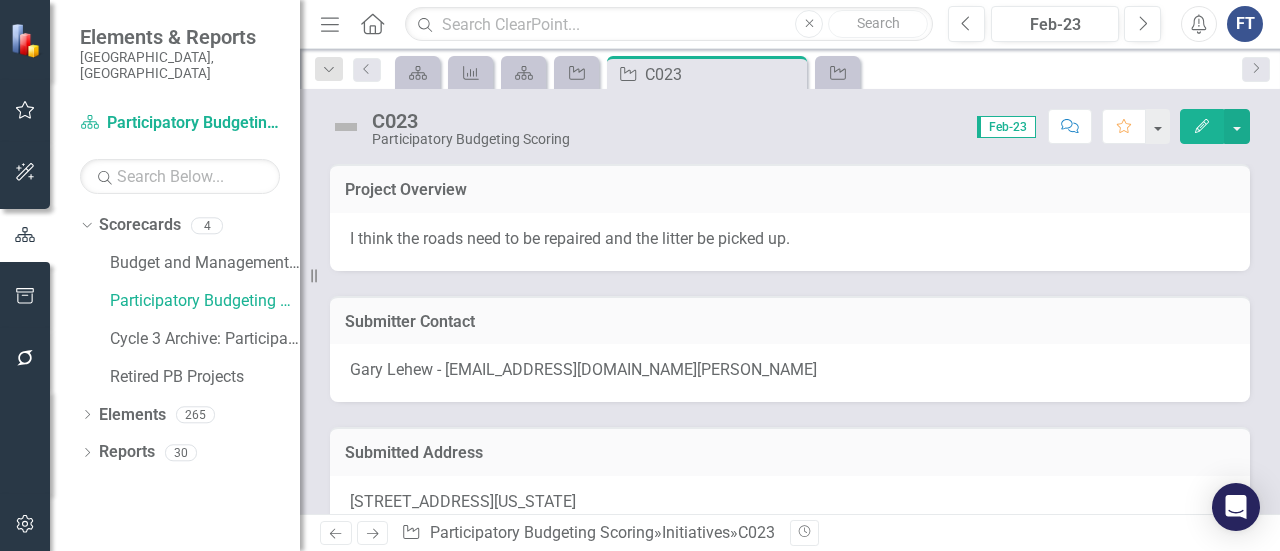 click on "I think the roads need to be repaired and the litter be picked up." at bounding box center (570, 238) 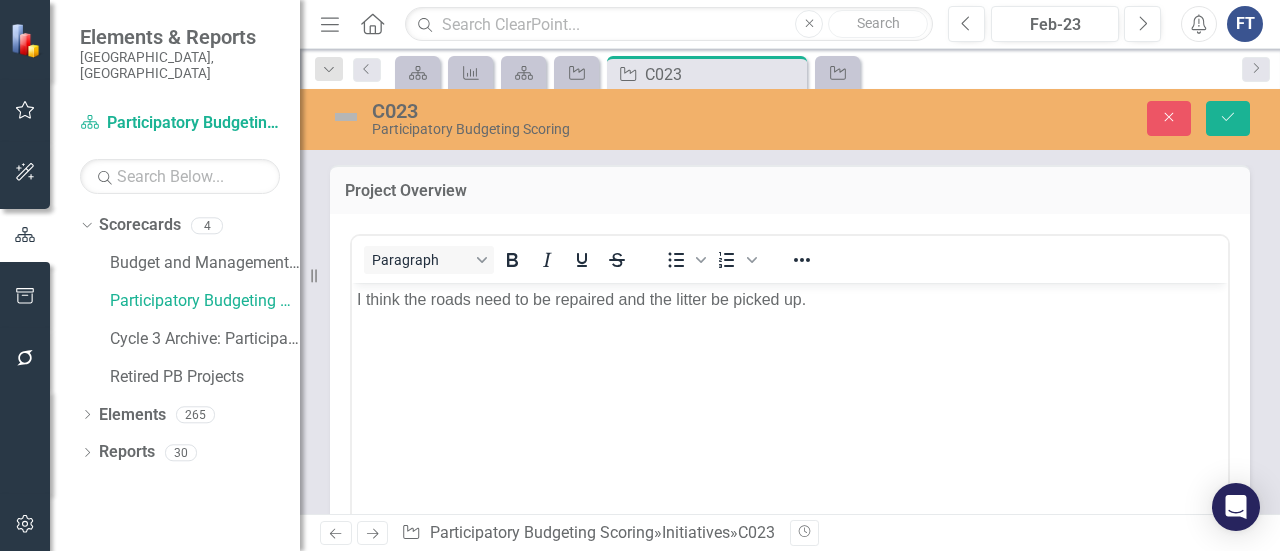 scroll, scrollTop: 0, scrollLeft: 0, axis: both 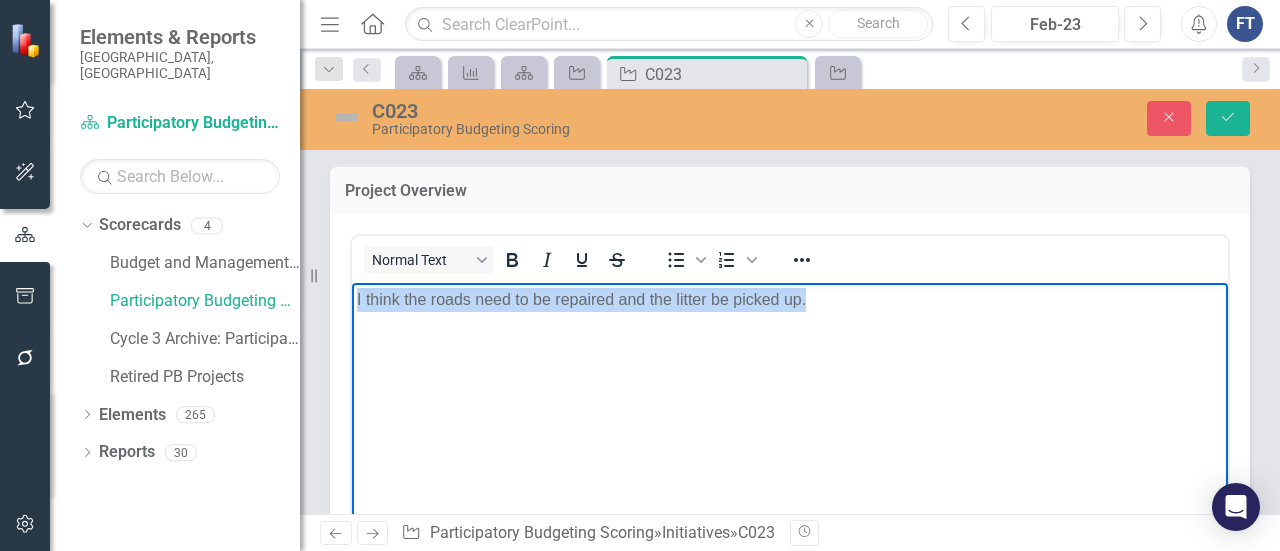 drag, startPoint x: 828, startPoint y: 309, endPoint x: 354, endPoint y: 288, distance: 474.46497 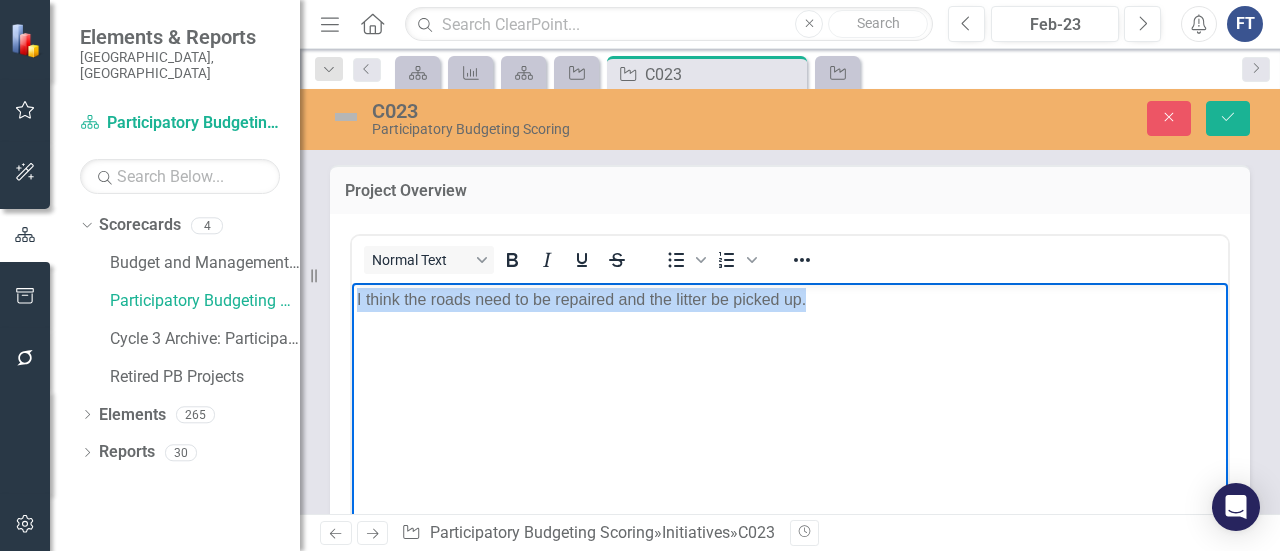 click on "I think the roads need to be repaired and the litter be picked up." at bounding box center [790, 432] 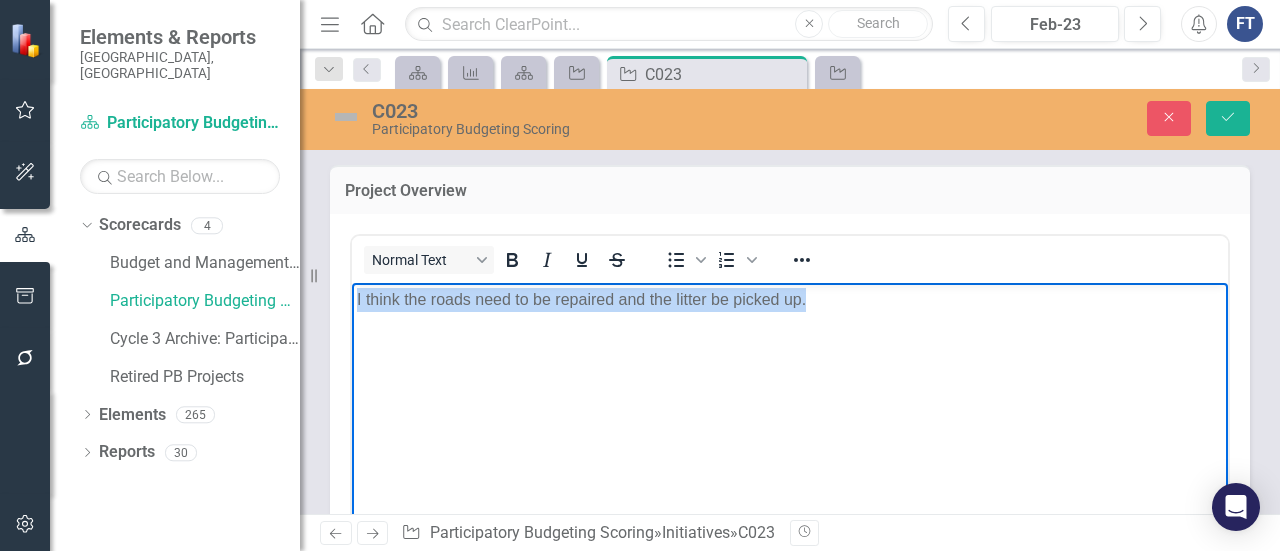 copy on "I think the roads need to be repaired and the litter be picked up." 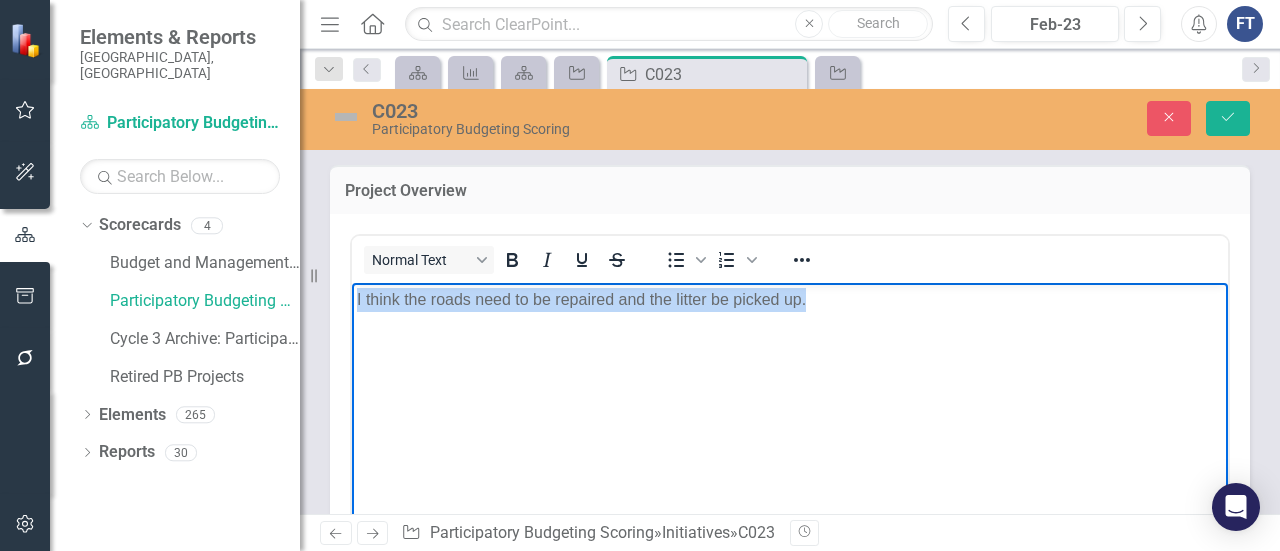 click on "I think the roads need to be repaired and the litter be picked up." at bounding box center (790, 432) 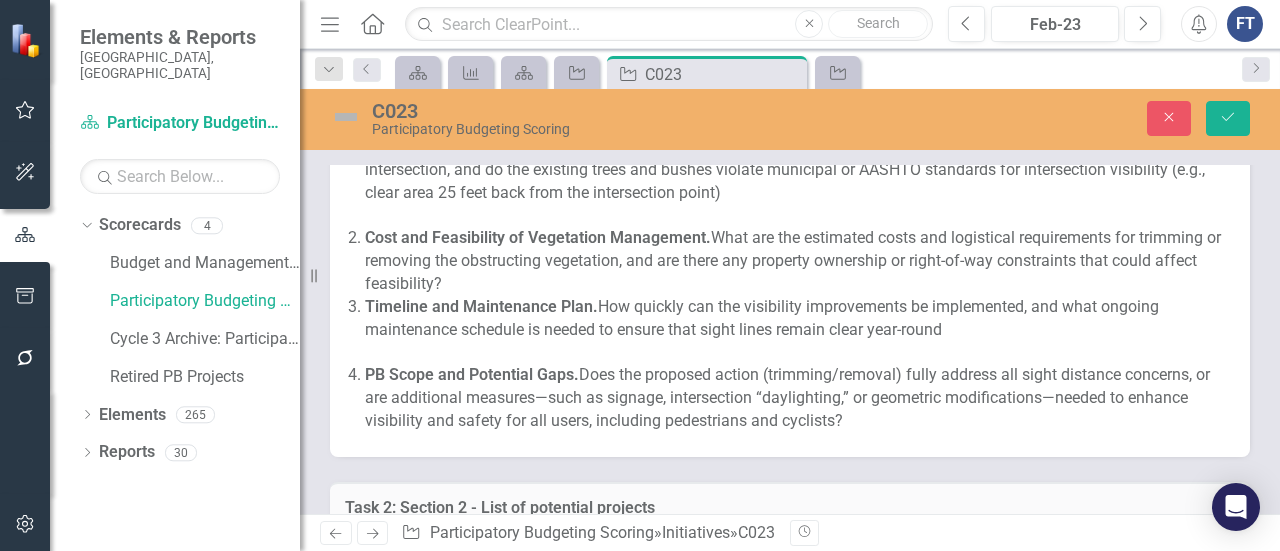 scroll, scrollTop: 1600, scrollLeft: 0, axis: vertical 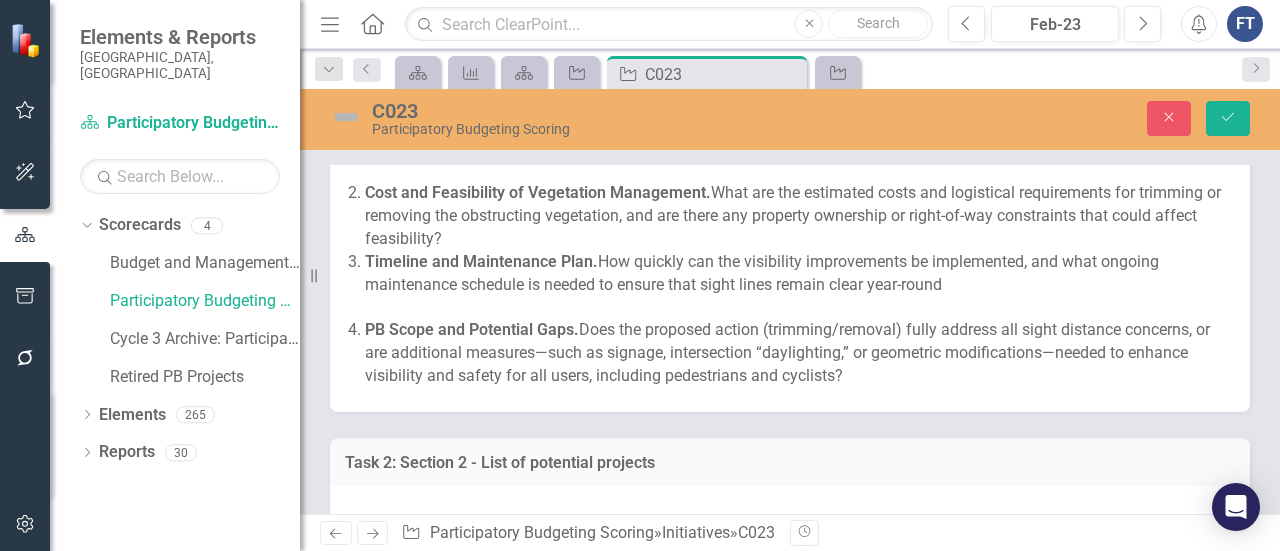 click on "PB Scope and Potential Gaps.  Does the proposed action (trimming/removal) fully address all sight distance concerns, or are additional measures—such as signage, intersection “daylighting,” or geometric modifications—needed to enhance visibility and safety for all users, including pedestrians and cyclists?" at bounding box center (797, 353) 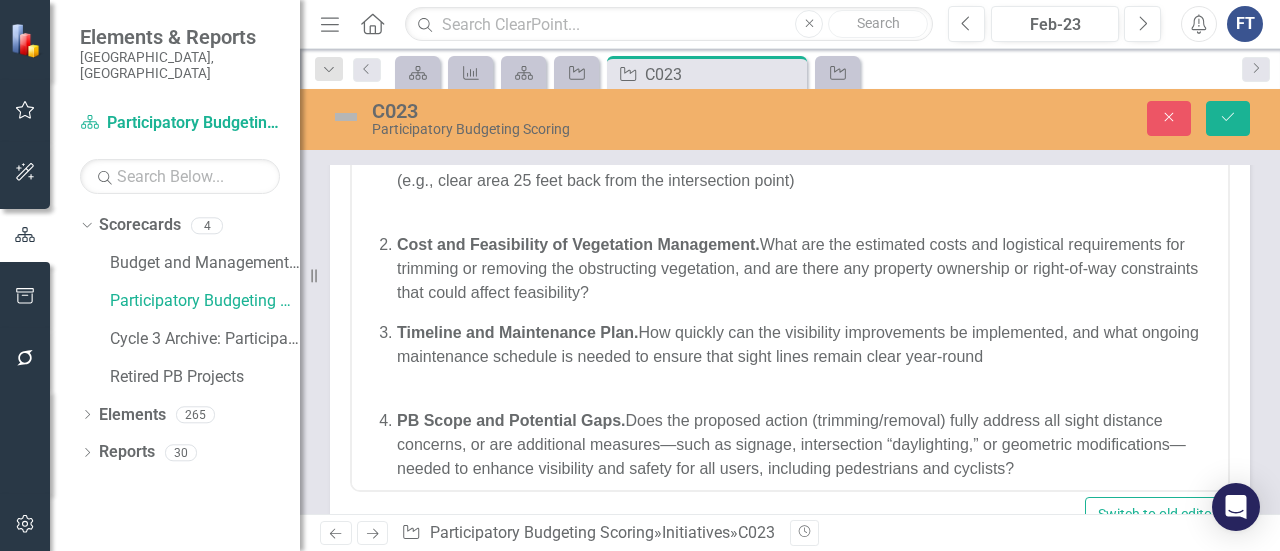 scroll, scrollTop: 36, scrollLeft: 0, axis: vertical 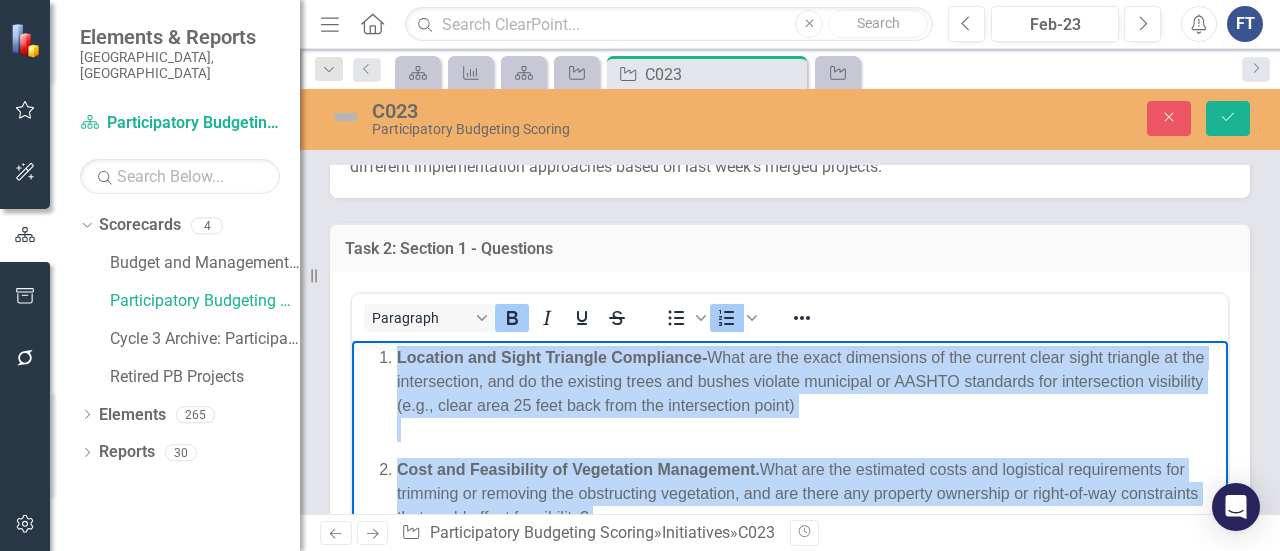 drag, startPoint x: 1033, startPoint y: 662, endPoint x: 757, endPoint y: 651, distance: 276.21912 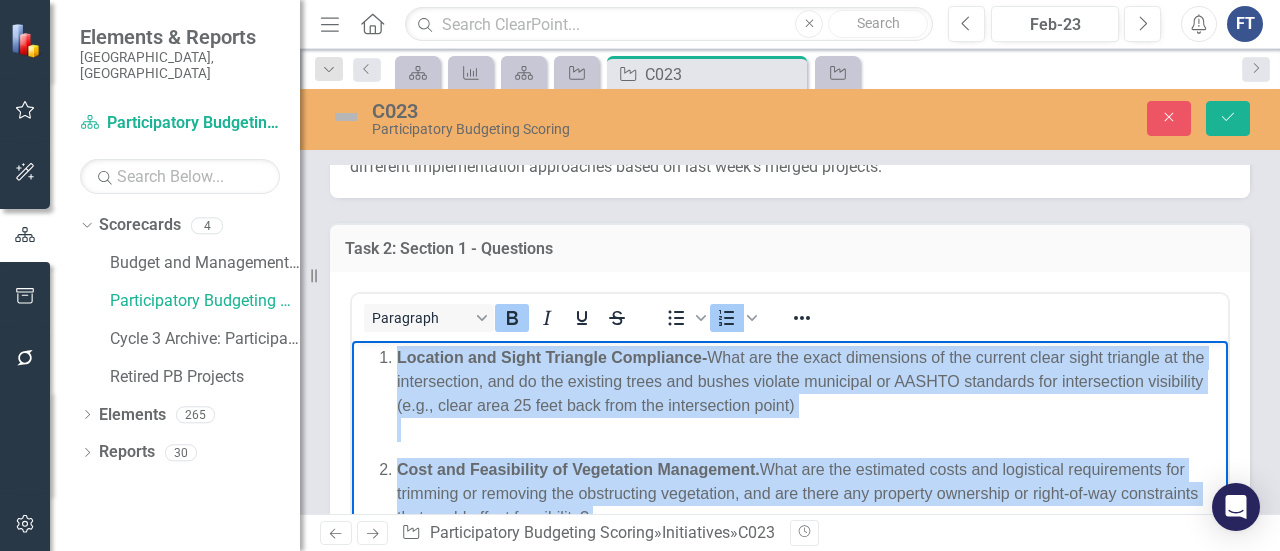 click on "Location and Sight Triangle Compliance- What are the exact dimensions of the current clear sight triangle at the intersection, and do the existing trees and bushes violate municipal or AASHTO standards for intersection visibility (e.g., clear area 25 feet back from the intersection point) Cost and Feasibility of Vegetation Management.  What are the estimated costs and logistical requirements for trimming or removing the obstructing vegetation, and are there any property ownership or right-of-way constraints that could affect feasibility? Timeline and Maintenance Plan.  How quickly can the visibility improvements be implemented, and what ongoing maintenance schedule is needed to ensure that sight lines remain clear year-round PB Scope and Potential Gaps." at bounding box center (790, 533) 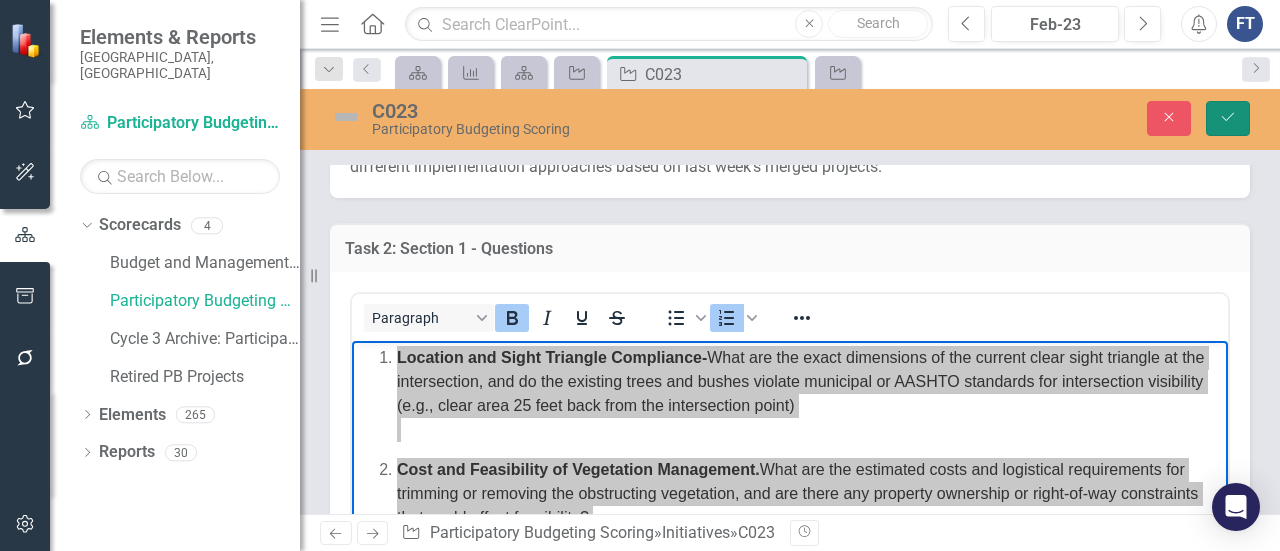 click on "Save" at bounding box center [1228, 118] 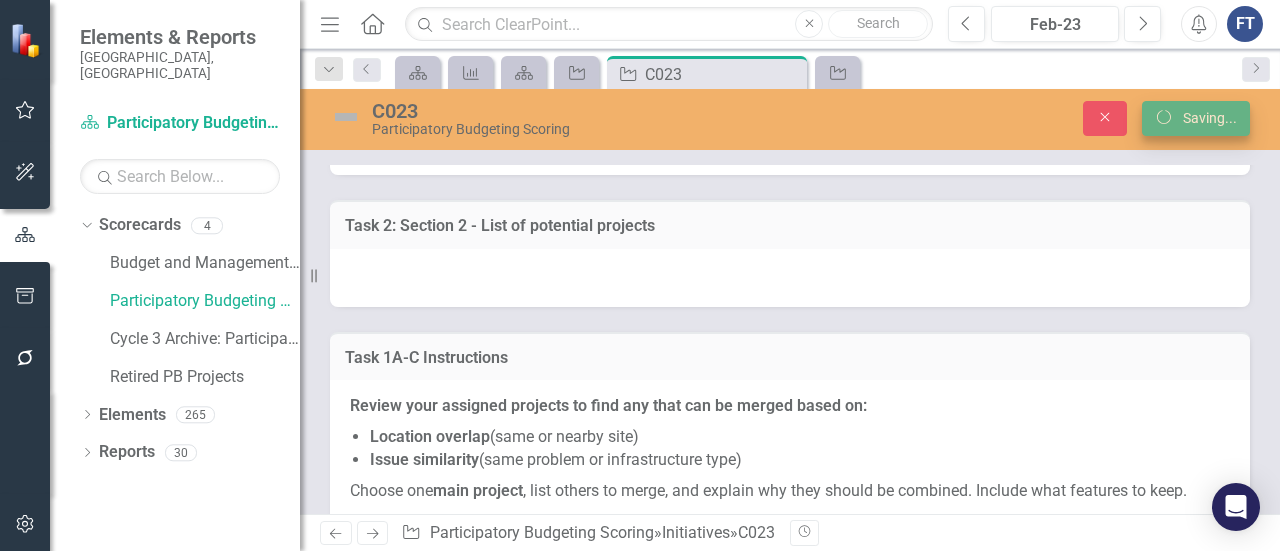 scroll, scrollTop: 964, scrollLeft: 0, axis: vertical 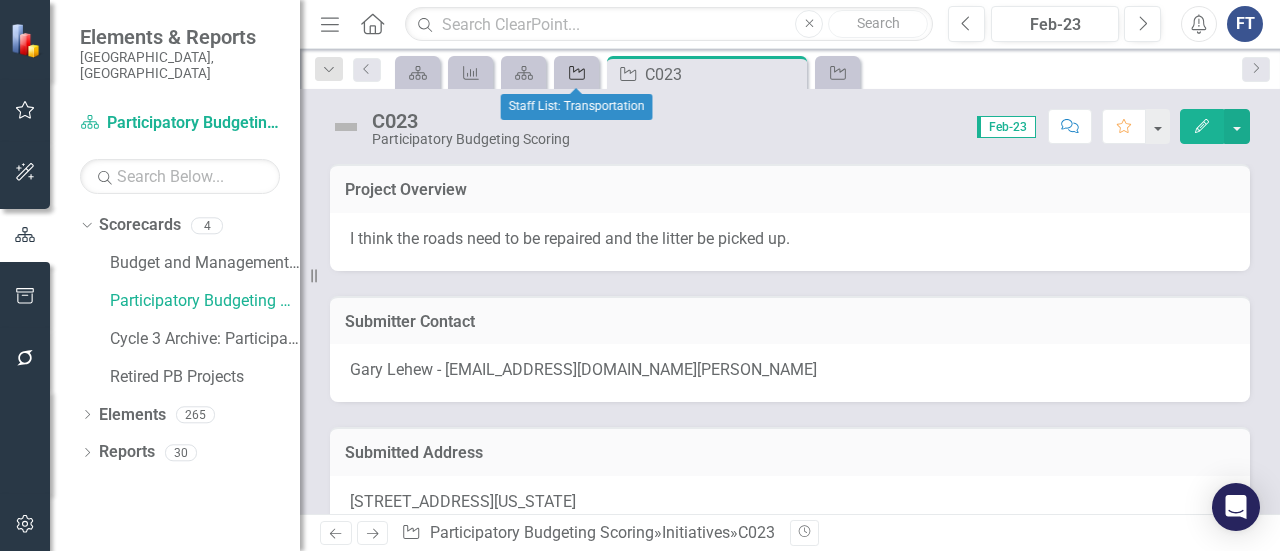 click on "Initiative" 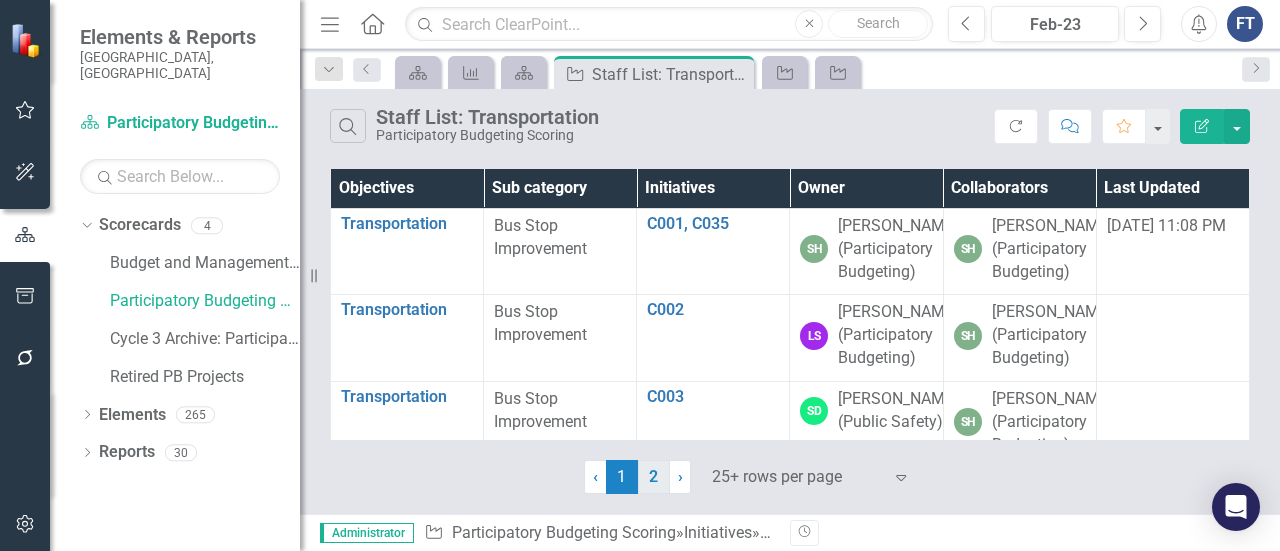 click on "2" at bounding box center (654, 477) 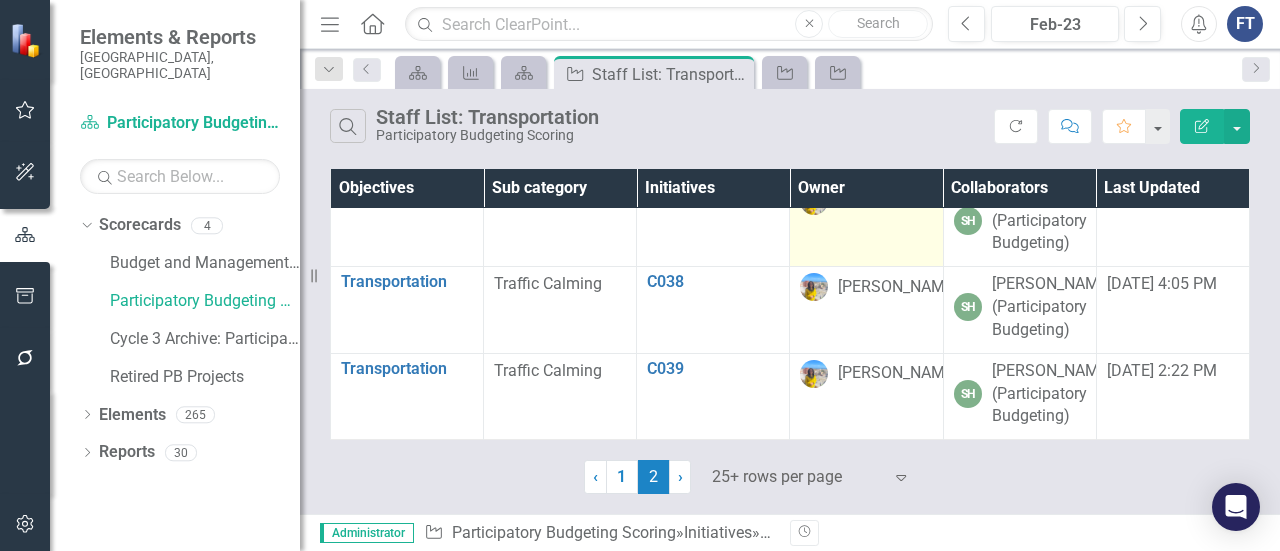 scroll, scrollTop: 1400, scrollLeft: 0, axis: vertical 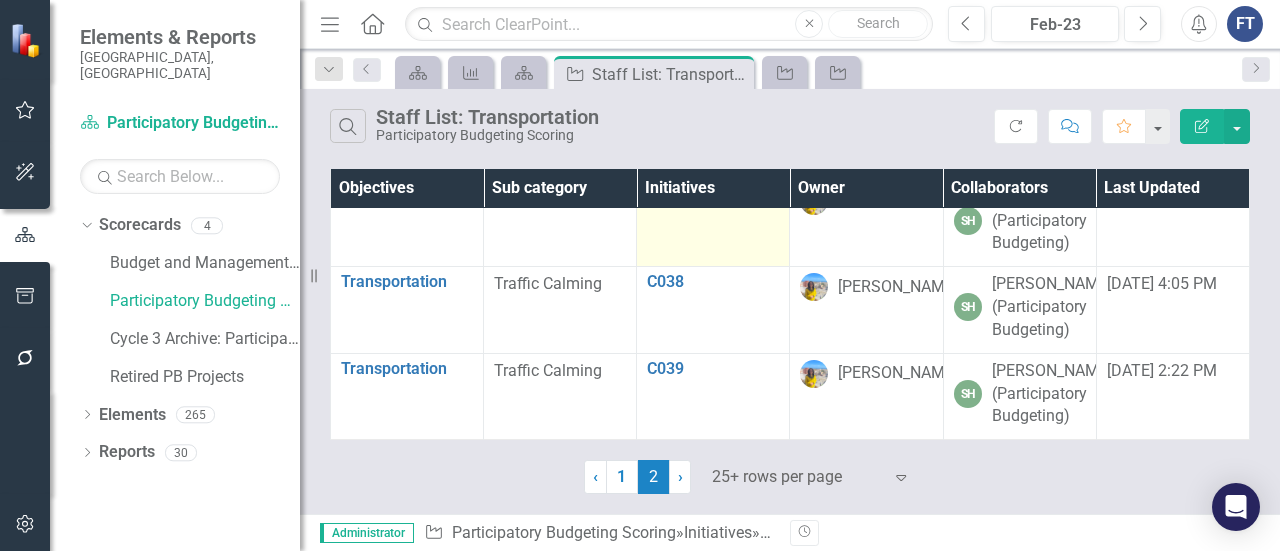 click on "C037" at bounding box center [713, 196] 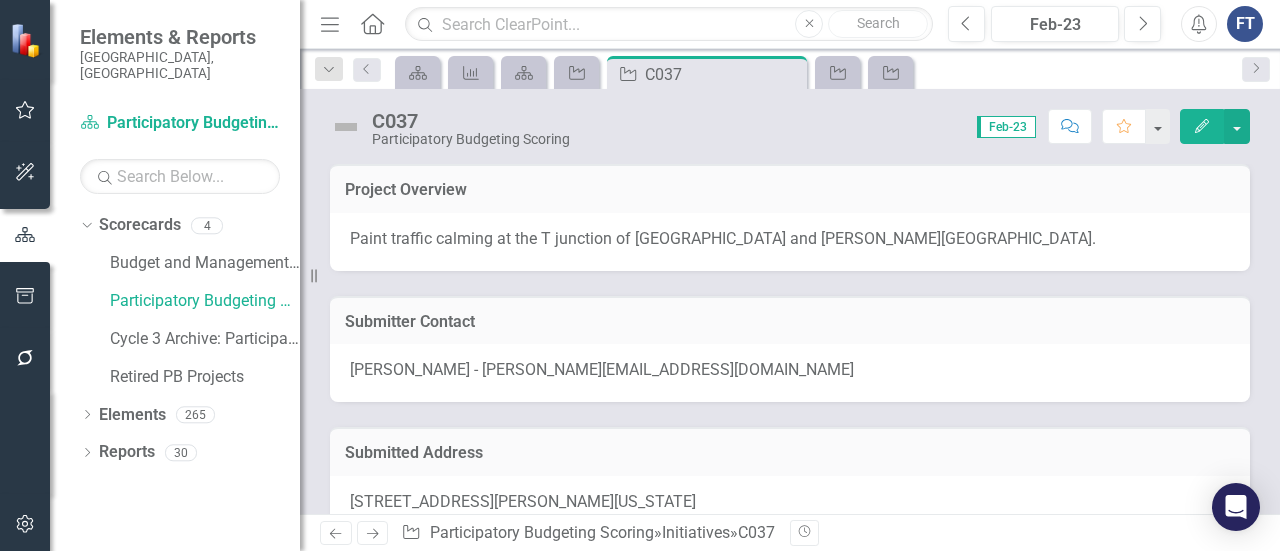 click on "Paint traffic calming at the T junction of [GEOGRAPHIC_DATA] and [PERSON_NAME][GEOGRAPHIC_DATA]." at bounding box center [723, 238] 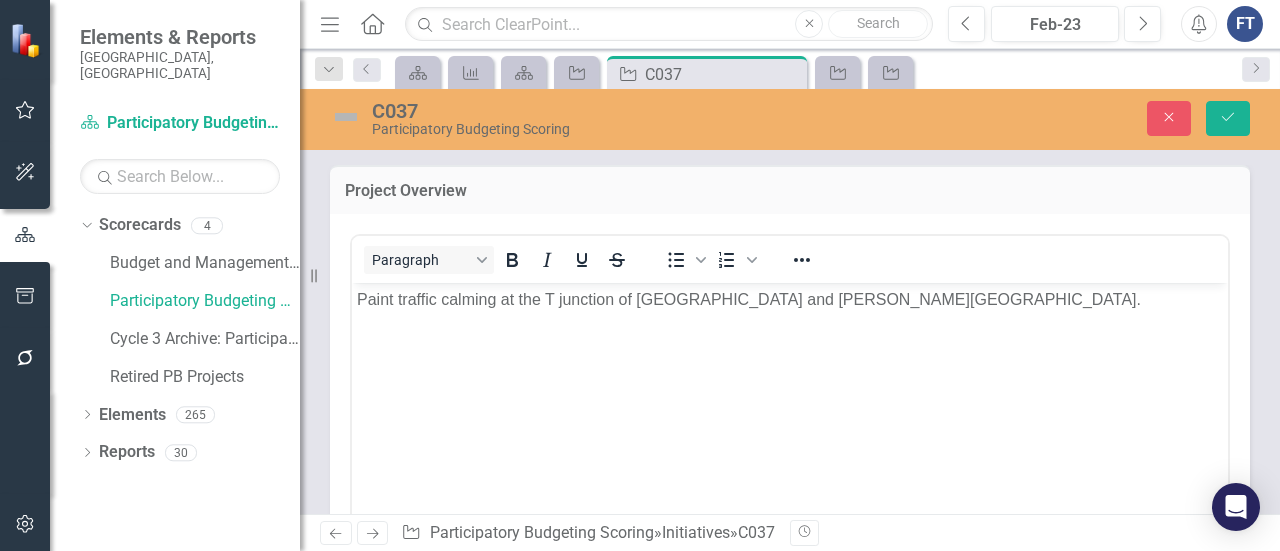 scroll, scrollTop: 0, scrollLeft: 0, axis: both 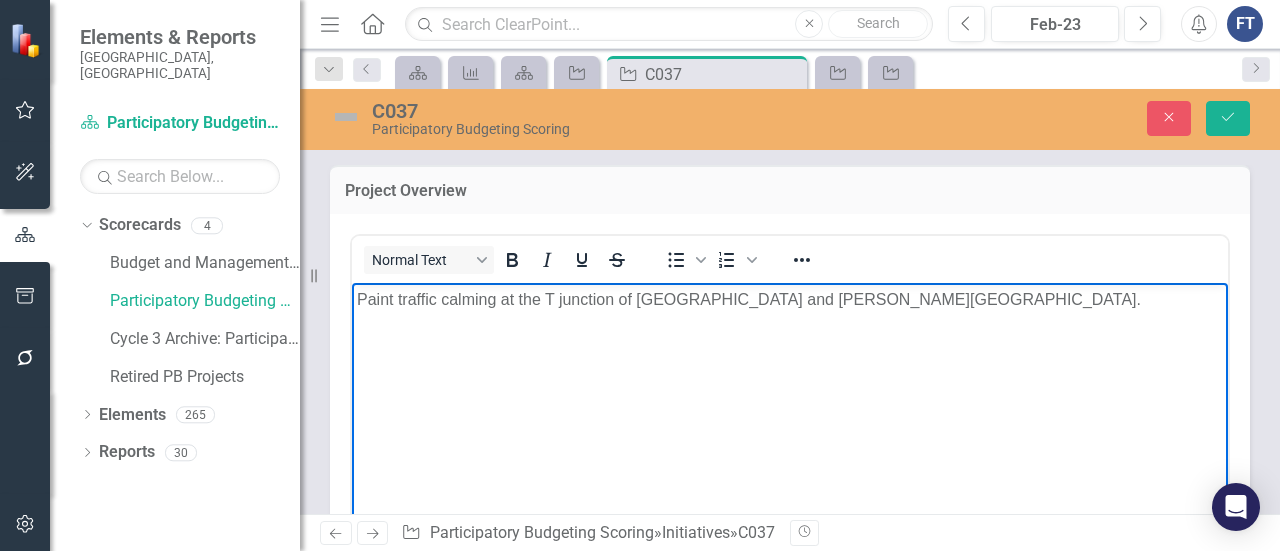 click on "Paint traffic calming at the T junction of [GEOGRAPHIC_DATA] and [PERSON_NAME][GEOGRAPHIC_DATA]." at bounding box center [790, 299] 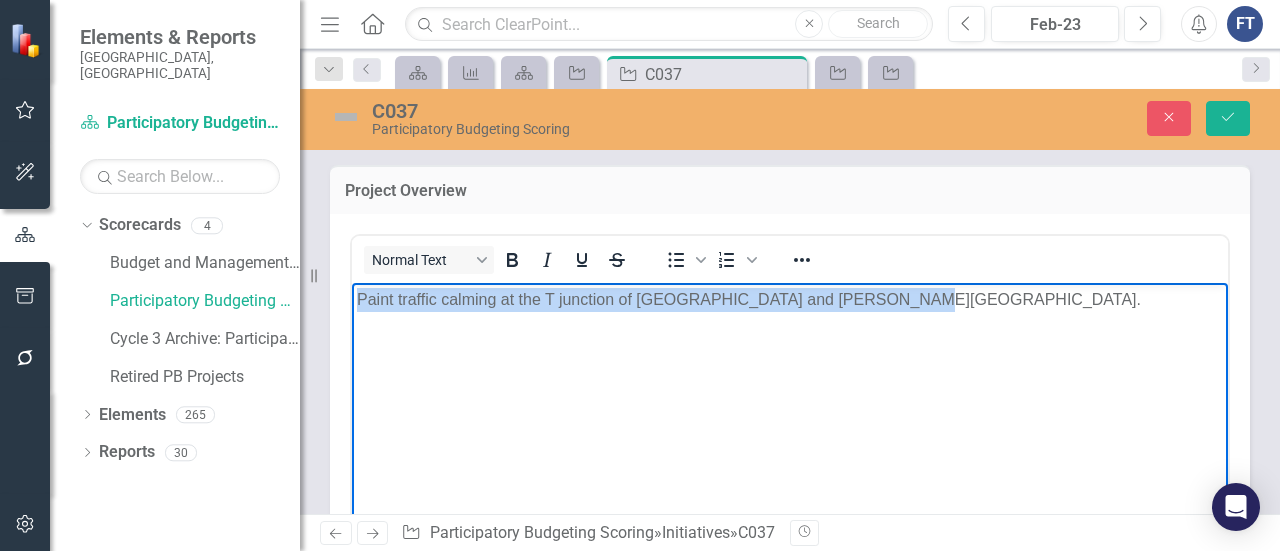 drag, startPoint x: 922, startPoint y: 297, endPoint x: 692, endPoint y: 579, distance: 363.9011 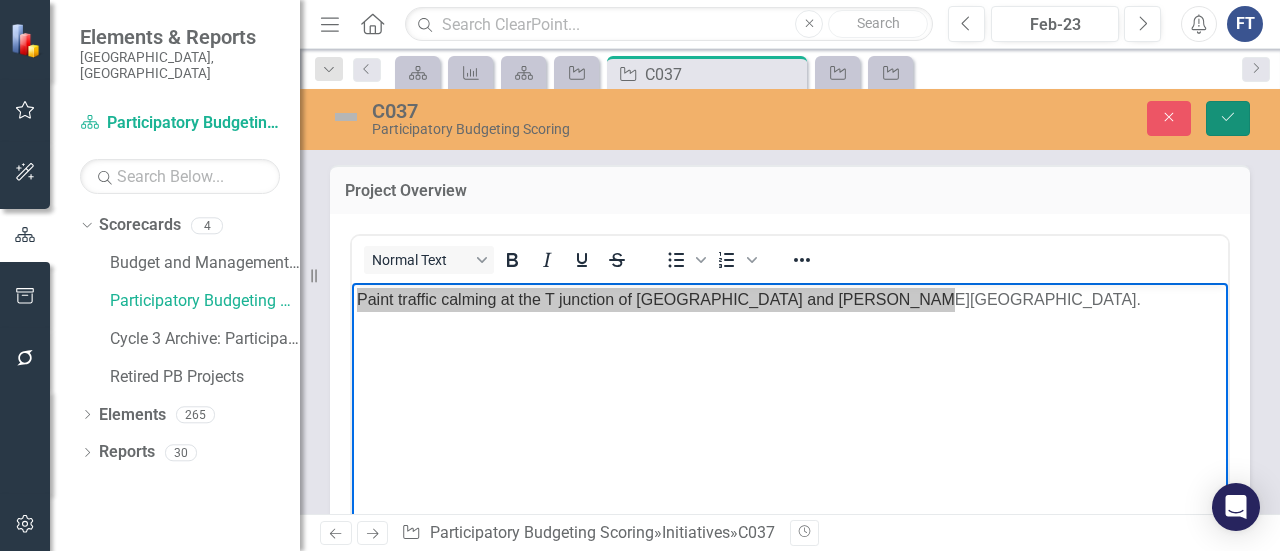 click on "Save" 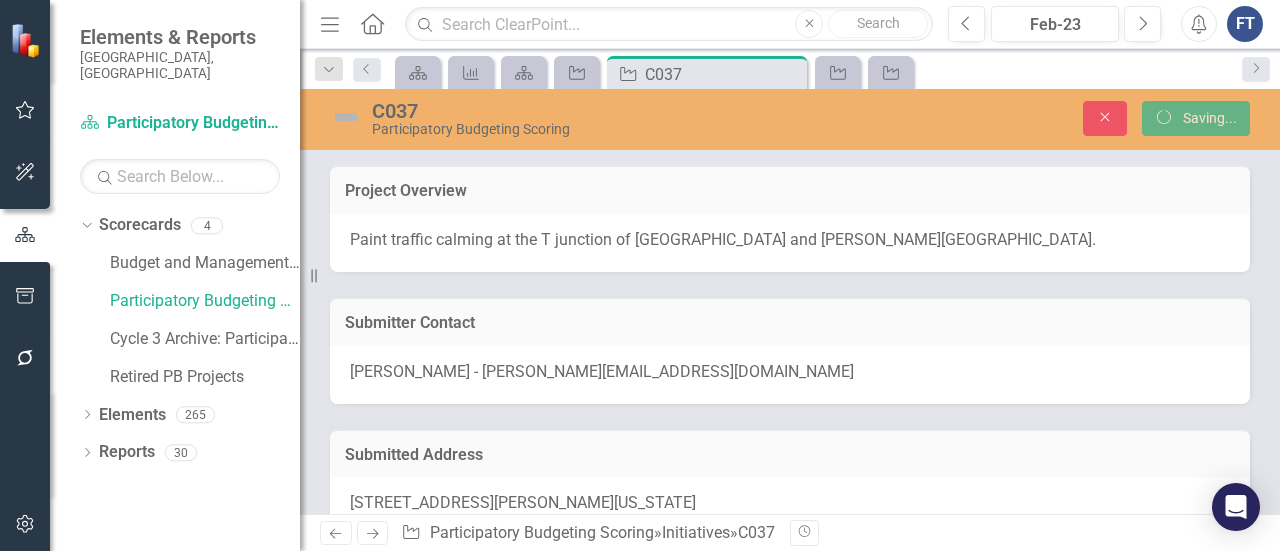 scroll, scrollTop: 225, scrollLeft: 0, axis: vertical 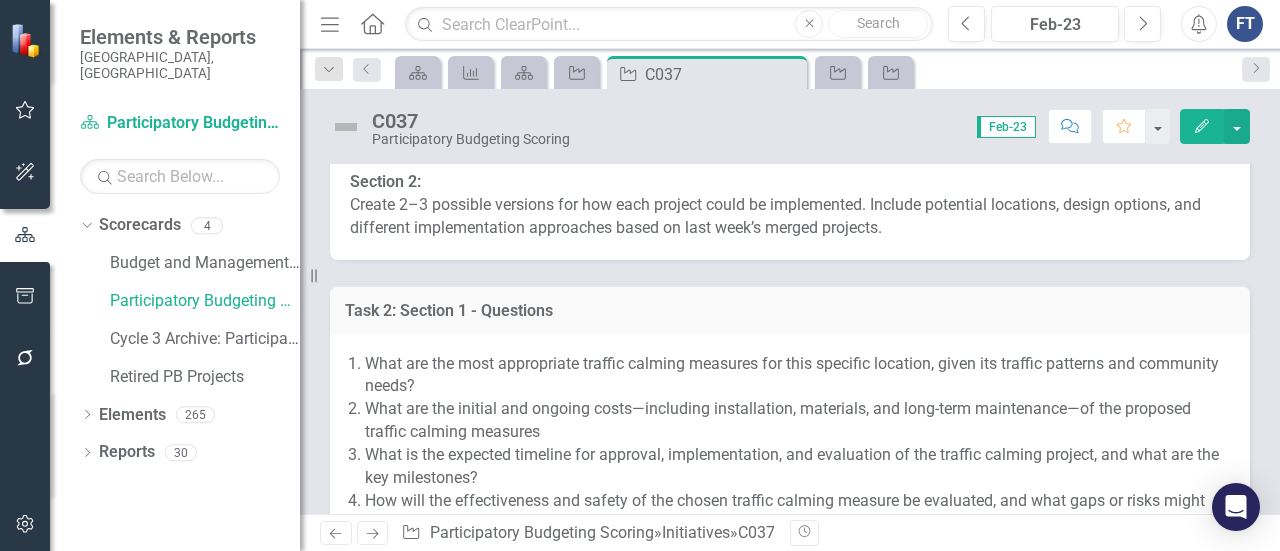 click on "What are the most appropriate traffic calming measures for this specific location, given its traffic patterns and community needs?" at bounding box center (797, 376) 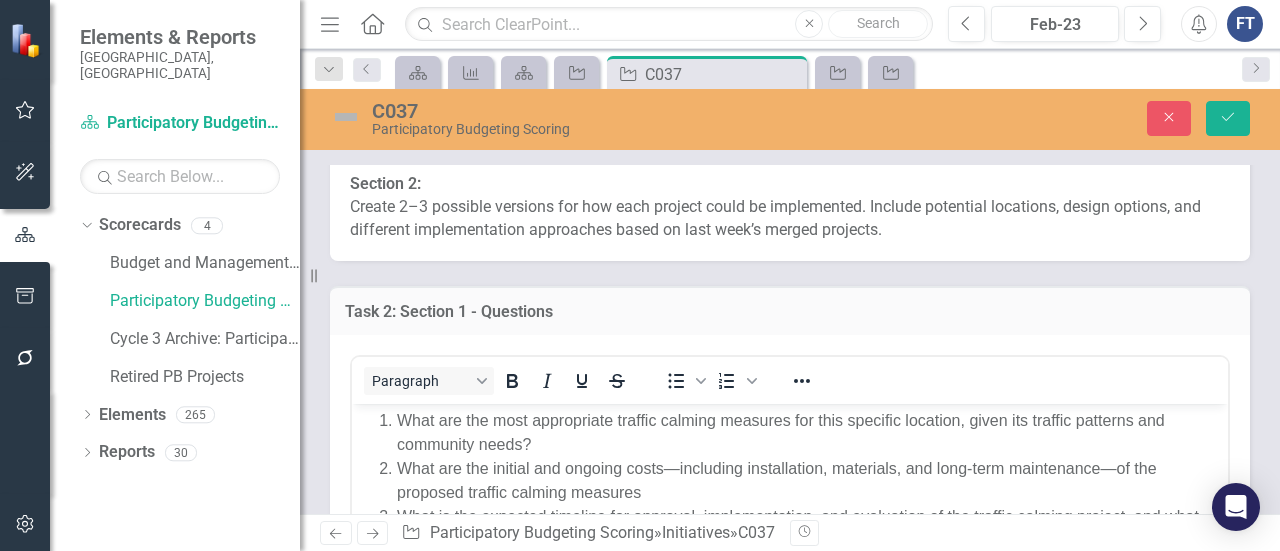 scroll, scrollTop: 0, scrollLeft: 0, axis: both 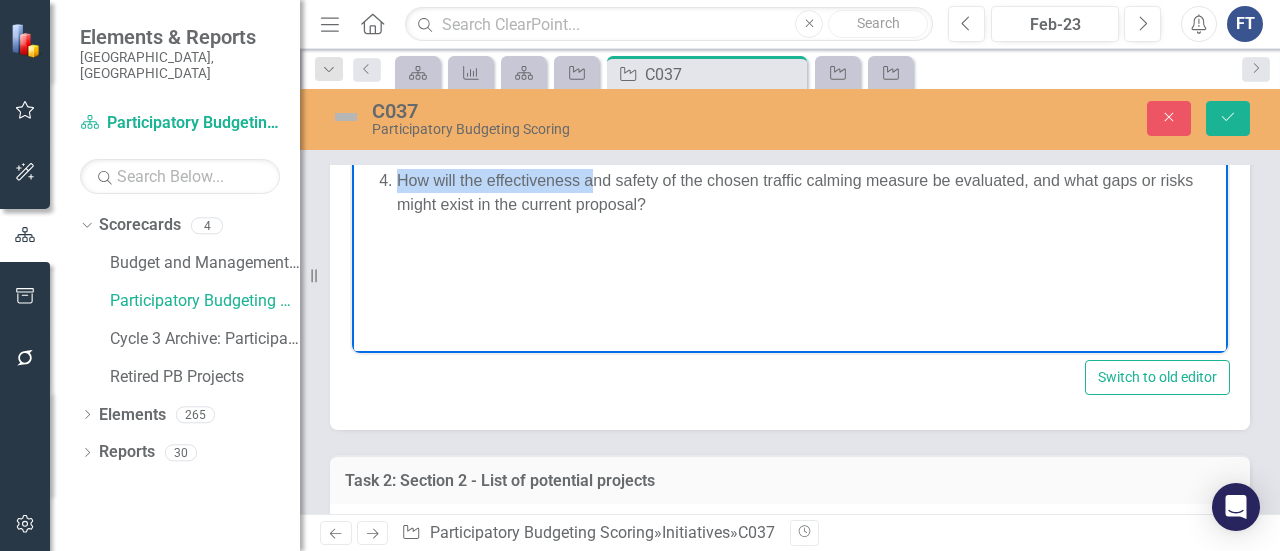 drag, startPoint x: 399, startPoint y: 22, endPoint x: 590, endPoint y: 190, distance: 254.37178 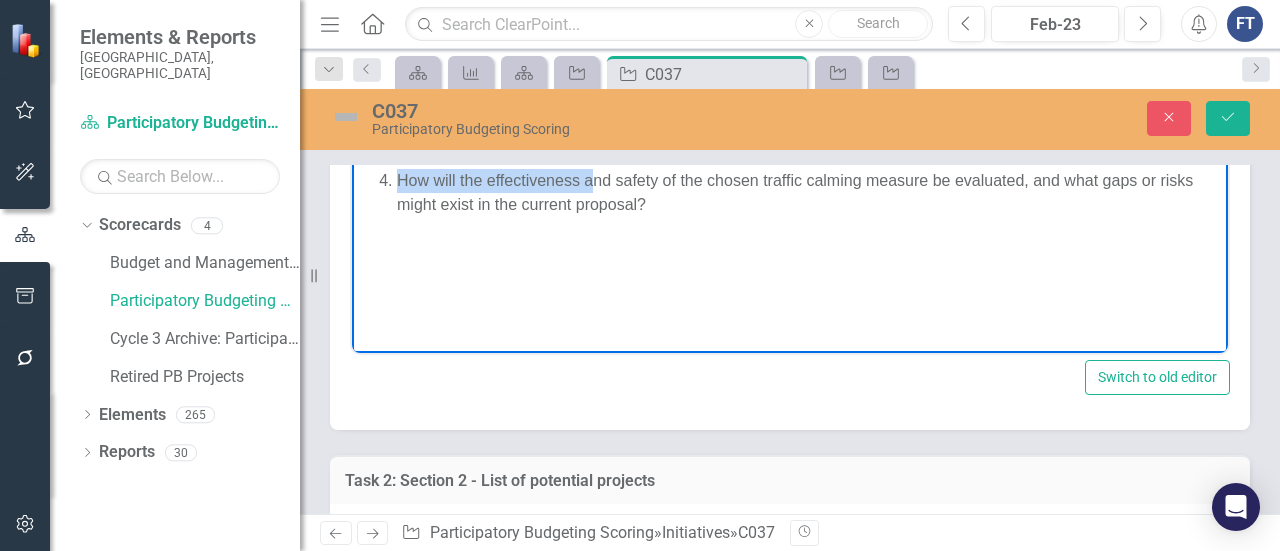 click on "What are the most appropriate traffic calming measures for this specific location, given its traffic patterns and community needs? What are the initial and ongoing costs—including installation, materials, and long-term maintenance—of the proposed traffic calming measures  What is the expected timeline for approval, implementation, and evaluation of the traffic calming project, and what are the key milestones? How will the effectiveness and safety of the chosen traffic calming measure be evaluated, and what gaps or risks might exist in the current proposal?" at bounding box center (790, 112) 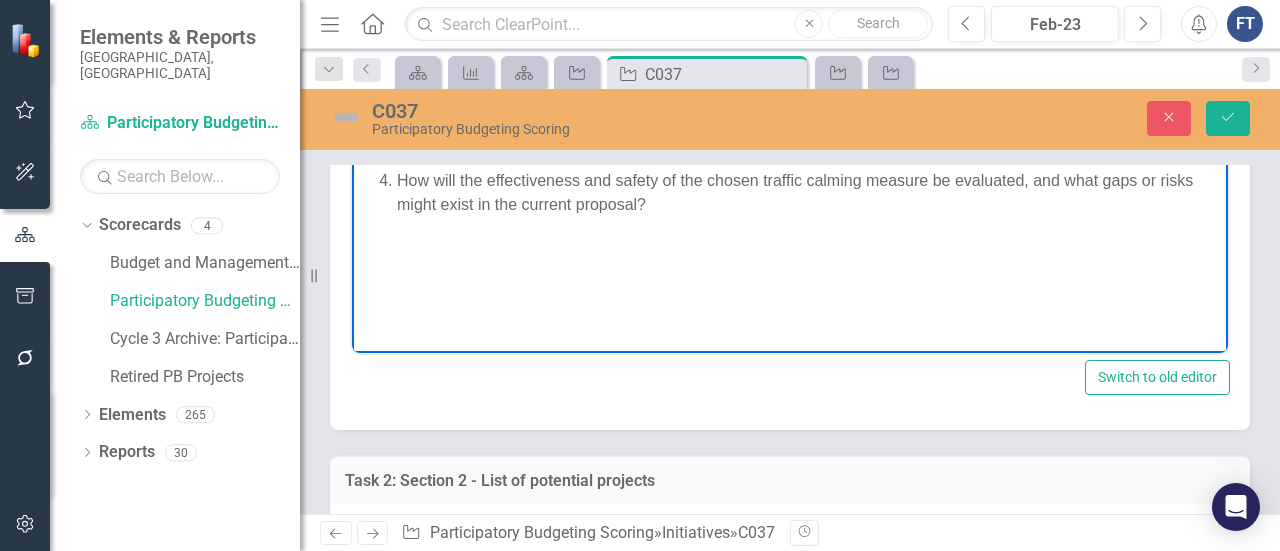 click on "How will the effectiveness and safety of the chosen traffic calming measure be evaluated, and what gaps or risks might exist in the current proposal?" at bounding box center [810, 192] 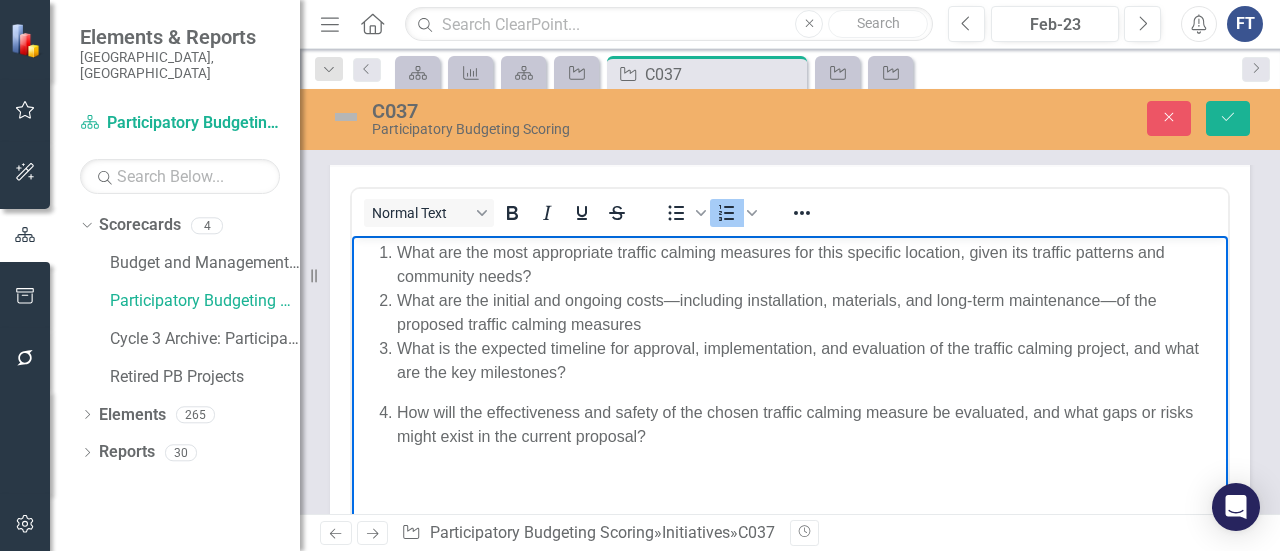 scroll, scrollTop: 1100, scrollLeft: 0, axis: vertical 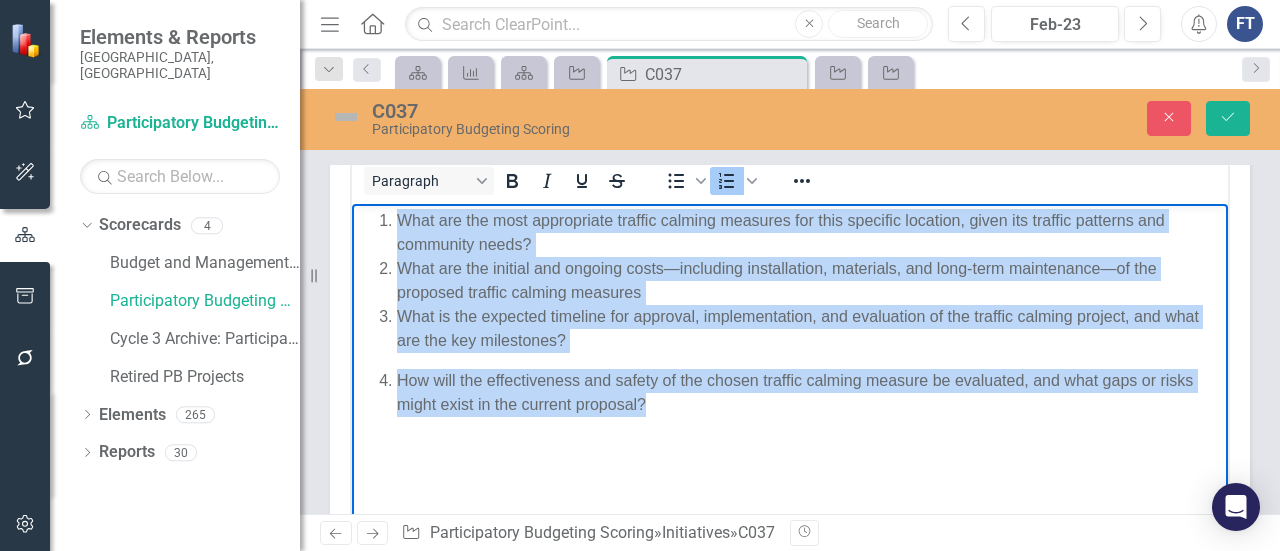 drag, startPoint x: 666, startPoint y: 407, endPoint x: 397, endPoint y: 210, distance: 333.42166 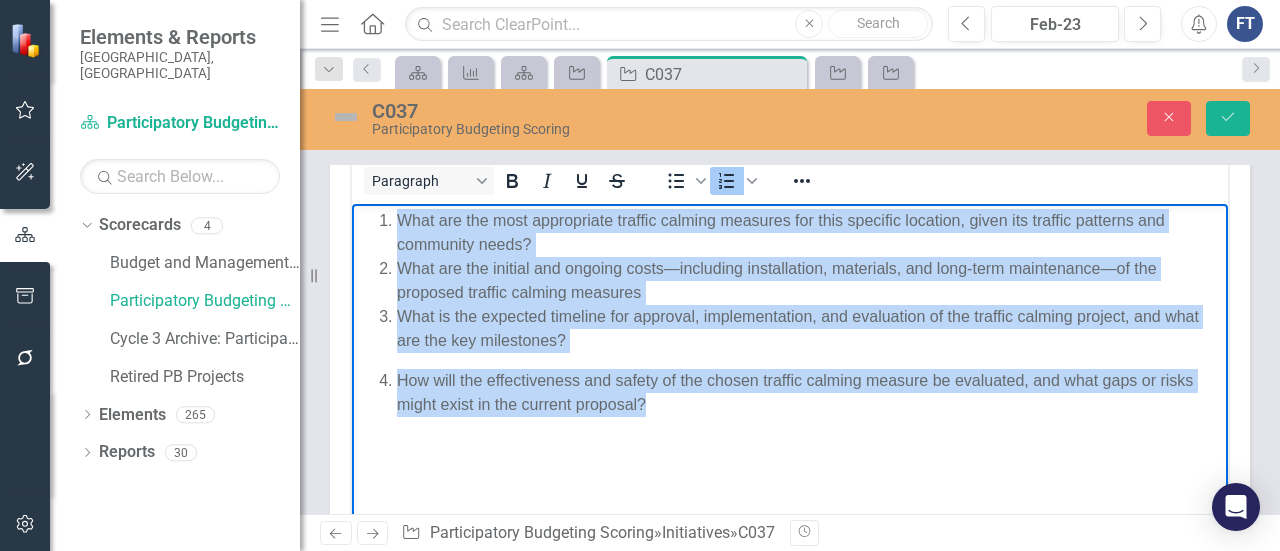 click on "What are the most appropriate traffic calming measures for this specific location, given its traffic patterns and community needs? What are the initial and ongoing costs—including installation, materials, and long-term maintenance—of the proposed traffic calming measures  What is the expected timeline for approval, implementation, and evaluation of the traffic calming project, and what are the key milestones? How will the effectiveness and safety of the chosen traffic calming measure be evaluated, and what gaps or risks might exist in the current proposal?" at bounding box center (790, 312) 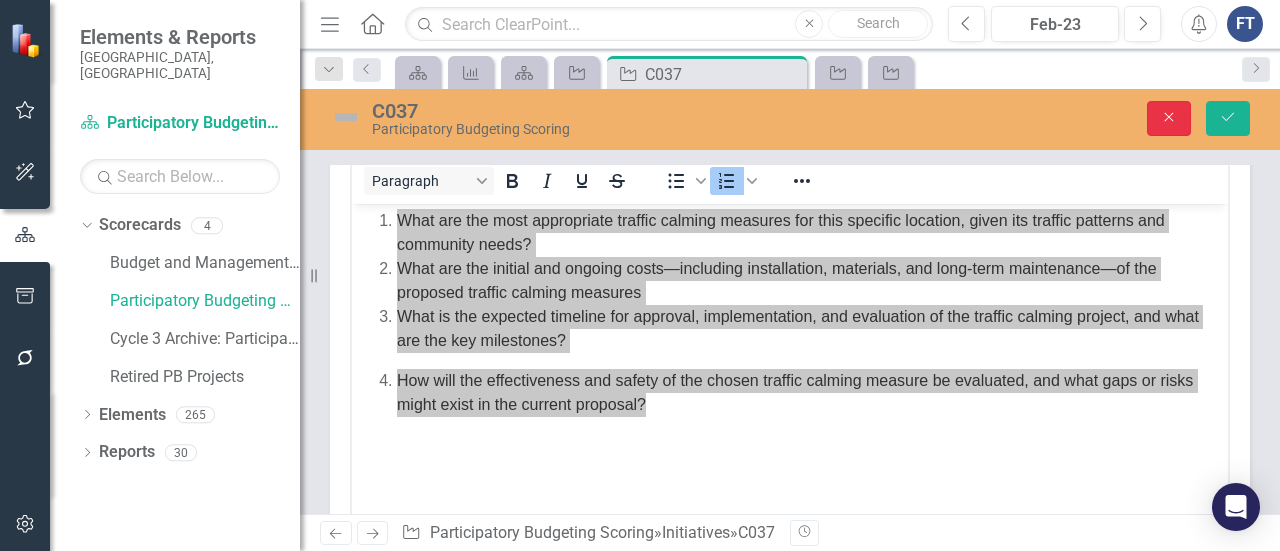 click on "Close" 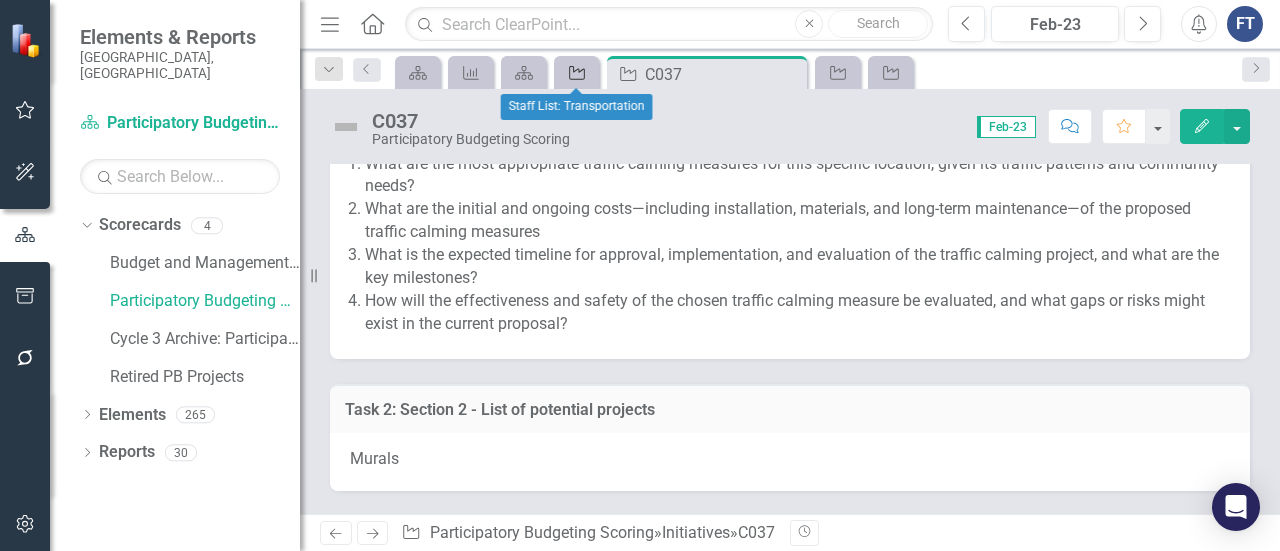 click on "Initiative" 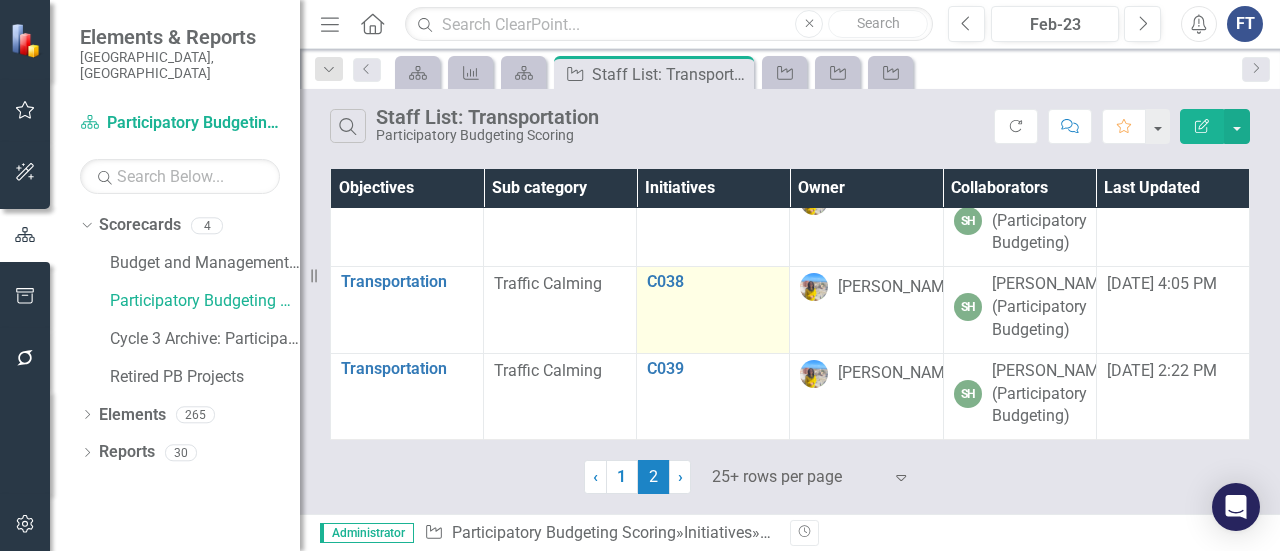 scroll, scrollTop: 1515, scrollLeft: 0, axis: vertical 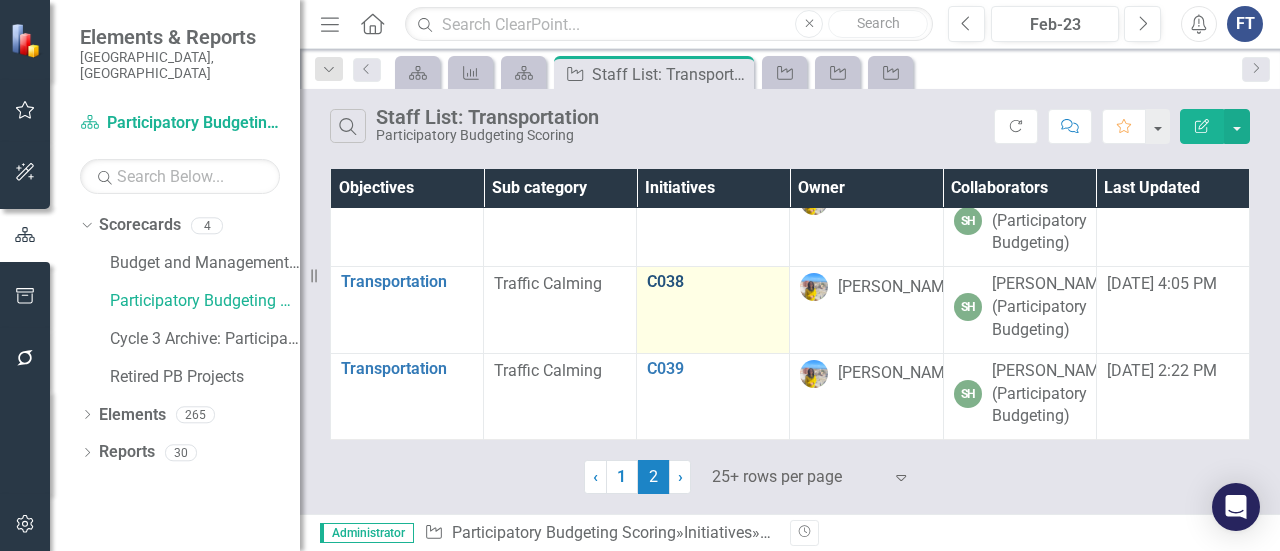 click on "C038" at bounding box center (713, 282) 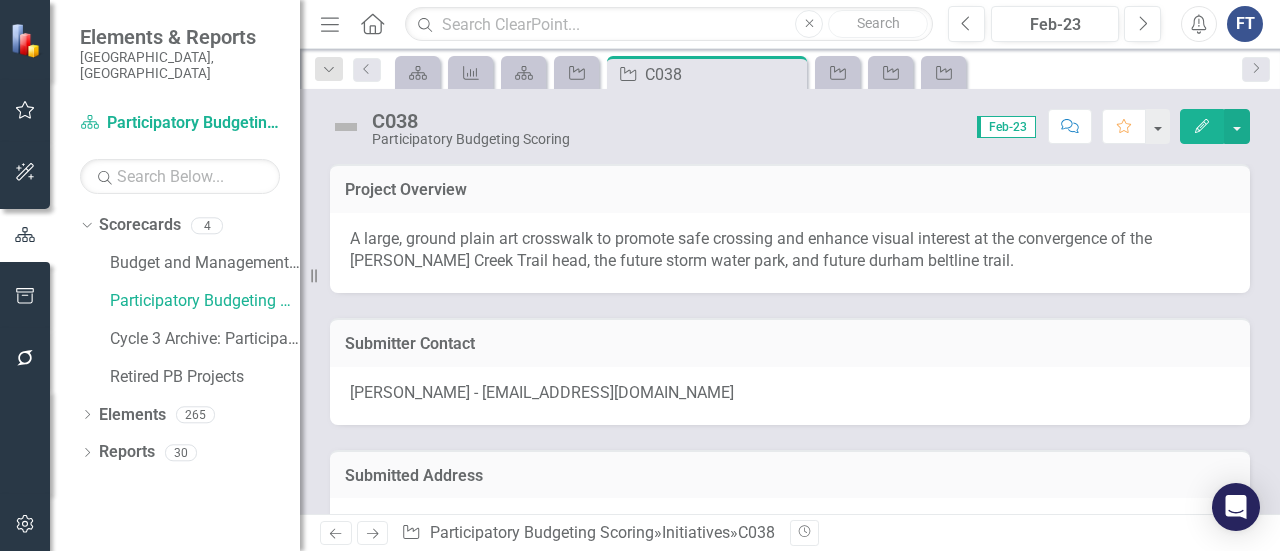 click on "A large, ground plain art crosswalk to promote safe crossing and enhance visual interest at the convergence of the [PERSON_NAME] Creek Trail head, the future storm water park, and future durham beltline trail." at bounding box center [790, 251] 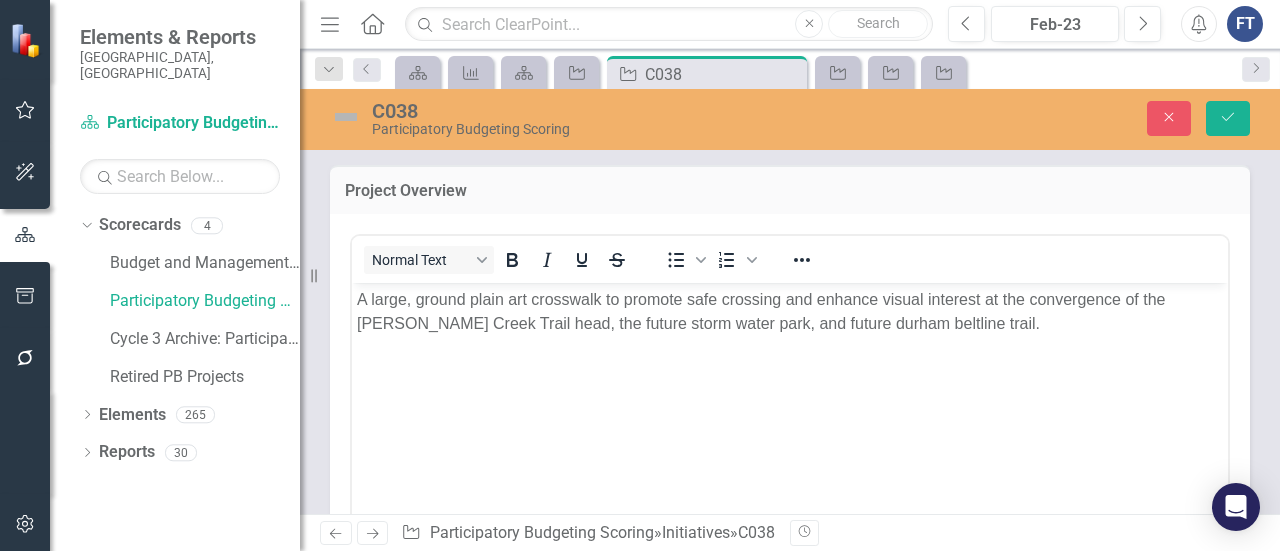 scroll, scrollTop: 0, scrollLeft: 0, axis: both 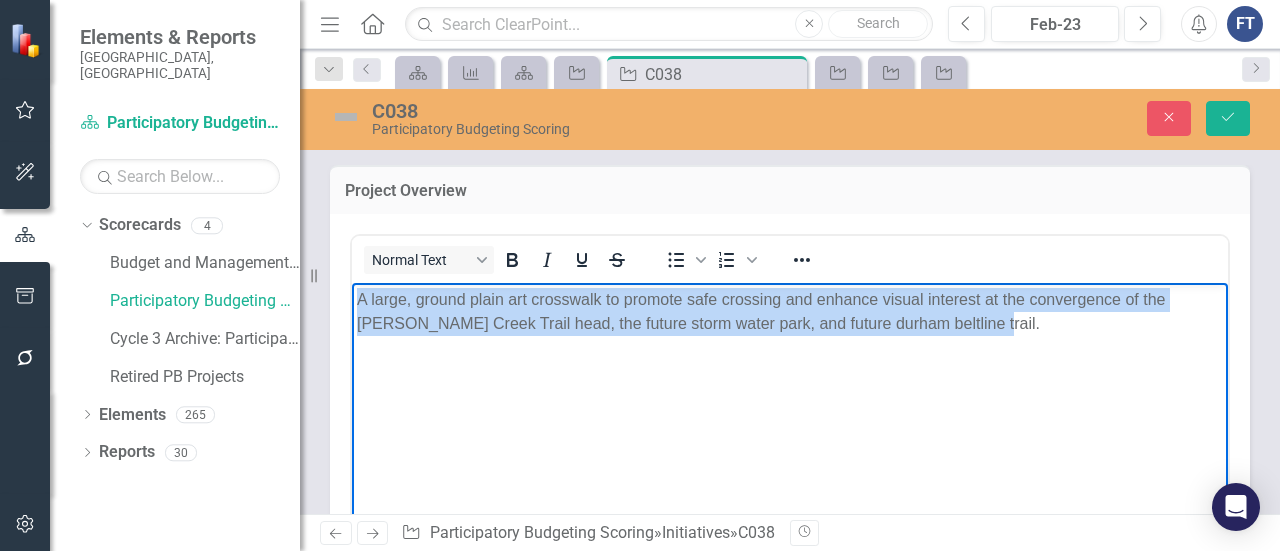 drag, startPoint x: 982, startPoint y: 325, endPoint x: 358, endPoint y: 276, distance: 625.9209 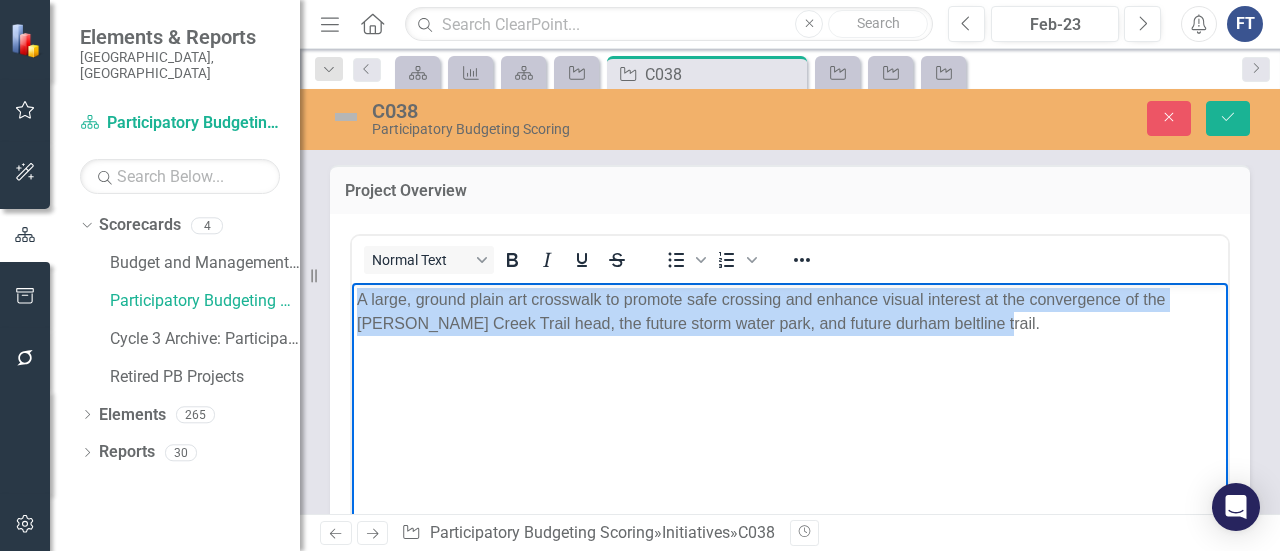 click on "A large, ground plain art crosswalk to promote safe crossing and enhance visual interest at the convergence of the [PERSON_NAME] Creek Trail head, the future storm water park, and future durham beltline trail." at bounding box center [790, 432] 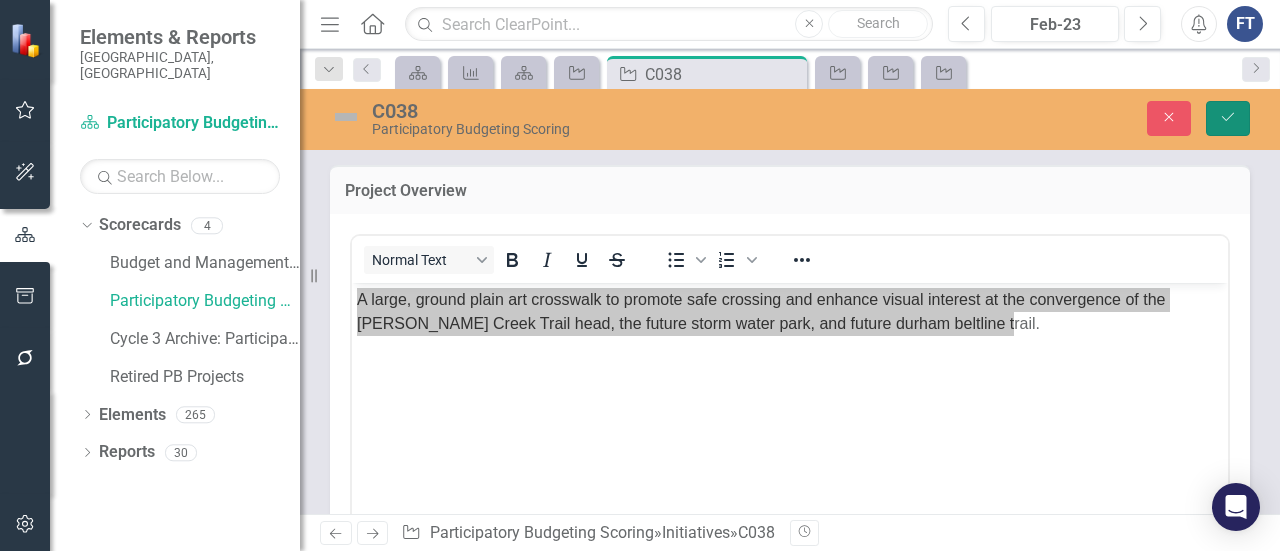 click on "Save" at bounding box center [1228, 118] 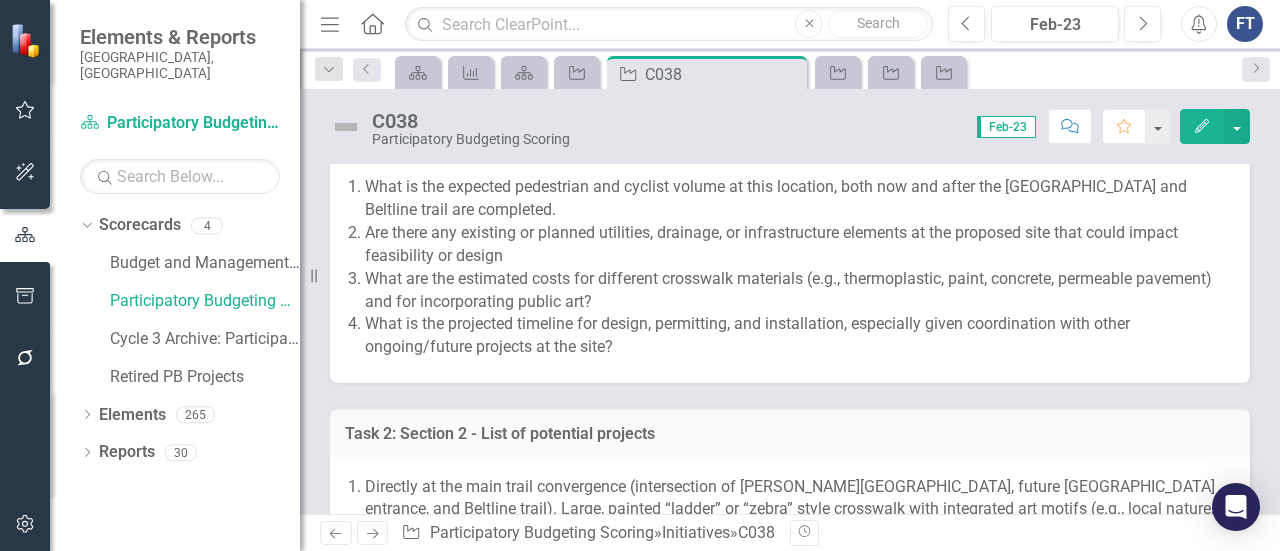 scroll, scrollTop: 1100, scrollLeft: 0, axis: vertical 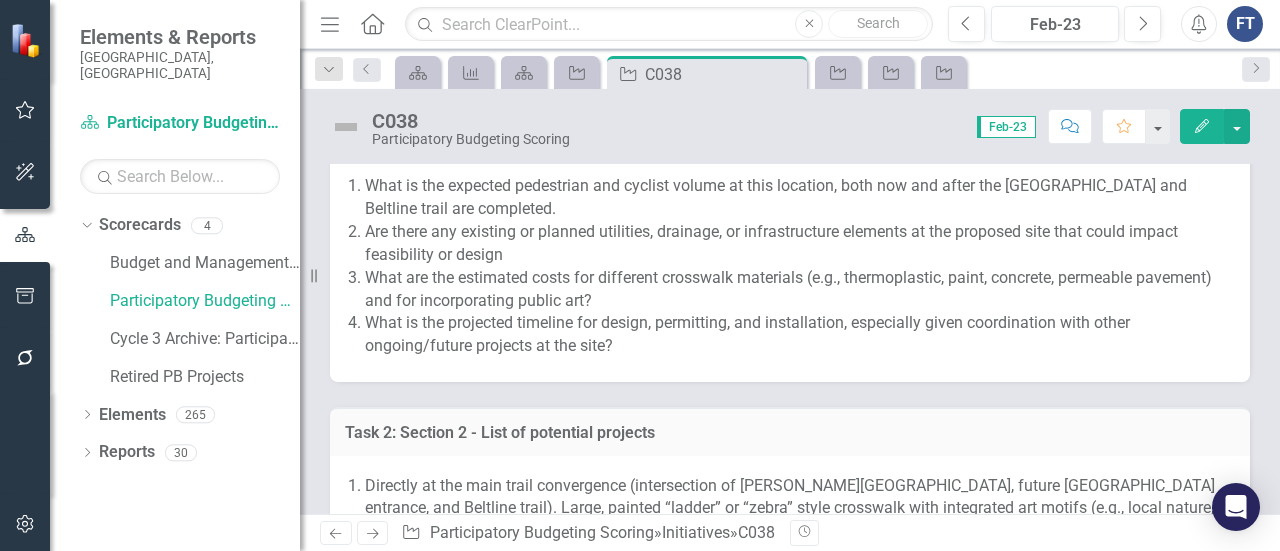 click on "What is the projected timeline for design, permitting, and installation, especially given coordination with other ongoing/future projects at the site?" at bounding box center (797, 335) 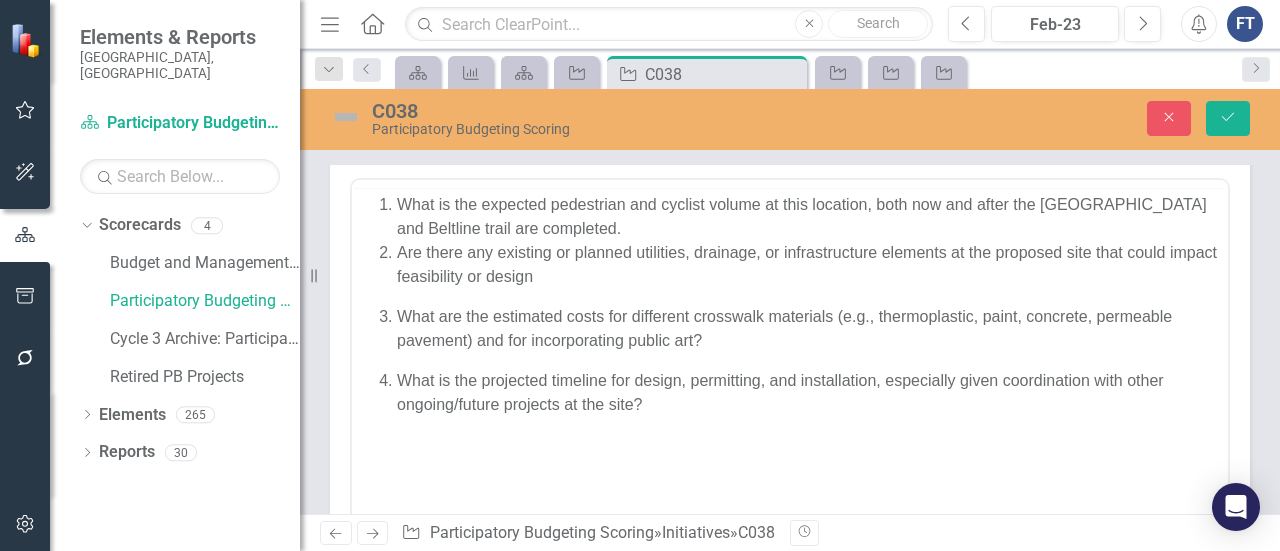 scroll, scrollTop: 0, scrollLeft: 0, axis: both 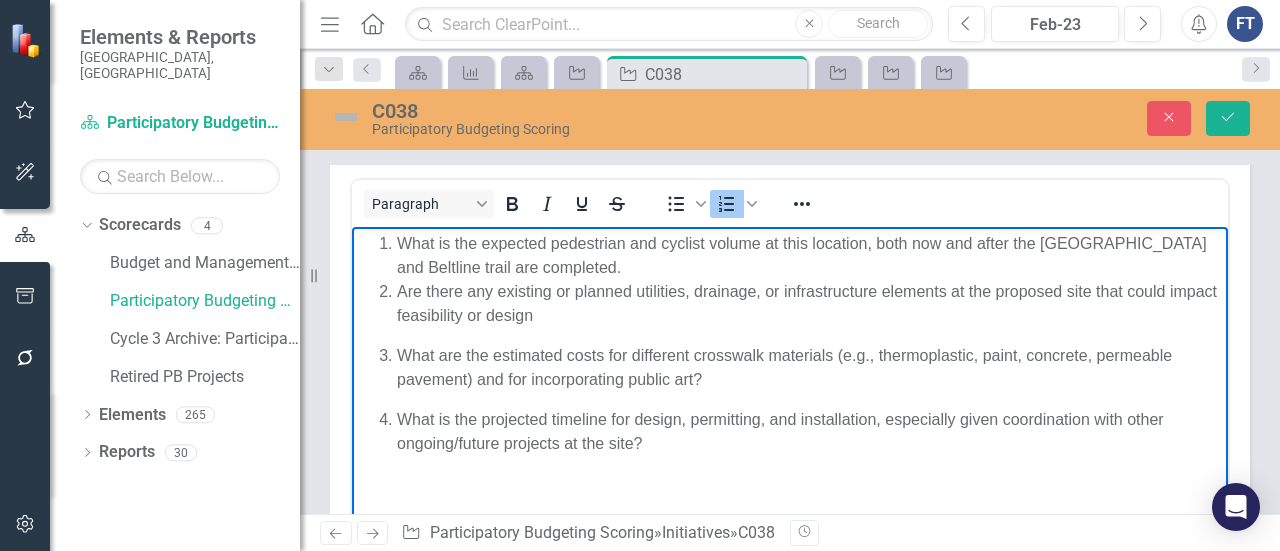 drag, startPoint x: 656, startPoint y: 443, endPoint x: 386, endPoint y: 223, distance: 348.2815 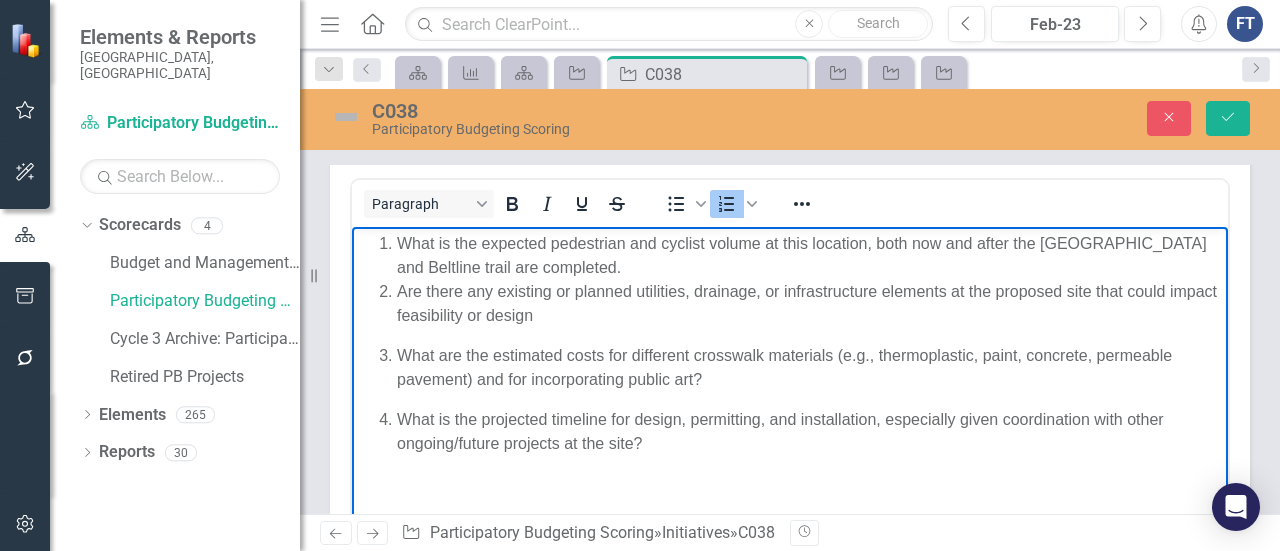 click on "What is the expected pedestrian and cyclist volume at this location, both now and after the [GEOGRAPHIC_DATA] and Beltline trail are completed. Are there any existing or planned utilities, drainage, or infrastructure elements at the proposed site that could impact feasibility or design What are the estimated costs for different crosswalk materials (e.g., thermoplastic, paint, concrete, permeable pavement) and for incorporating public art?  What is the projected timeline for design, permitting, and installation, especially given coordination with other ongoing/future projects at the site?" at bounding box center (790, 376) 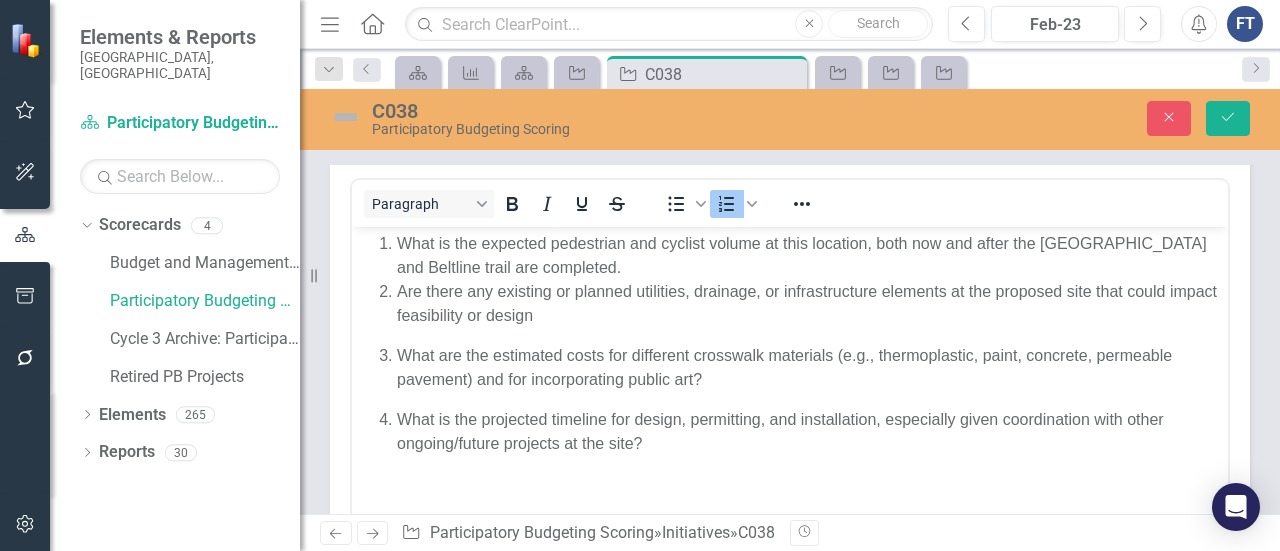 click on "Paragraph To open the popup, press Shift+Enter To open the popup, press Shift+Enter" at bounding box center (790, 203) 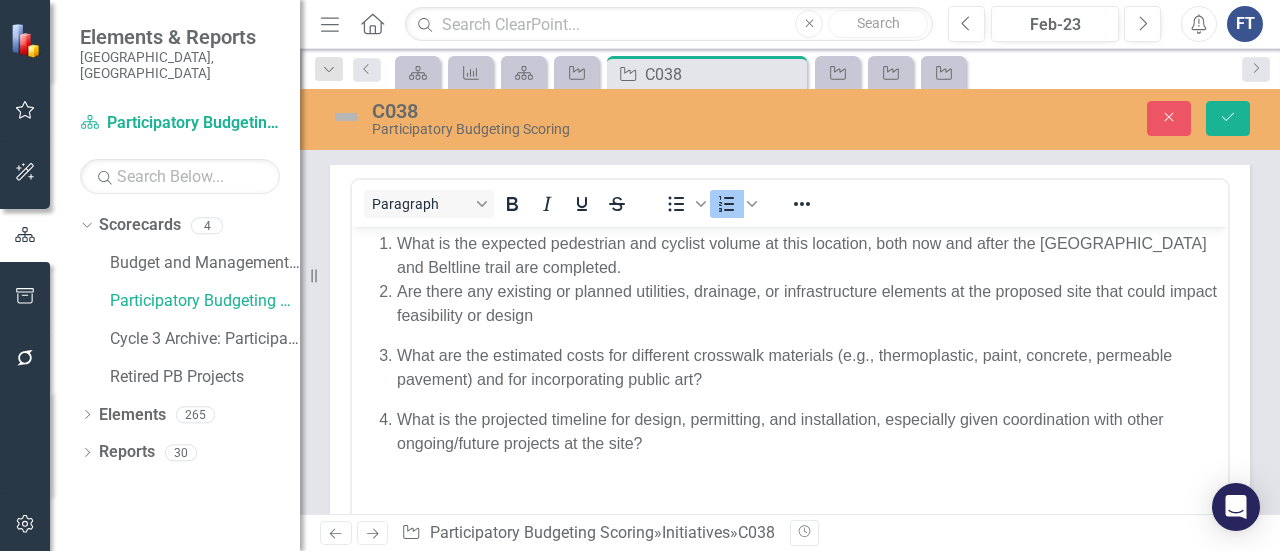 click on "What is the projected timeline for design, permitting, and installation, especially given coordination with other ongoing/future projects at the site?" at bounding box center [810, 431] 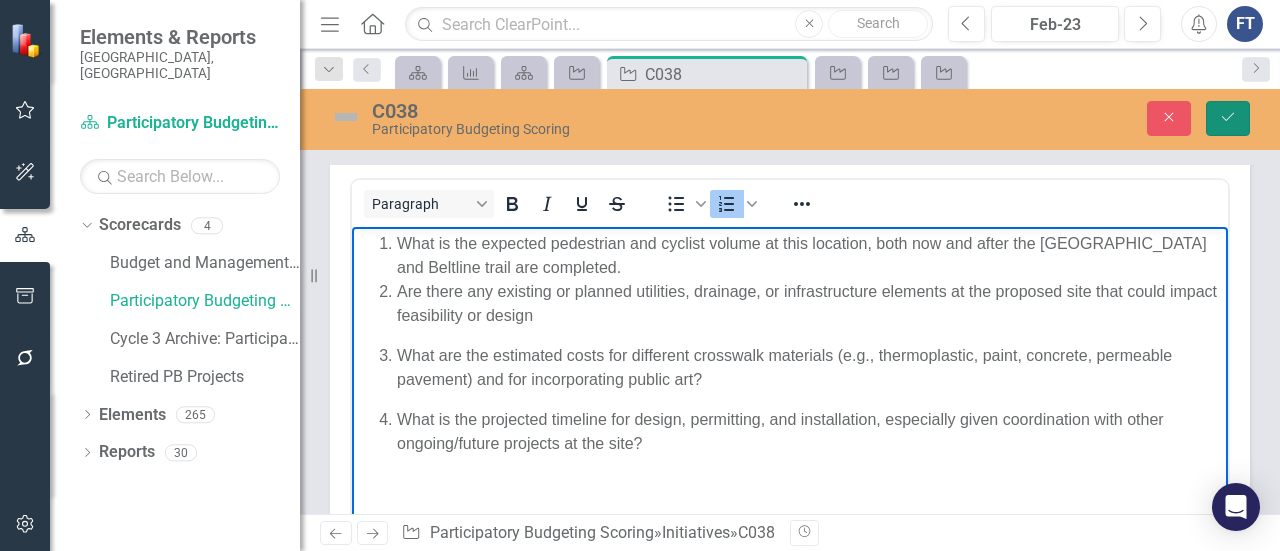 click on "Save" at bounding box center (1228, 118) 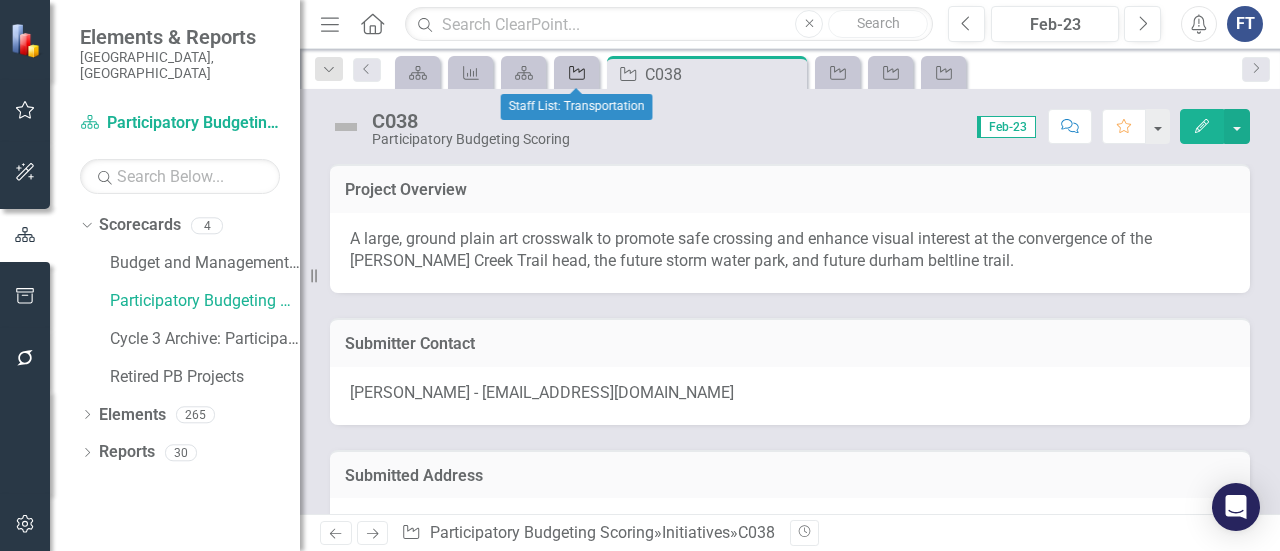 click 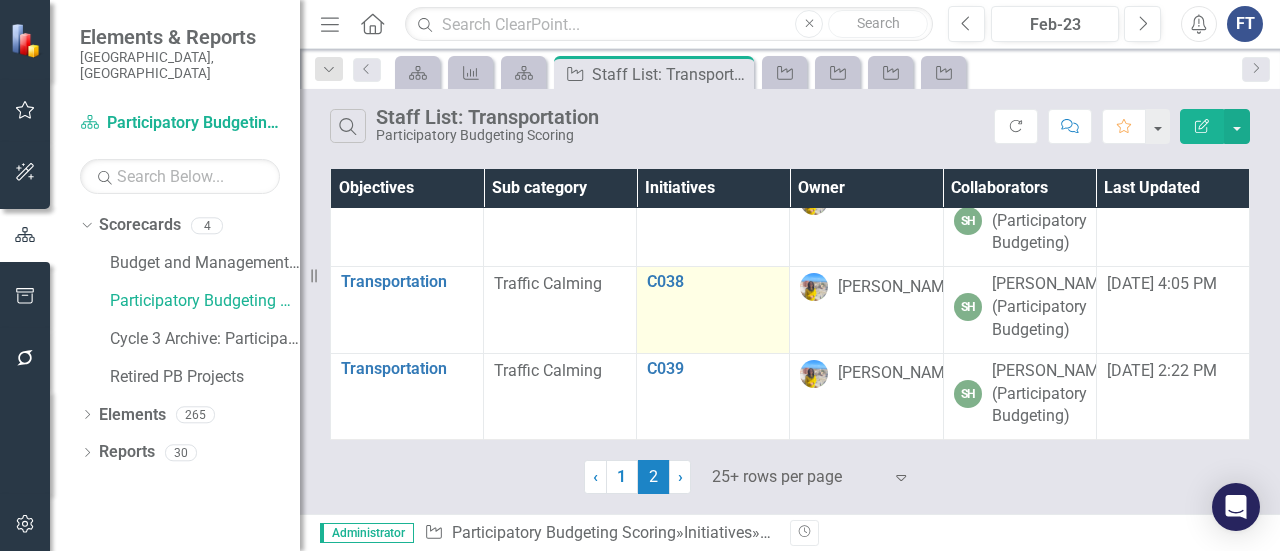 scroll, scrollTop: 1600, scrollLeft: 0, axis: vertical 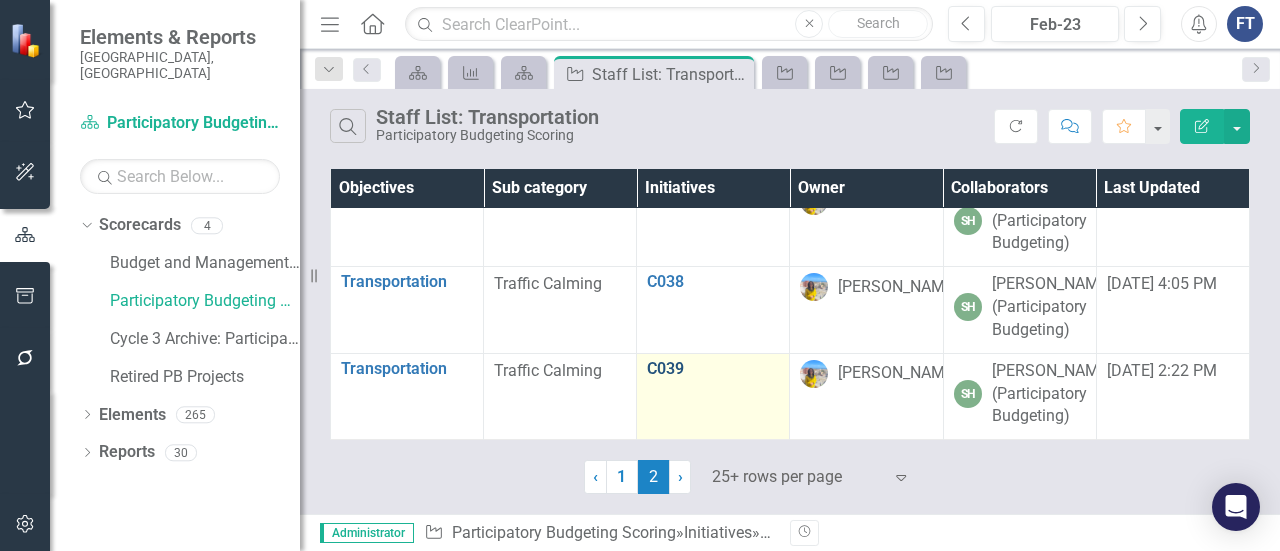 click on "C039" at bounding box center (713, 369) 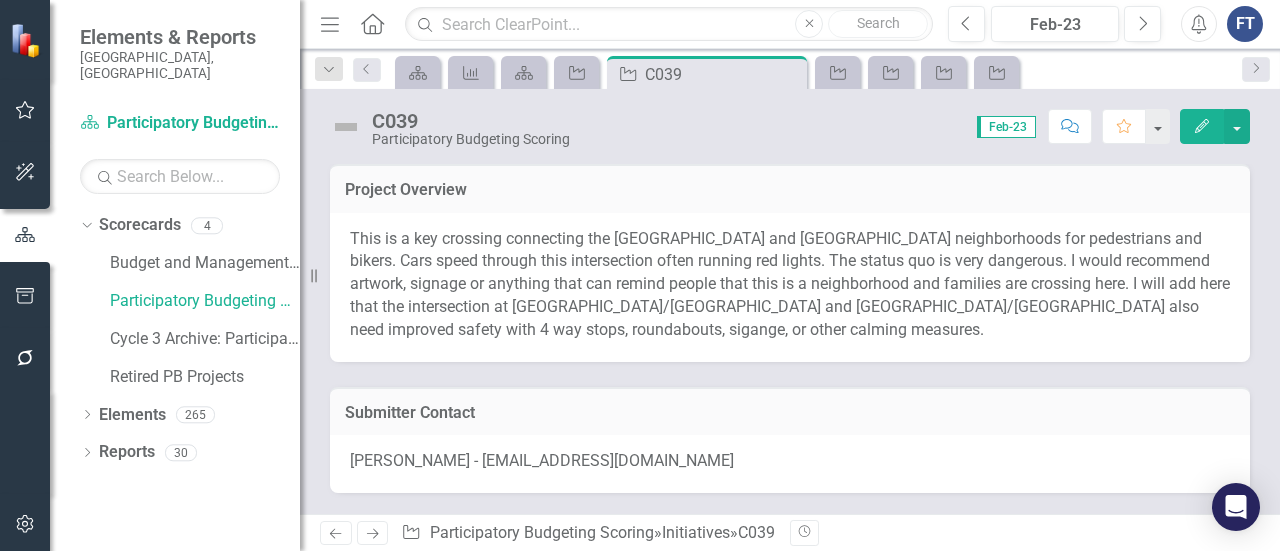 click on "This is a key crossing connecting the [GEOGRAPHIC_DATA] and [GEOGRAPHIC_DATA] neighborhoods for pedestrians and bikers. Cars speed through this intersection often running red lights. The status quo is very dangerous. I would recommend artwork, signage or anything that can remind people that this is a neighborhood and families are crossing here. I will add here that the intersection at [GEOGRAPHIC_DATA]/[GEOGRAPHIC_DATA] and [GEOGRAPHIC_DATA]/[GEOGRAPHIC_DATA] also need improved safety with 4 way stops, roundabouts, sigange, or other calming measures." at bounding box center [790, 284] 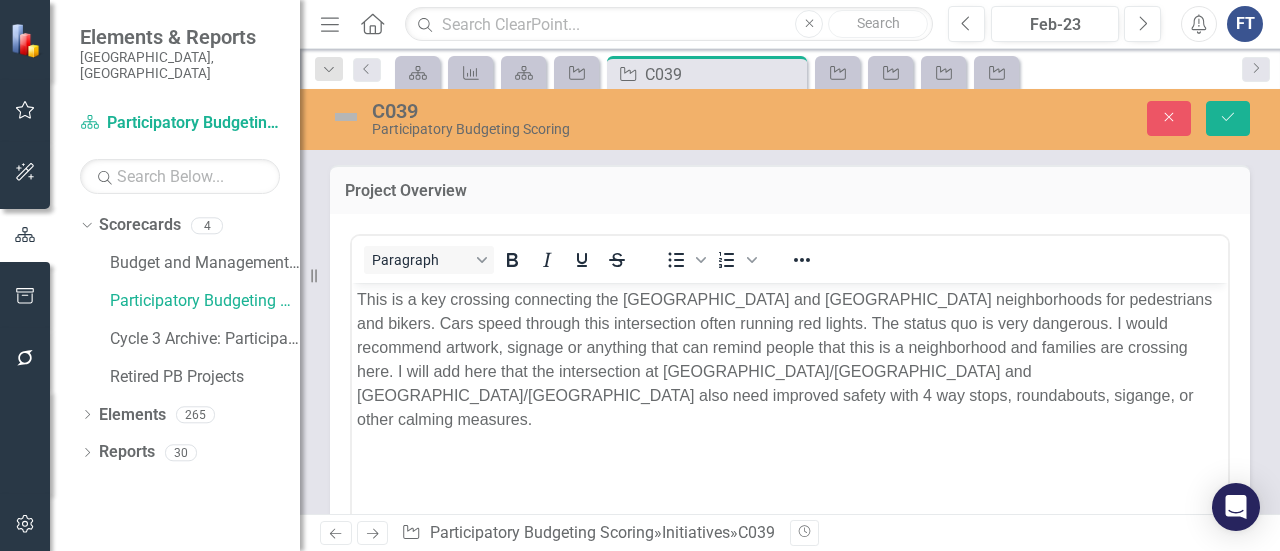 scroll, scrollTop: 0, scrollLeft: 0, axis: both 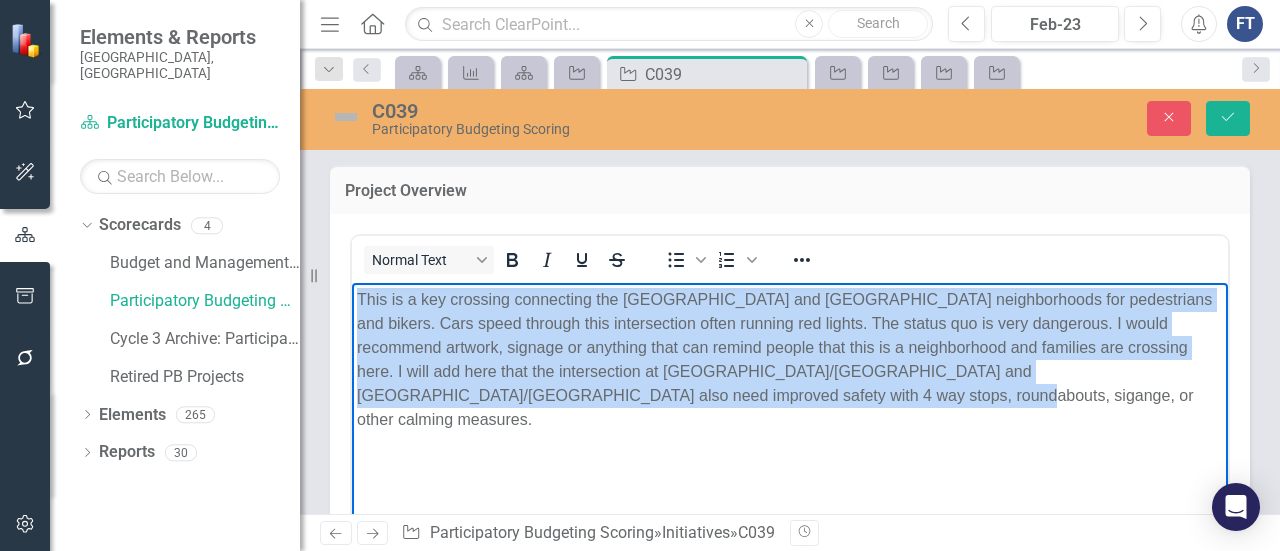 drag, startPoint x: 355, startPoint y: 301, endPoint x: 708, endPoint y: 392, distance: 364.5408 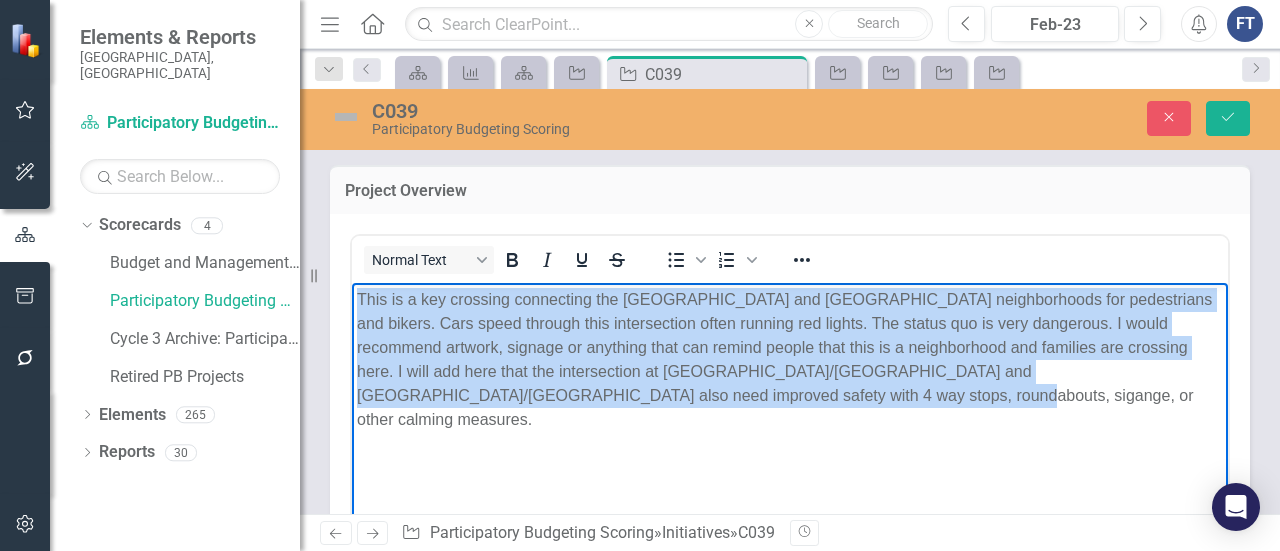click on "This is a key crossing connecting the [GEOGRAPHIC_DATA] and [GEOGRAPHIC_DATA] neighborhoods for pedestrians and bikers. Cars speed through this intersection often running red lights. The status quo is very dangerous. I would recommend artwork, signage or anything that can remind people that this is a neighborhood and families are crossing here. I will add here that the intersection at [GEOGRAPHIC_DATA]/[GEOGRAPHIC_DATA] and [GEOGRAPHIC_DATA]/[GEOGRAPHIC_DATA] also need improved safety with 4 way stops, roundabouts, sigange, or other calming measures." at bounding box center (790, 432) 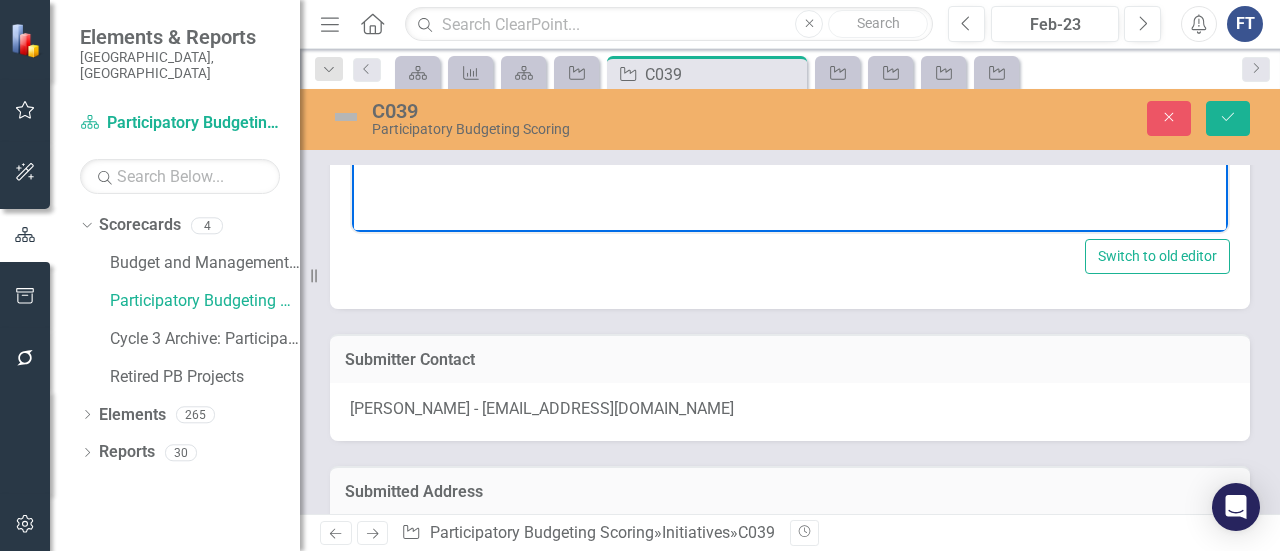 scroll, scrollTop: 600, scrollLeft: 0, axis: vertical 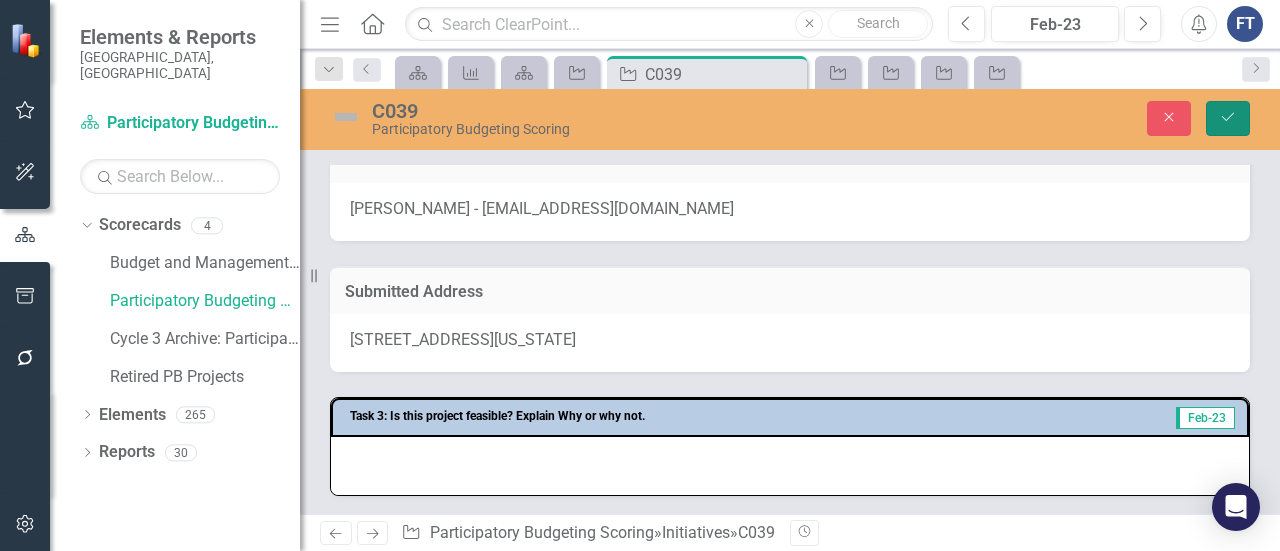 click on "Save" 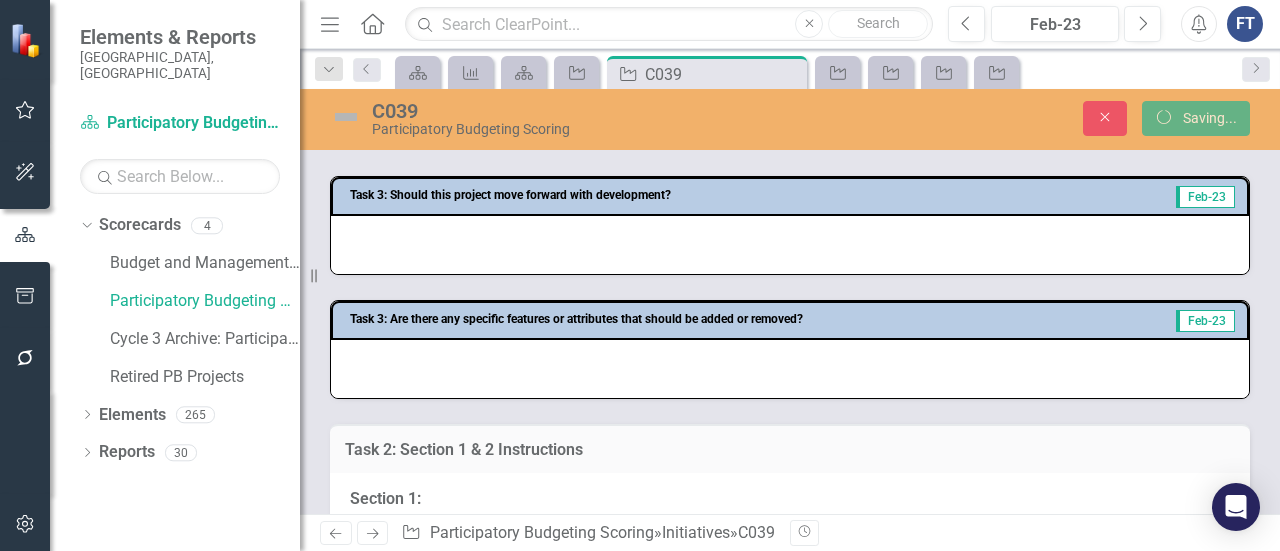 scroll, scrollTop: 255, scrollLeft: 0, axis: vertical 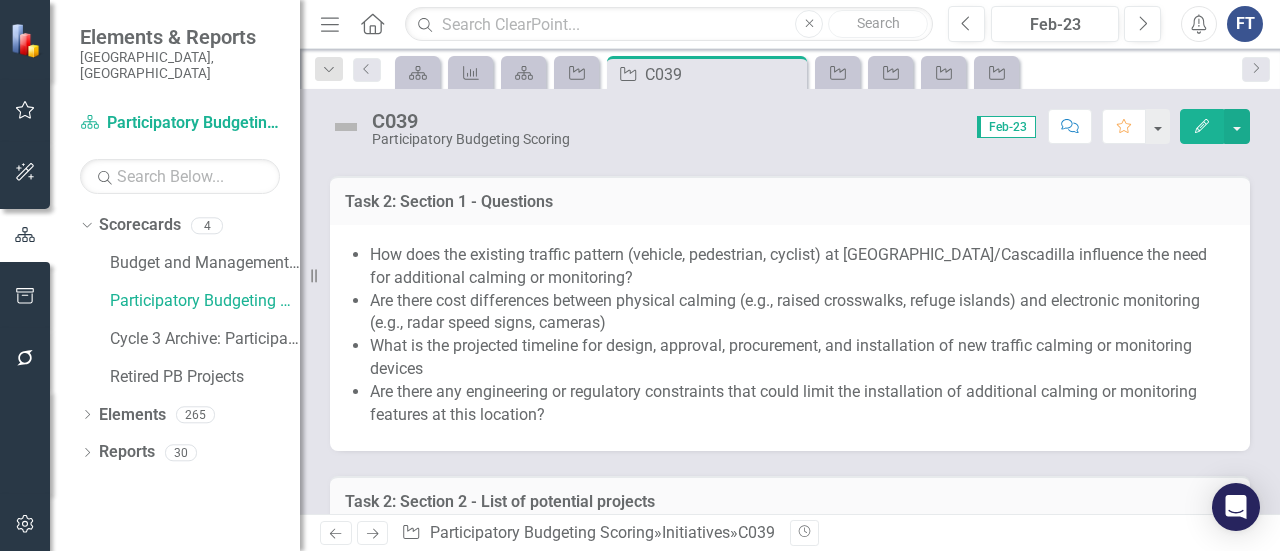 click on "How does the existing traffic pattern (vehicle, pedestrian, cyclist) at [GEOGRAPHIC_DATA]/Cascadilla influence the need for additional calming or monitoring?" at bounding box center (800, 267) 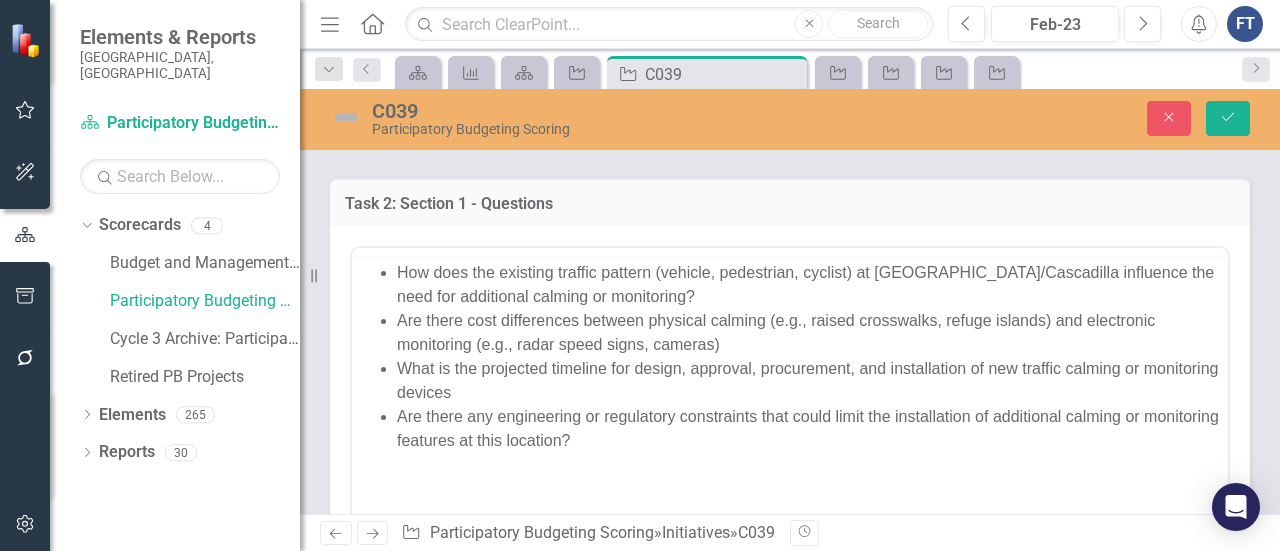 scroll, scrollTop: 0, scrollLeft: 0, axis: both 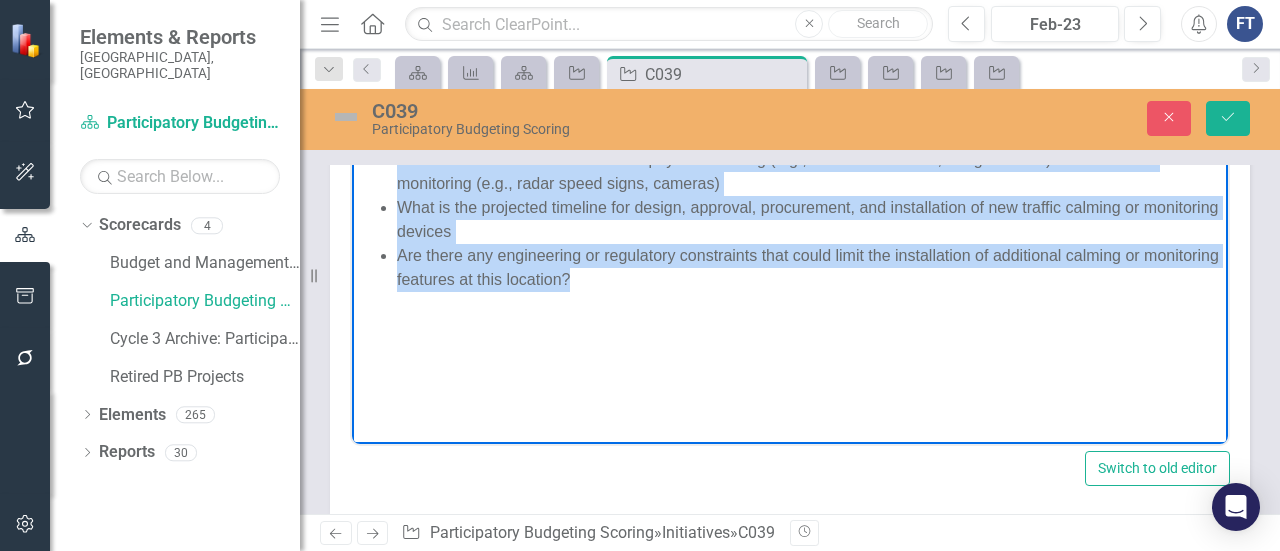 drag, startPoint x: 395, startPoint y: 114, endPoint x: 652, endPoint y: 294, distance: 313.76584 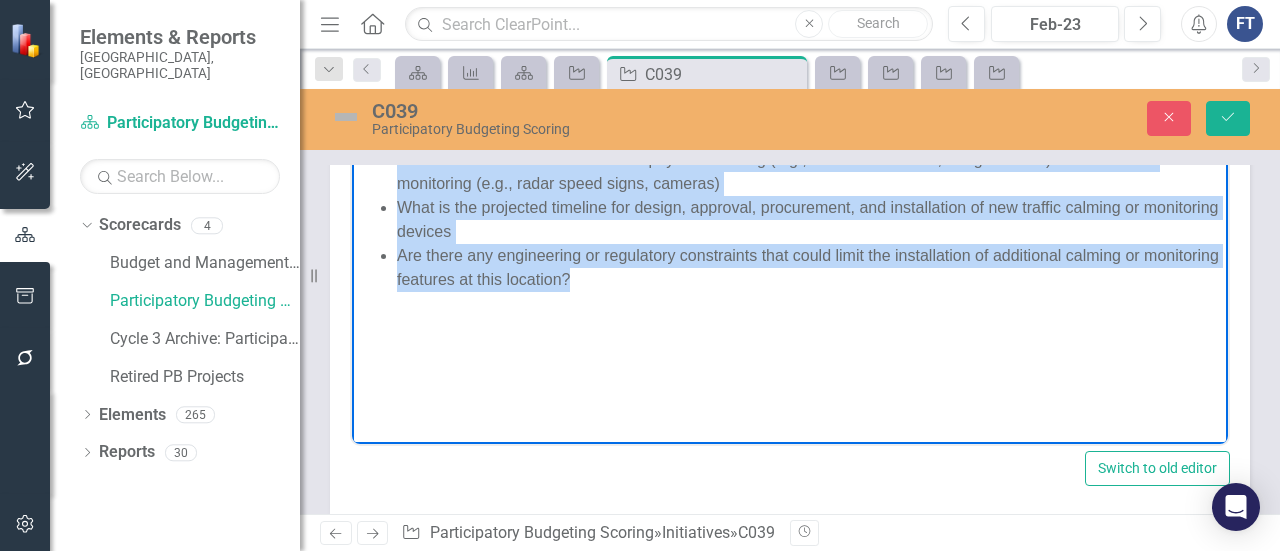 click on "How does the existing traffic pattern (vehicle, pedestrian, cyclist) at [GEOGRAPHIC_DATA]/Cascadilla influence the need for additional calming or monitoring? Are there cost differences between physical calming (e.g., raised crosswalks, refuge islands) and electronic monitoring (e.g., radar speed signs, cameras) What is the projected timeline for design, approval, procurement, and installation of new traffic calming or monitoring devices Are there any engineering or regulatory constraints that could limit the installation of additional calming or monitoring features at this location?" at bounding box center (790, 245) 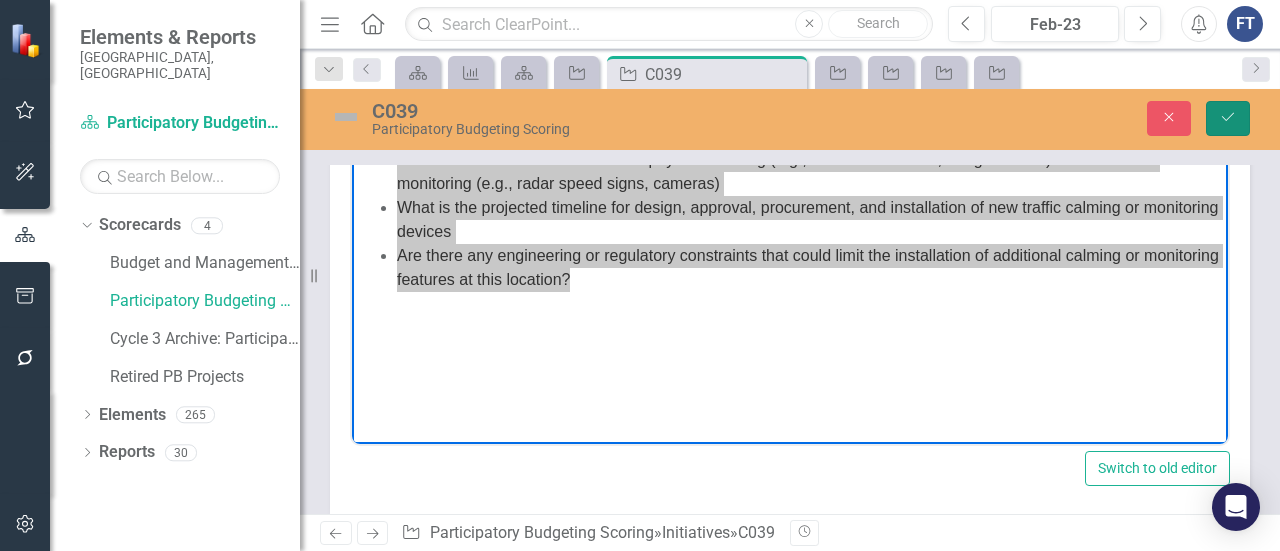 click on "Save" at bounding box center (1228, 118) 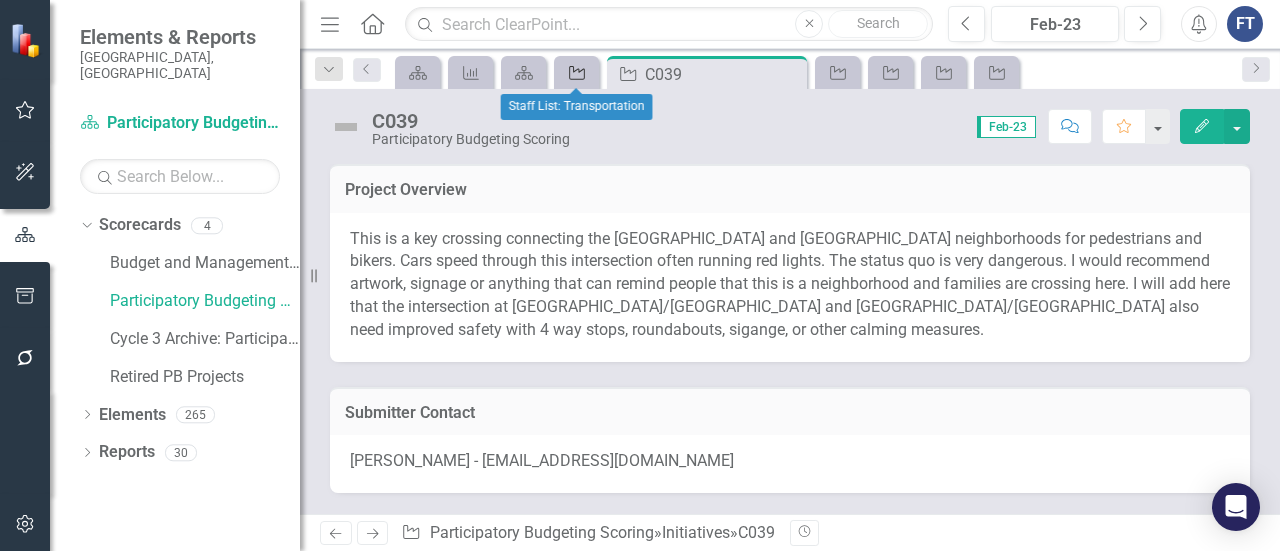 click on "Initiative" 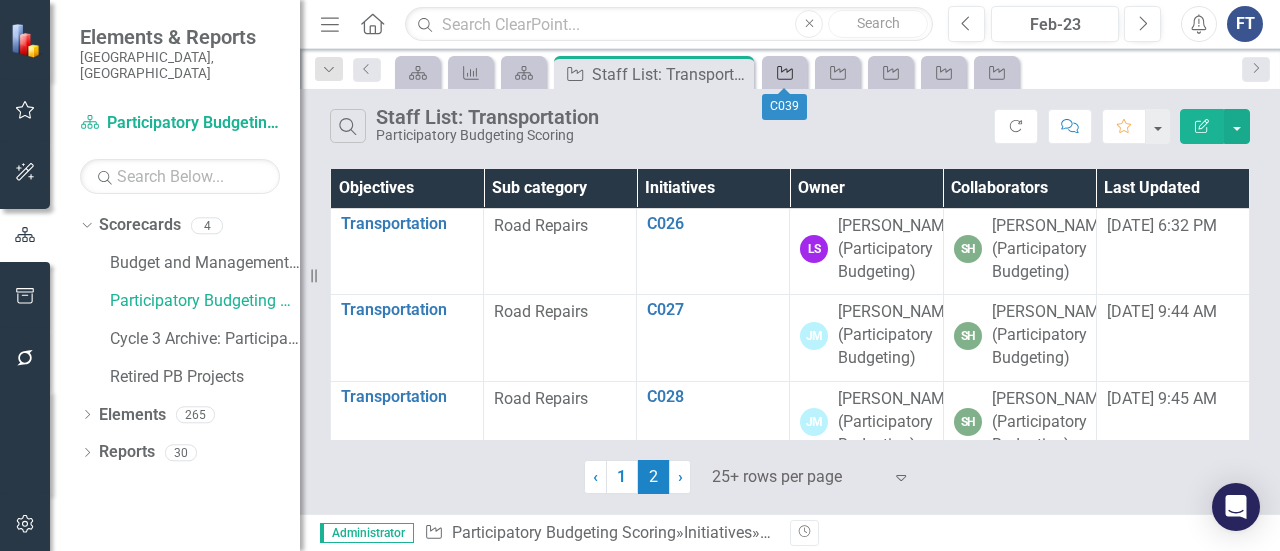 click on "Initiative" at bounding box center [784, 72] 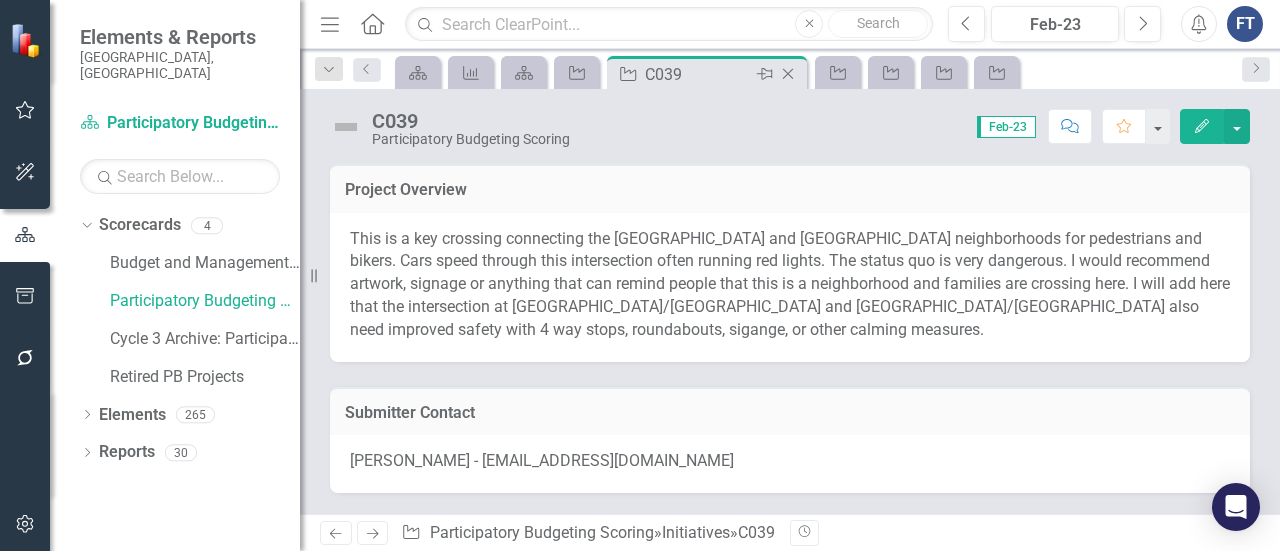 click on "Close" 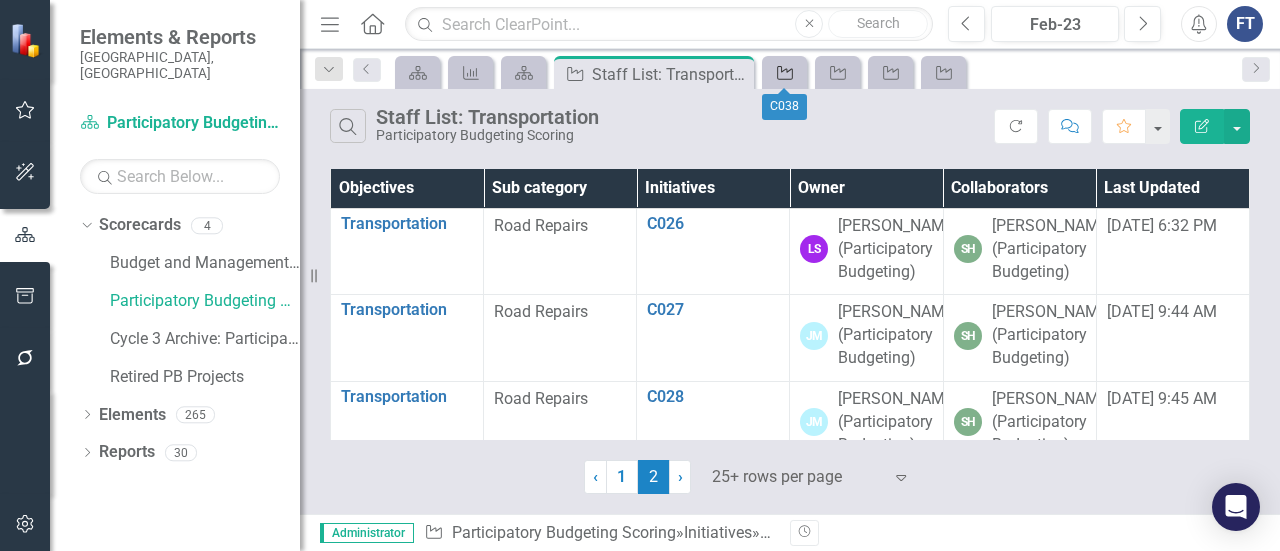 click on "Initiative" at bounding box center (784, 72) 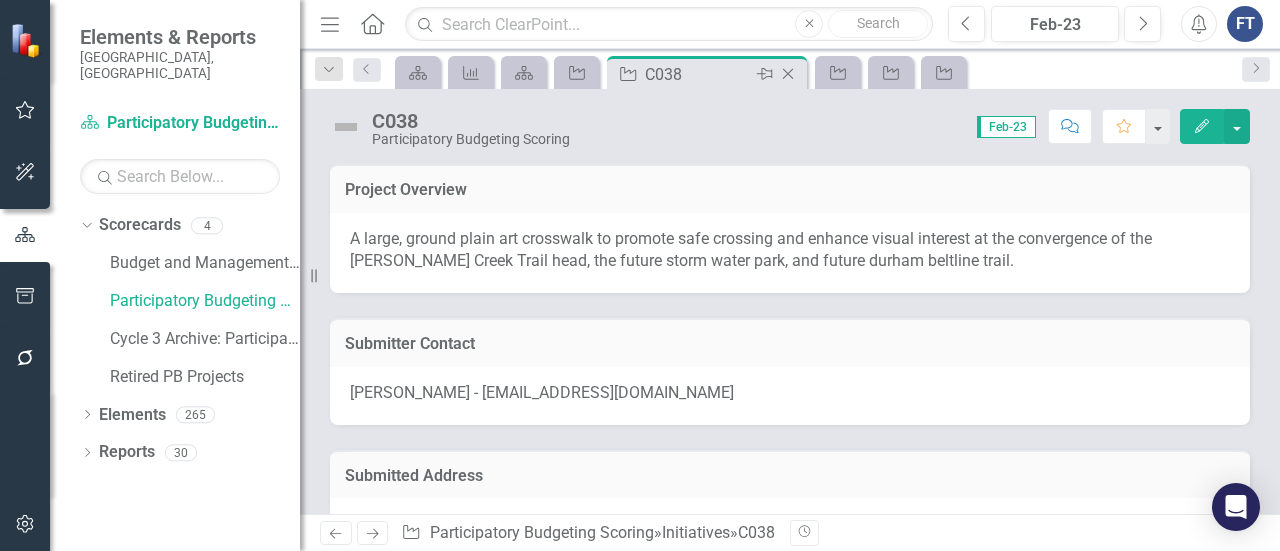 click on "Close" 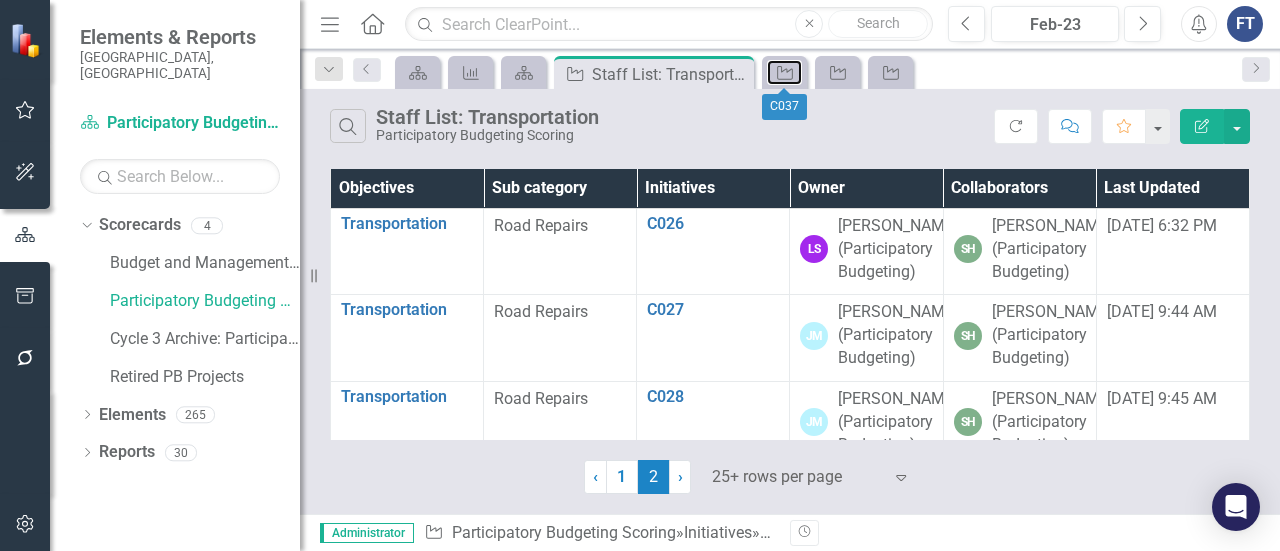 click on "Initiative" 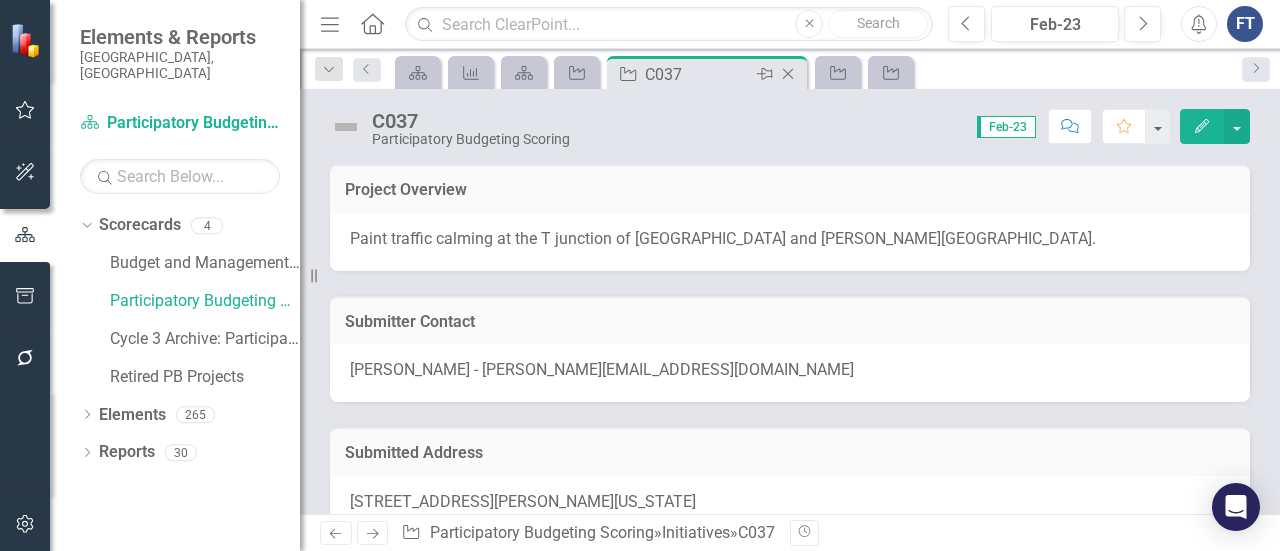 click on "Close" 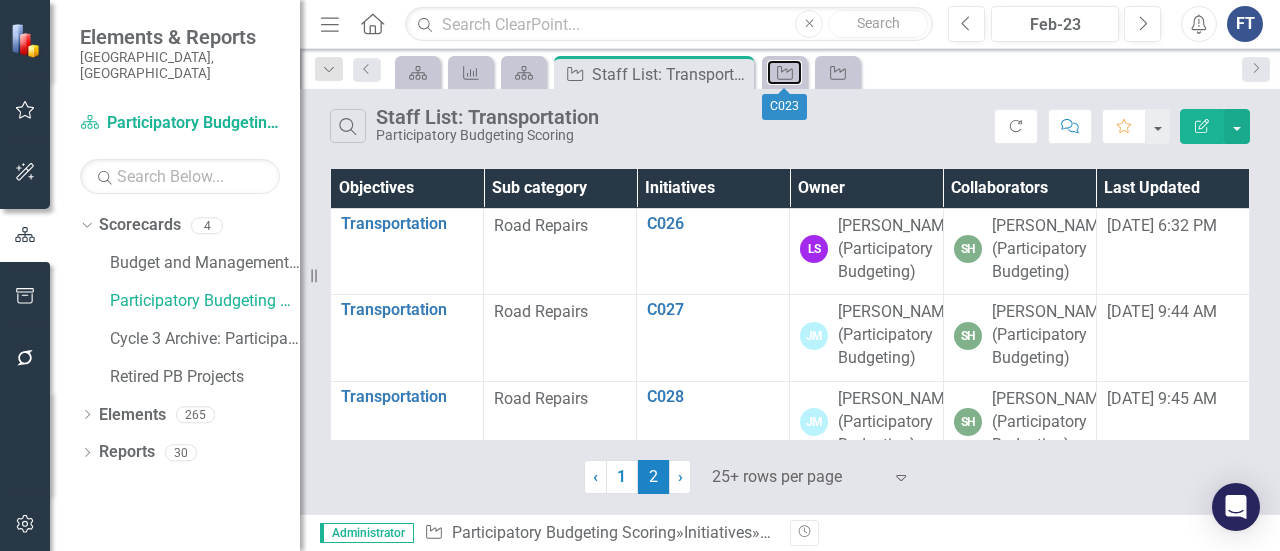 click on "Initiative" 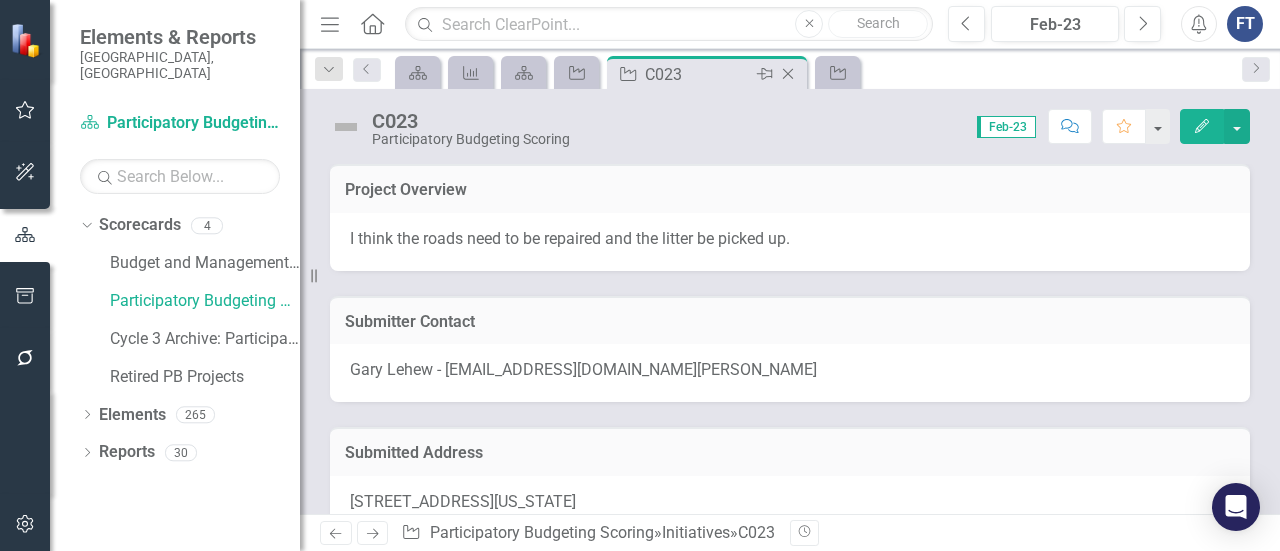 click on "Close" 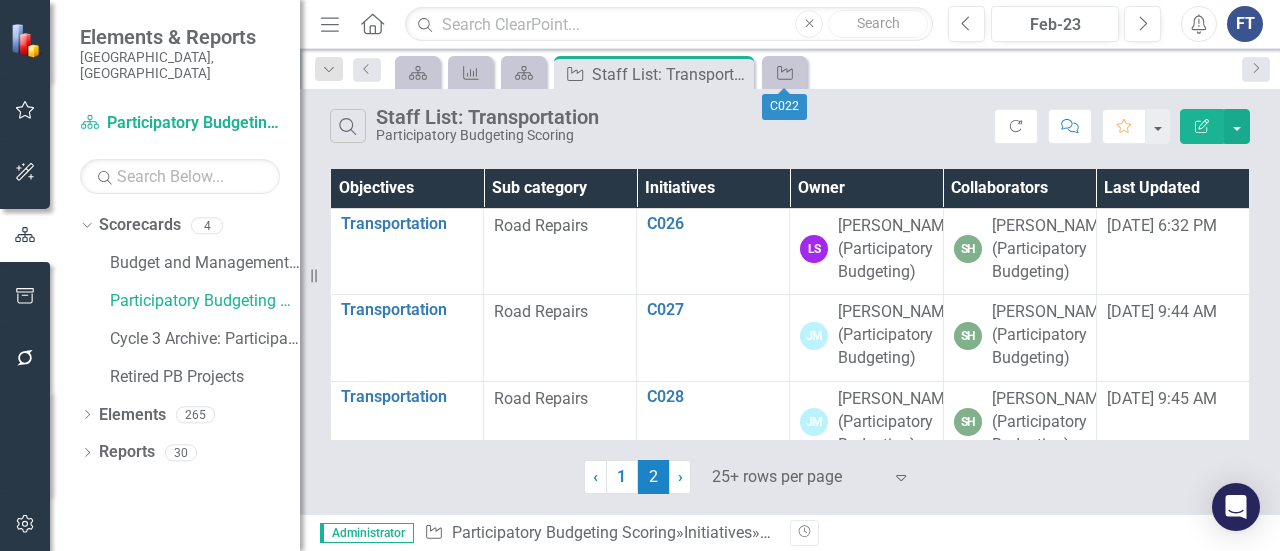 click on "Initiative" at bounding box center [784, 72] 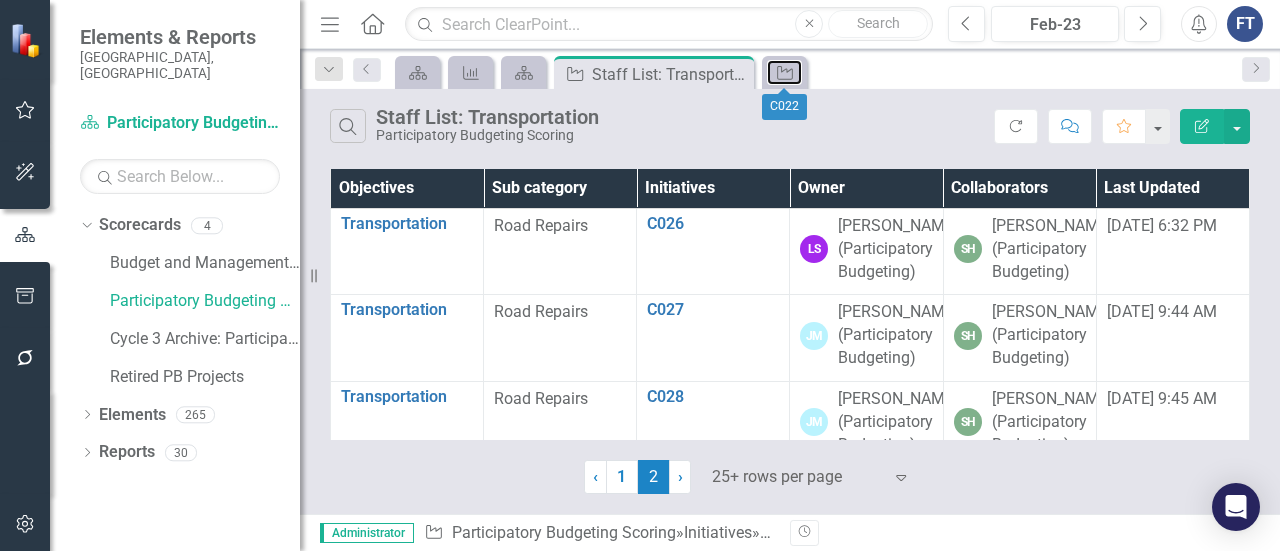 click 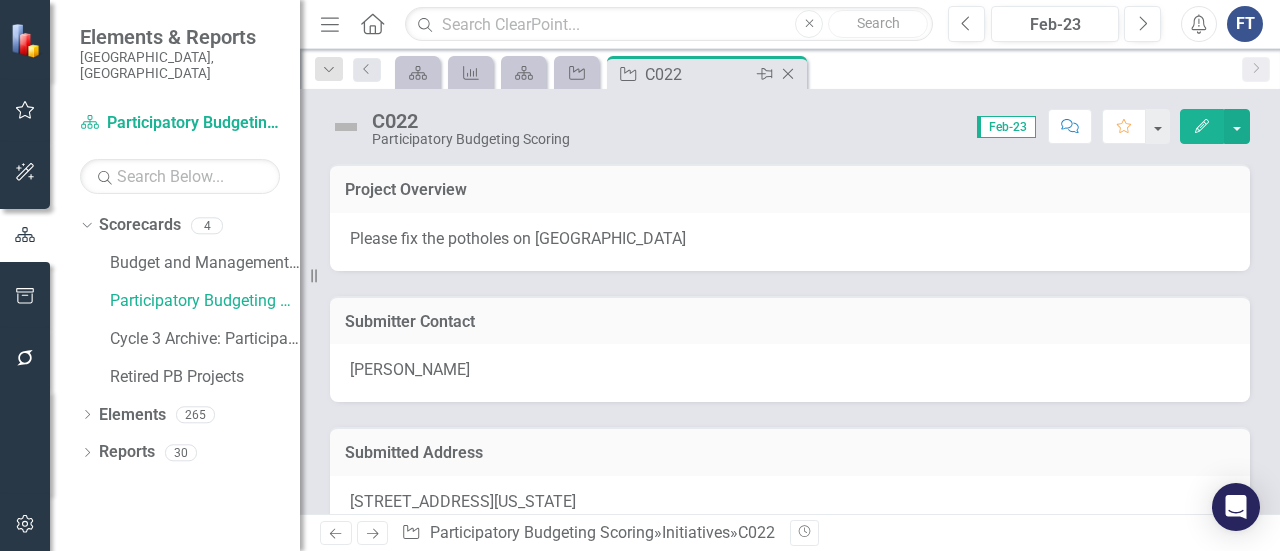 click 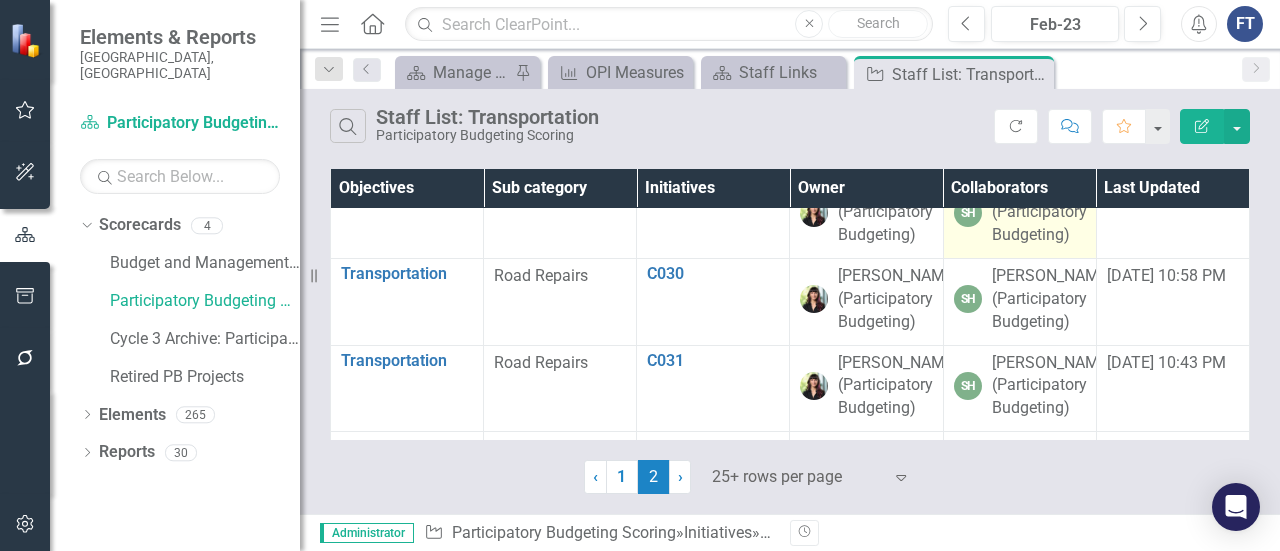 scroll, scrollTop: 300, scrollLeft: 0, axis: vertical 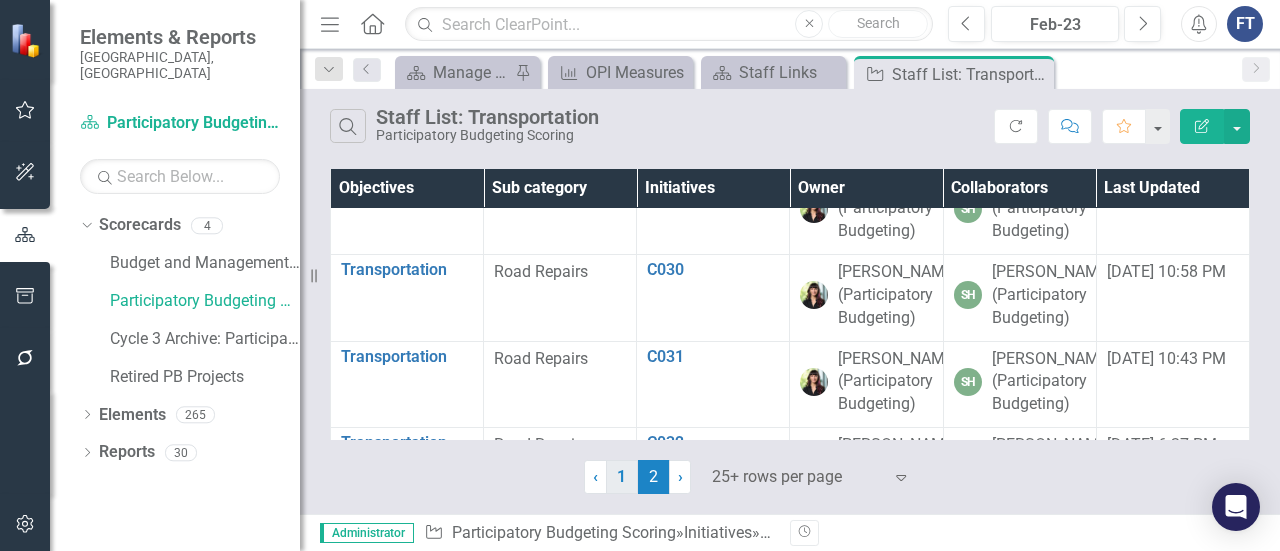 click on "1" at bounding box center (622, 477) 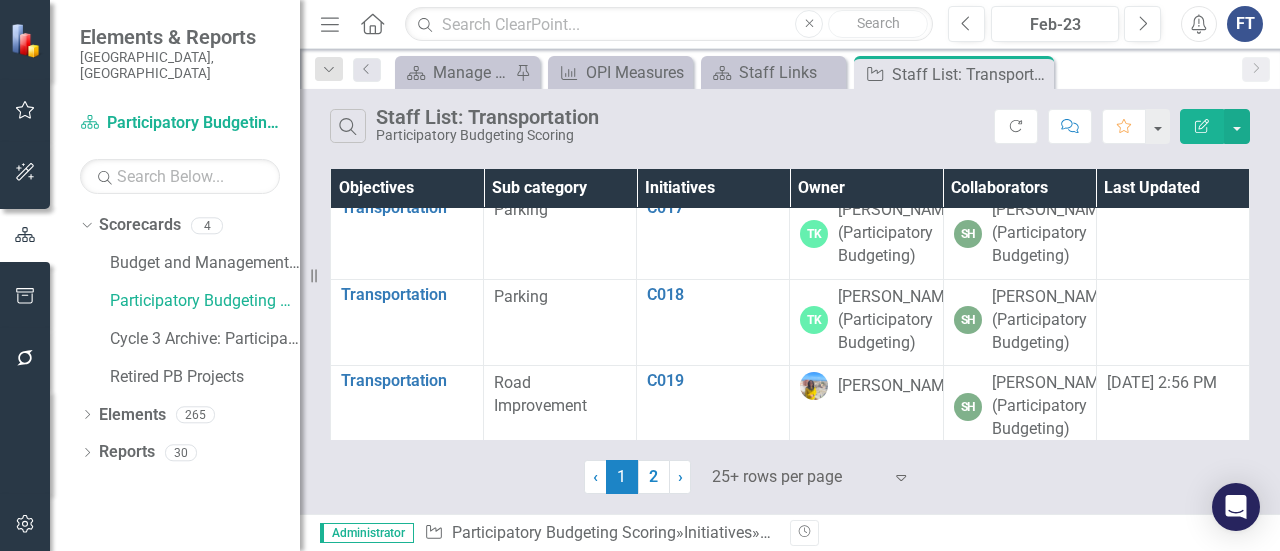 scroll, scrollTop: 1500, scrollLeft: 0, axis: vertical 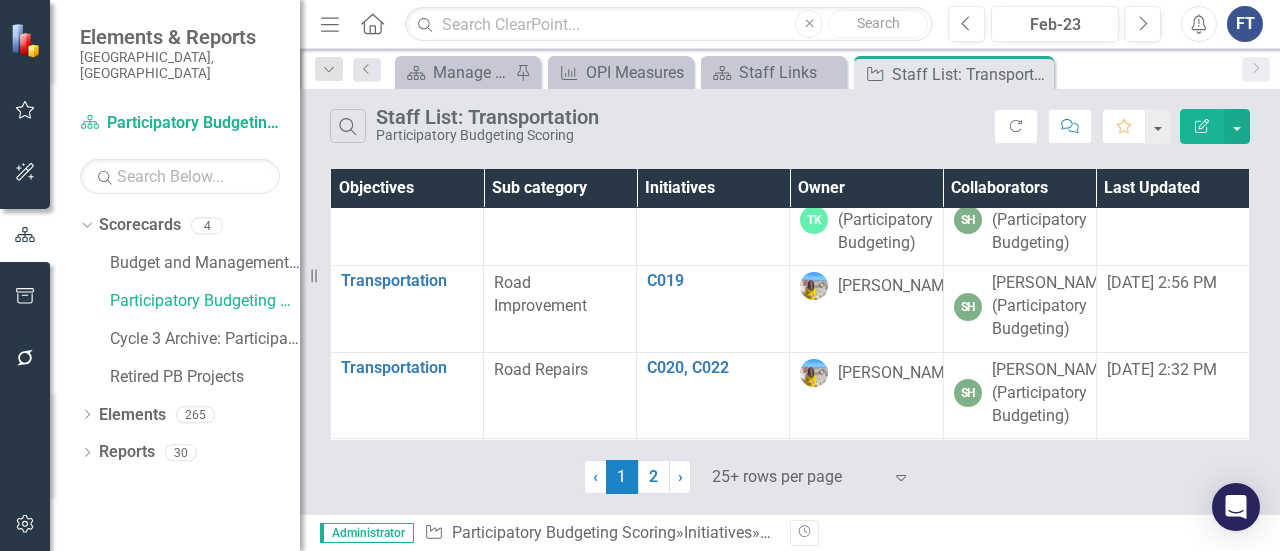 click on "C013" at bounding box center (713, -238) 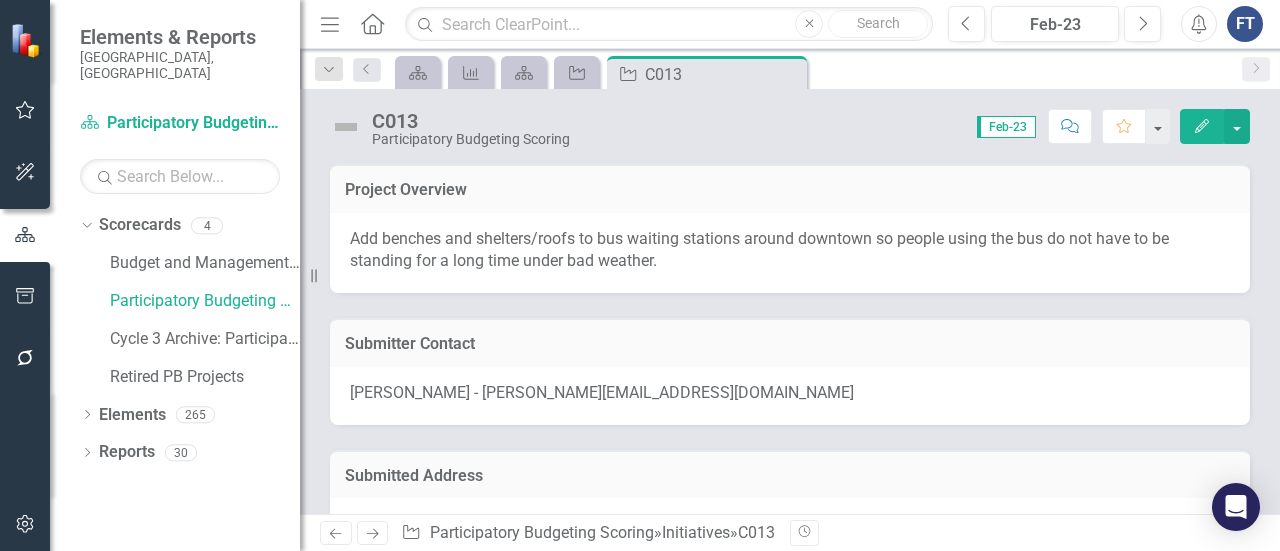 click on "Add benches and shelters/roofs to bus waiting stations around downtown so people using the bus do not have to be standing for a long time under bad weather." at bounding box center (759, 250) 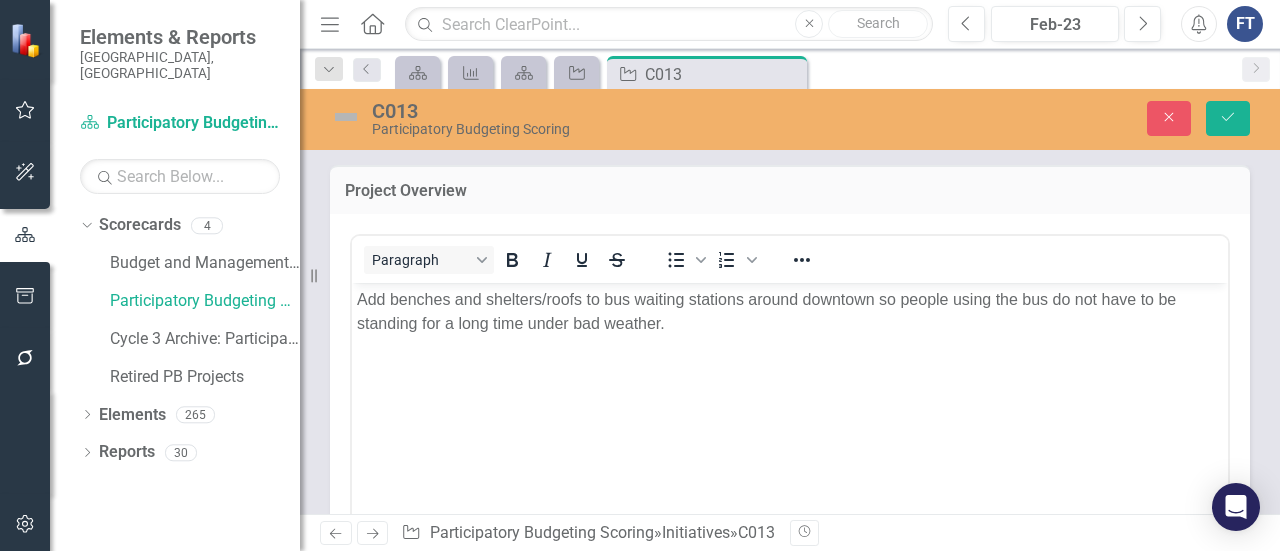 scroll, scrollTop: 0, scrollLeft: 0, axis: both 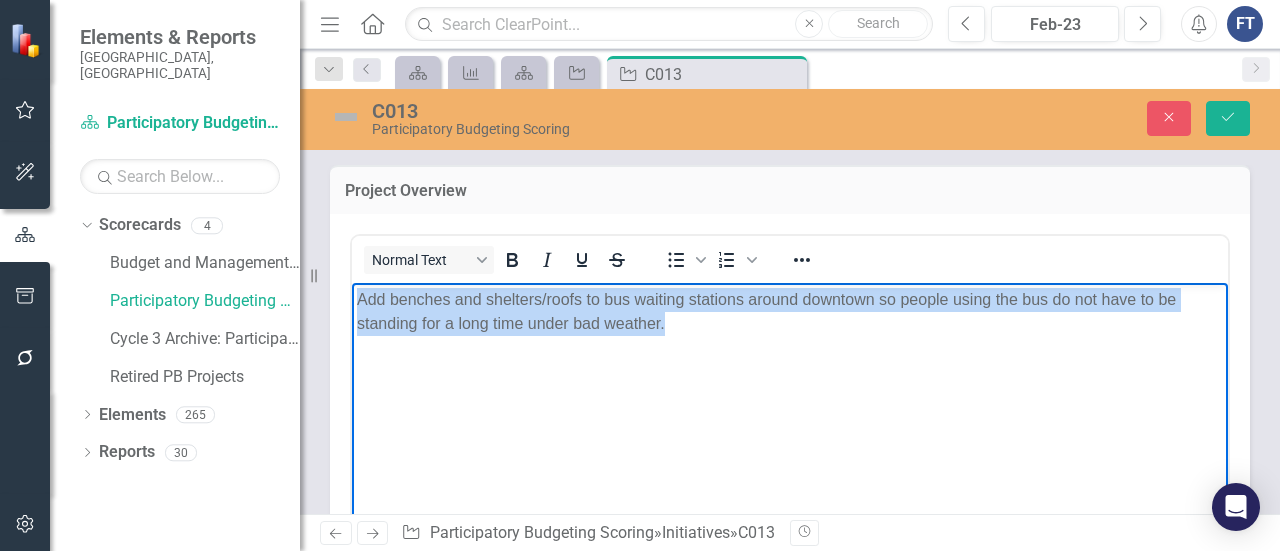 drag, startPoint x: 693, startPoint y: 335, endPoint x: 346, endPoint y: 304, distance: 348.382 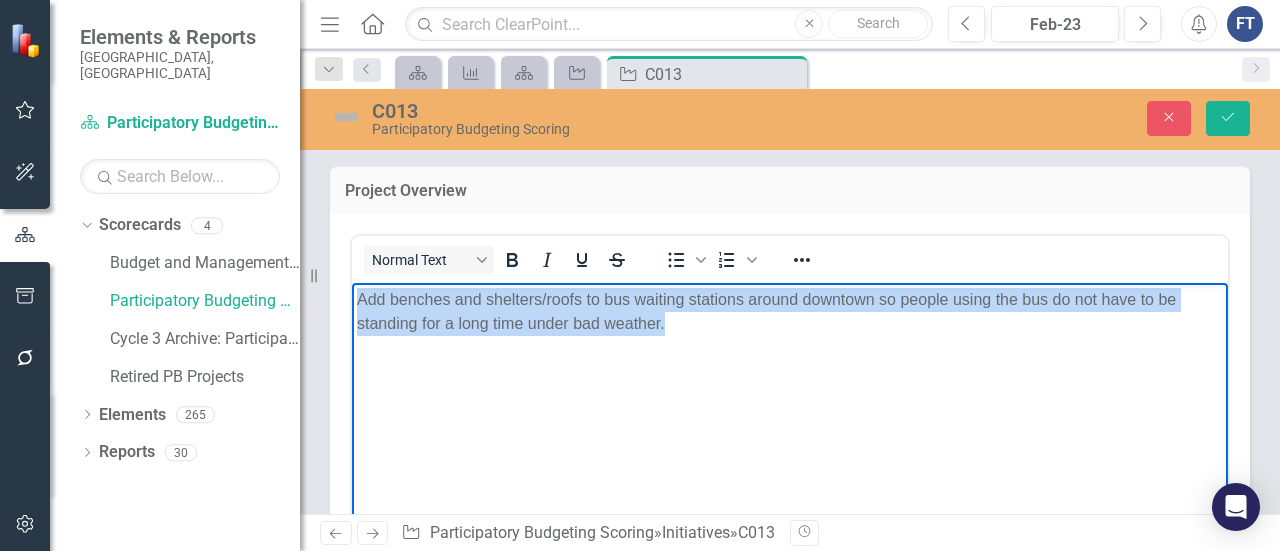 click on "Add benches and shelters/roofs to bus waiting stations around downtown so people using the bus do not have to be standing for a long time under bad weather." at bounding box center [790, 432] 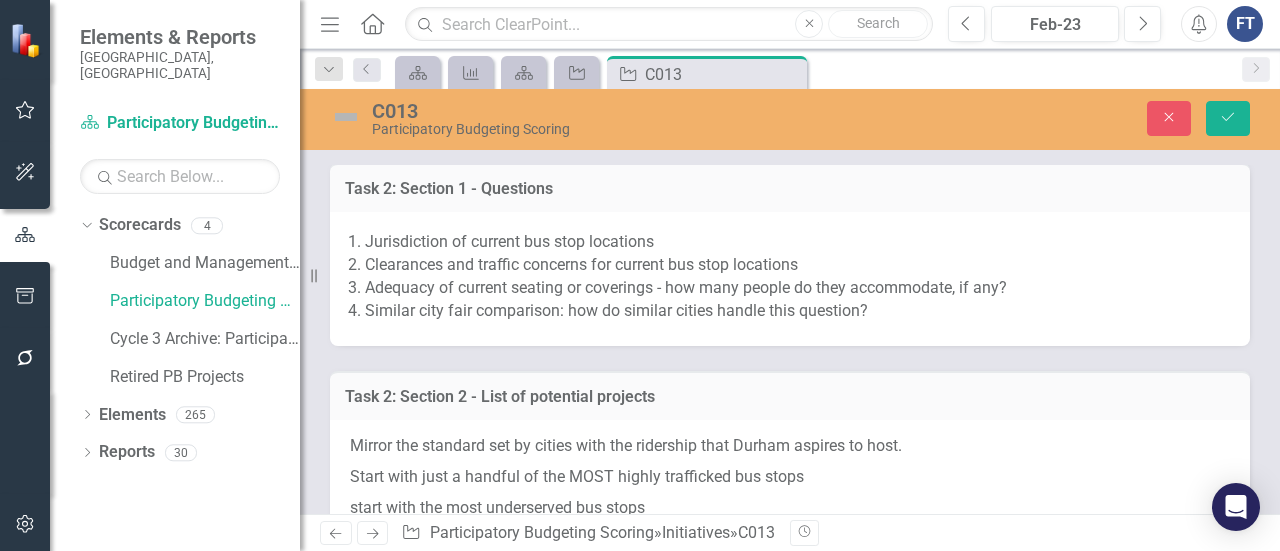 scroll, scrollTop: 1346, scrollLeft: 0, axis: vertical 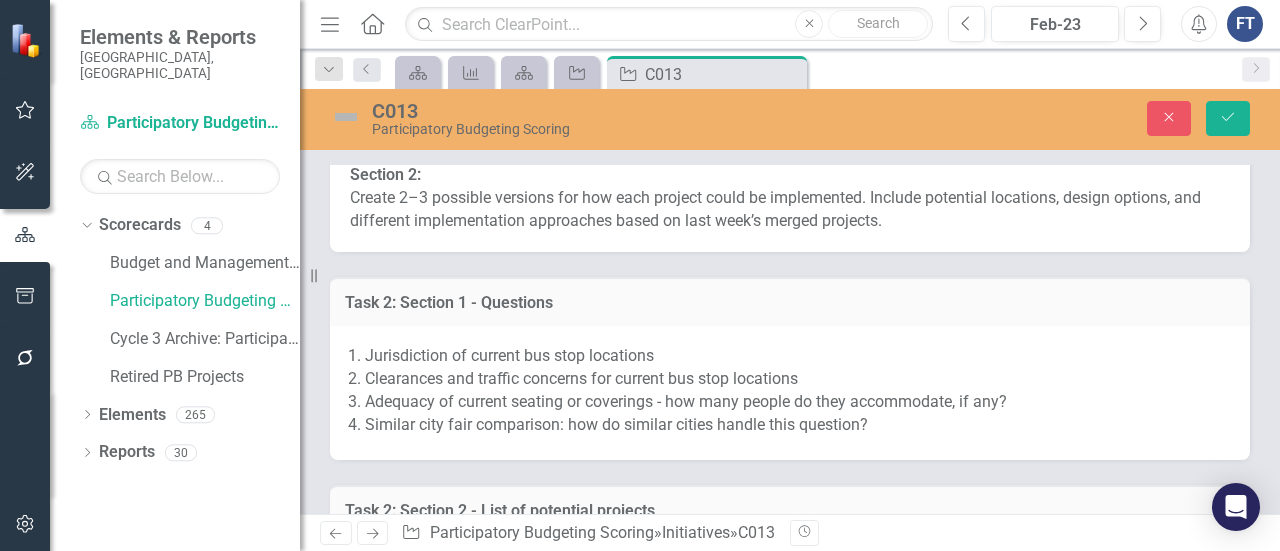 click on "Adequacy of current seating or coverings - how many people do they accommodate, if any?" at bounding box center (797, 402) 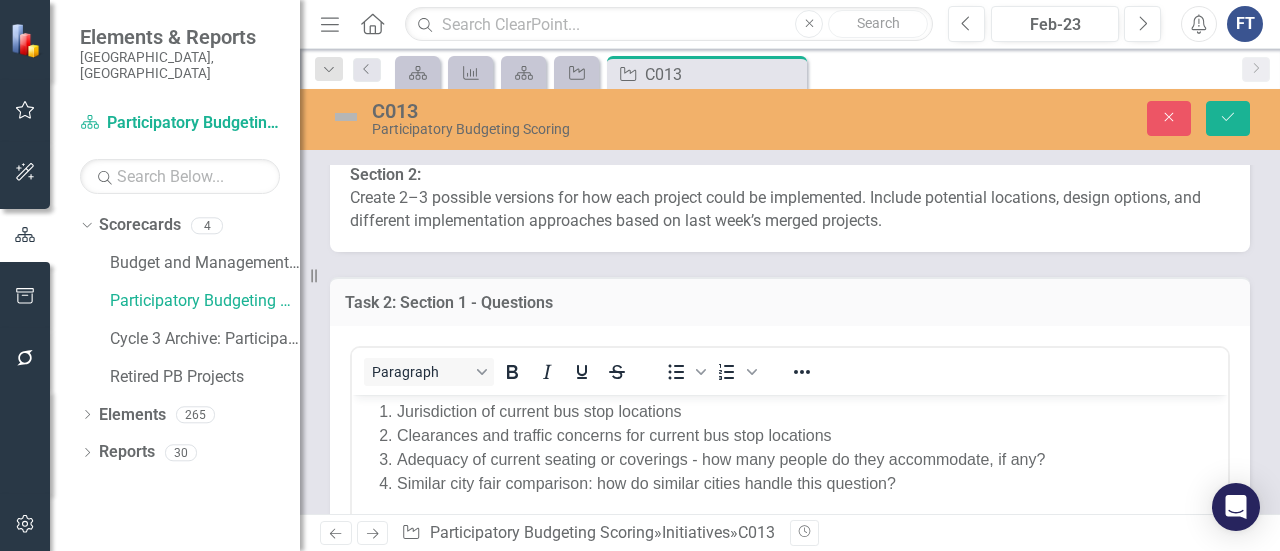 scroll, scrollTop: 0, scrollLeft: 0, axis: both 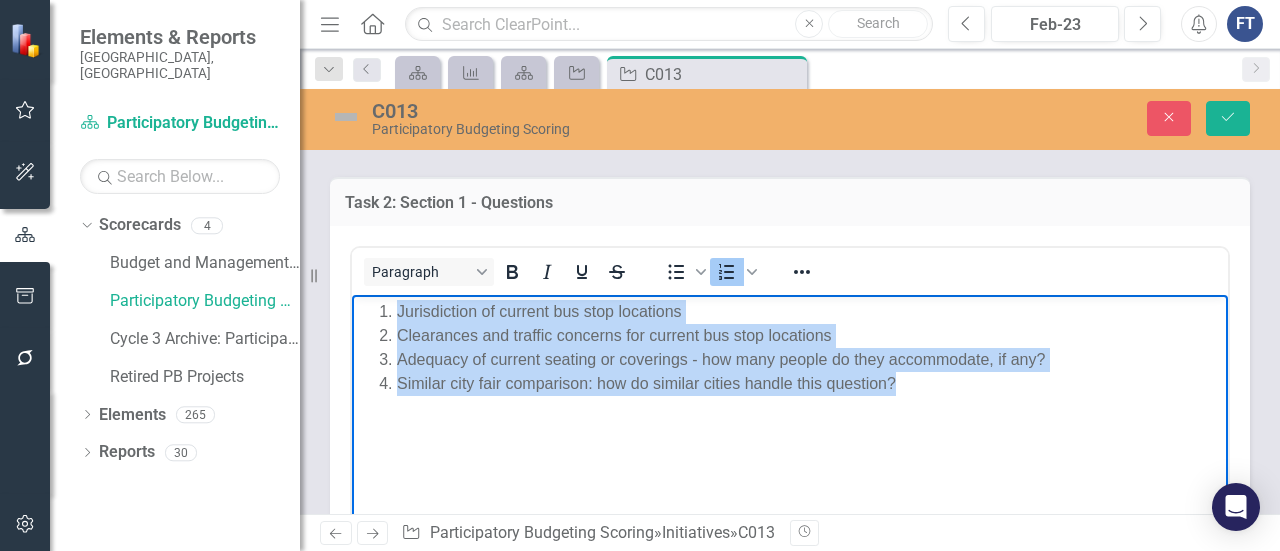 drag, startPoint x: 782, startPoint y: 372, endPoint x: 398, endPoint y: 298, distance: 391.06522 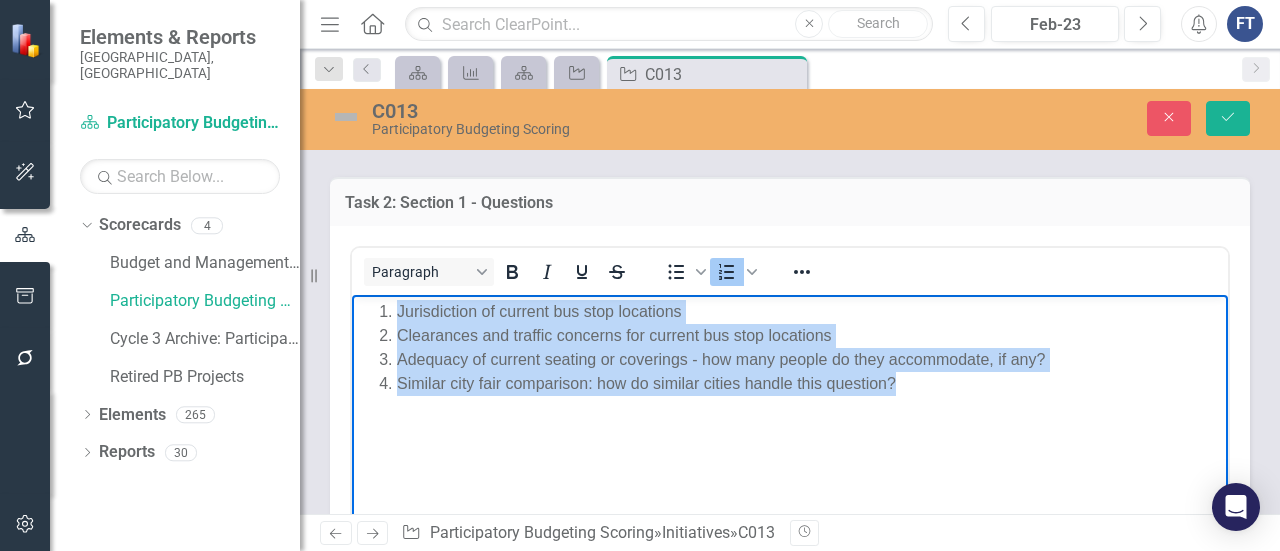 click on "Jurisdiction of current bus stop locations Clearances and traffic concerns for current bus stop locations Adequacy of current seating or coverings - how many people do they accommodate, if any? Similar city fair comparison: how do similar cities handle this question?" at bounding box center [790, 347] 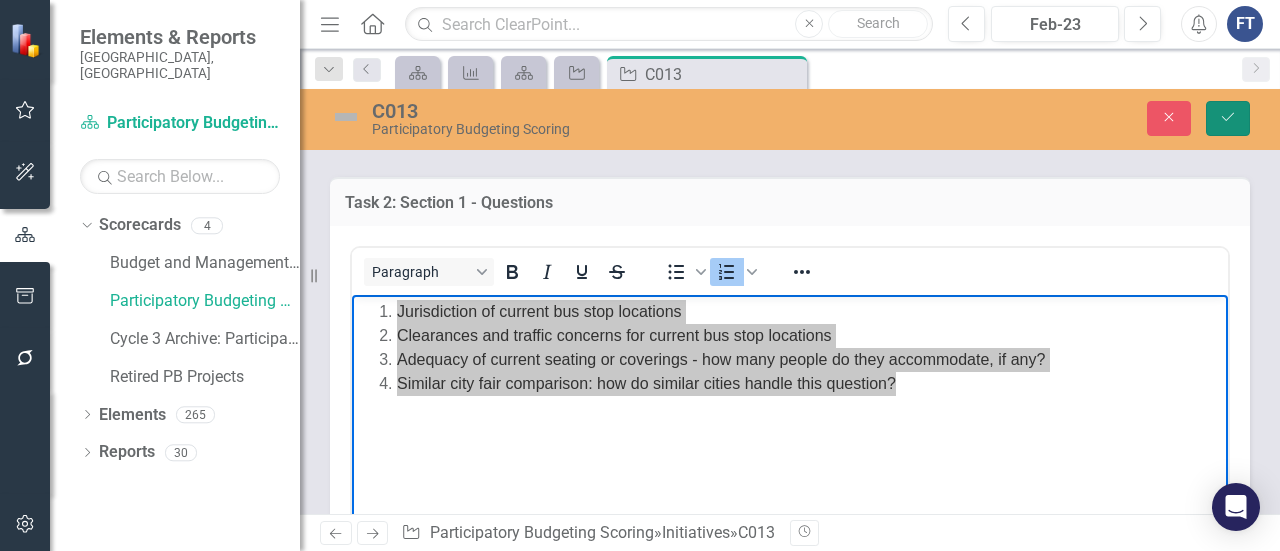 click on "Save" at bounding box center [1228, 118] 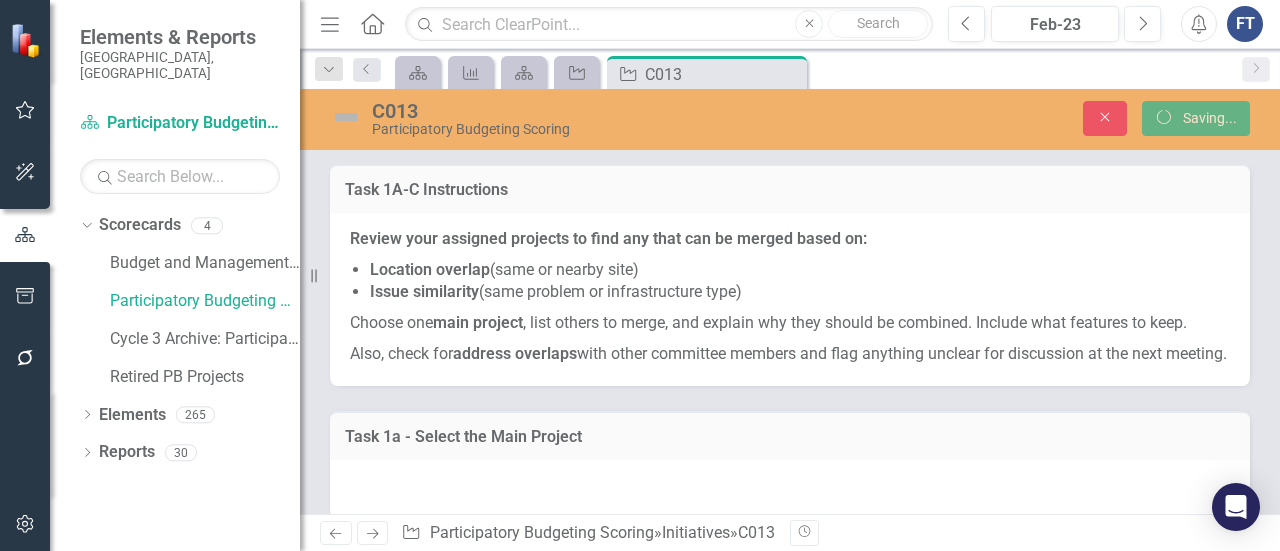 scroll, scrollTop: 1033, scrollLeft: 0, axis: vertical 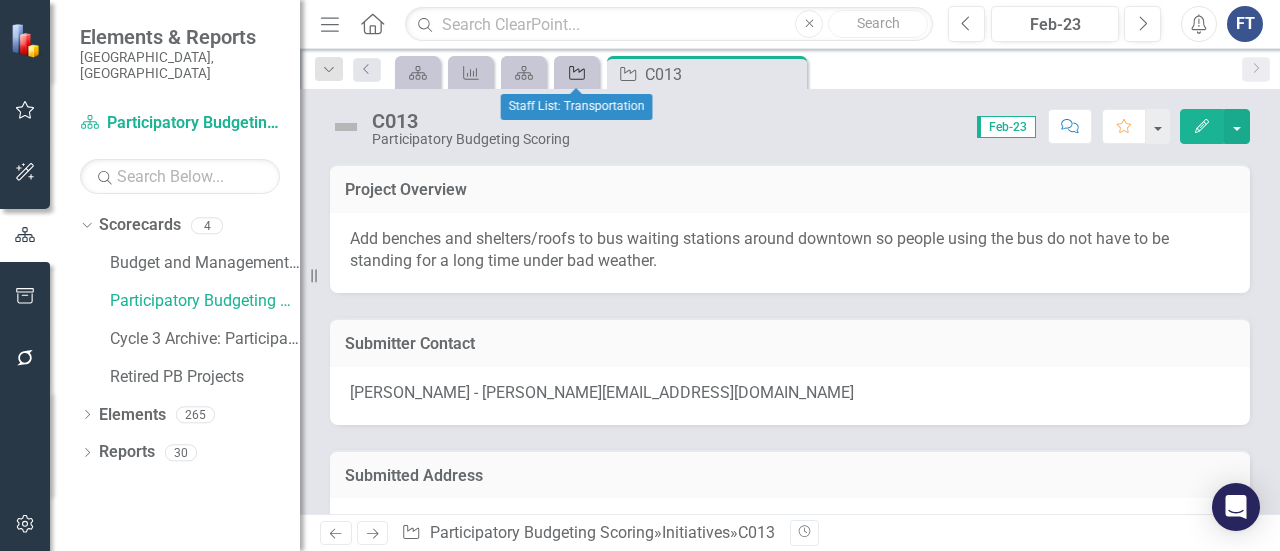 click on "Initiative" 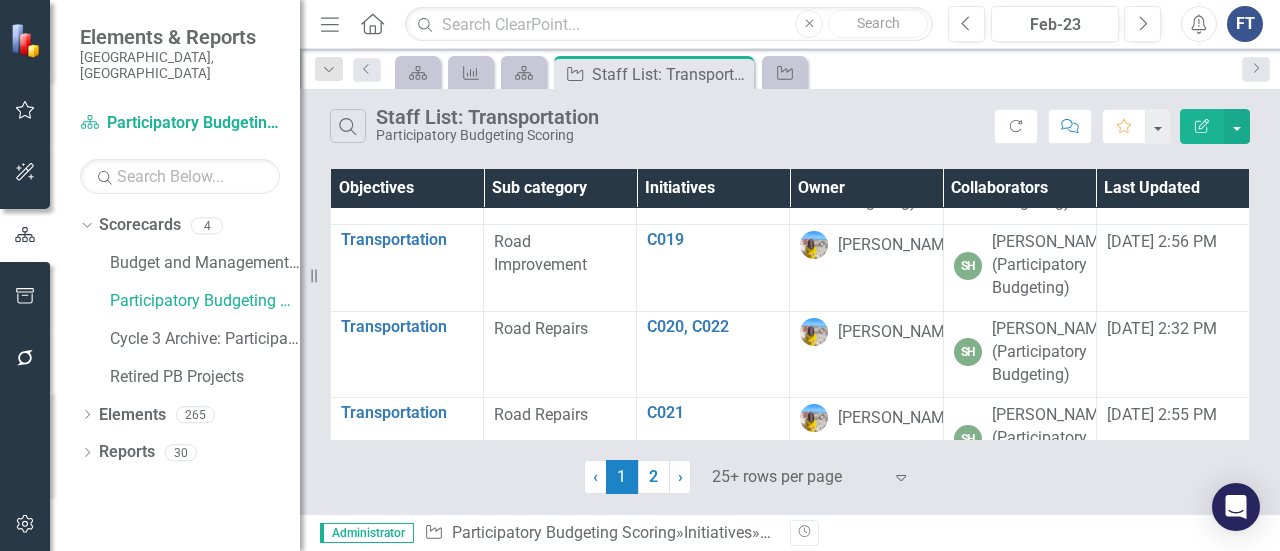 scroll, scrollTop: 1600, scrollLeft: 0, axis: vertical 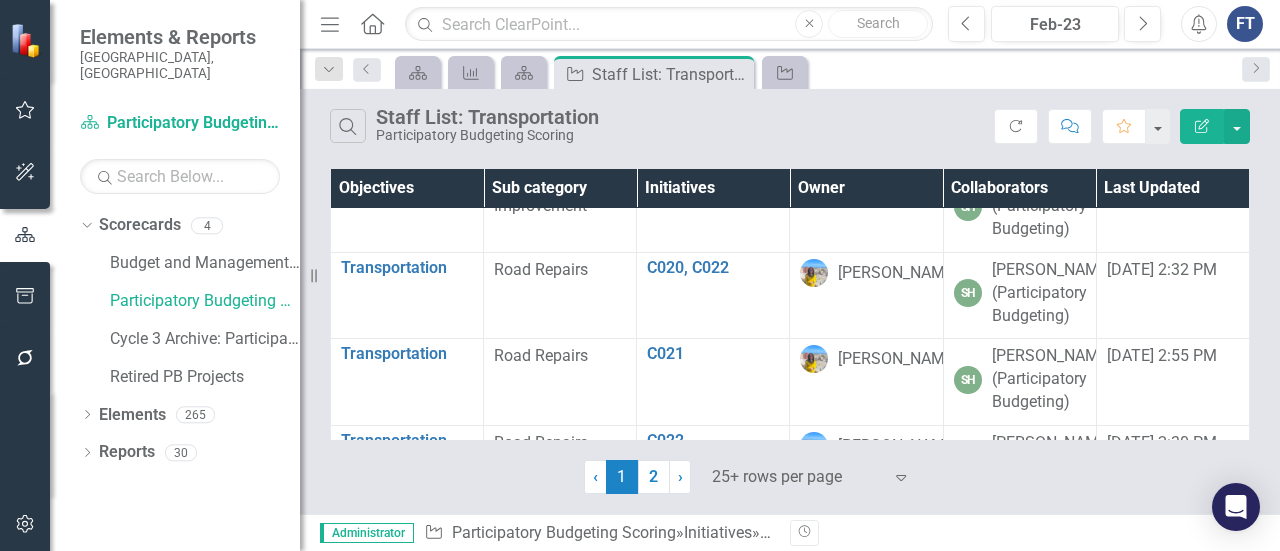 click on "C014" at bounding box center [713, -251] 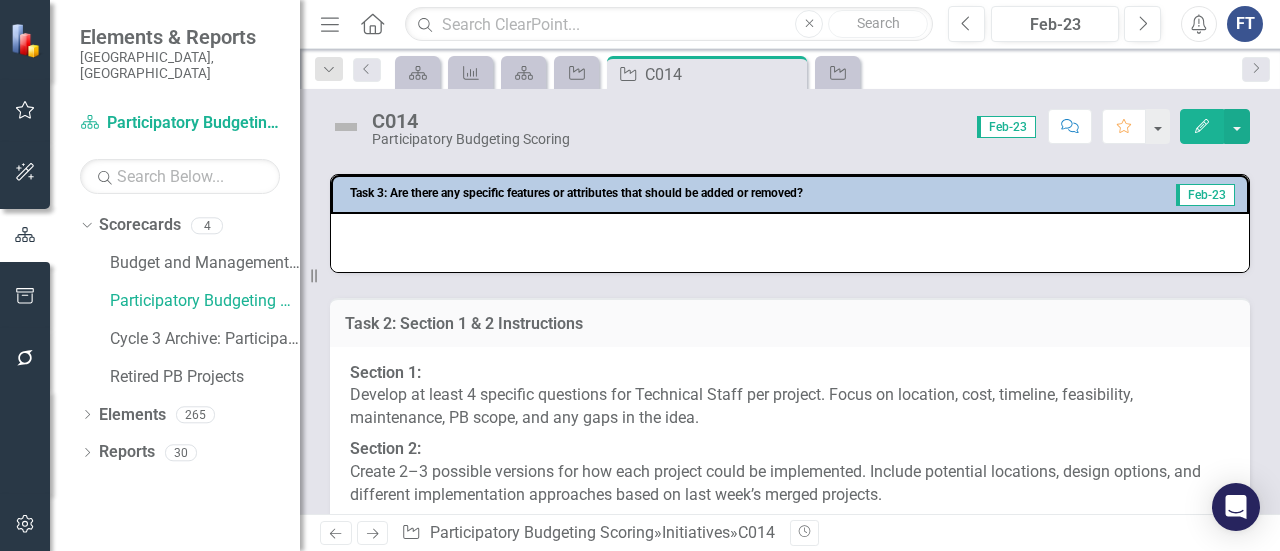 scroll, scrollTop: 700, scrollLeft: 0, axis: vertical 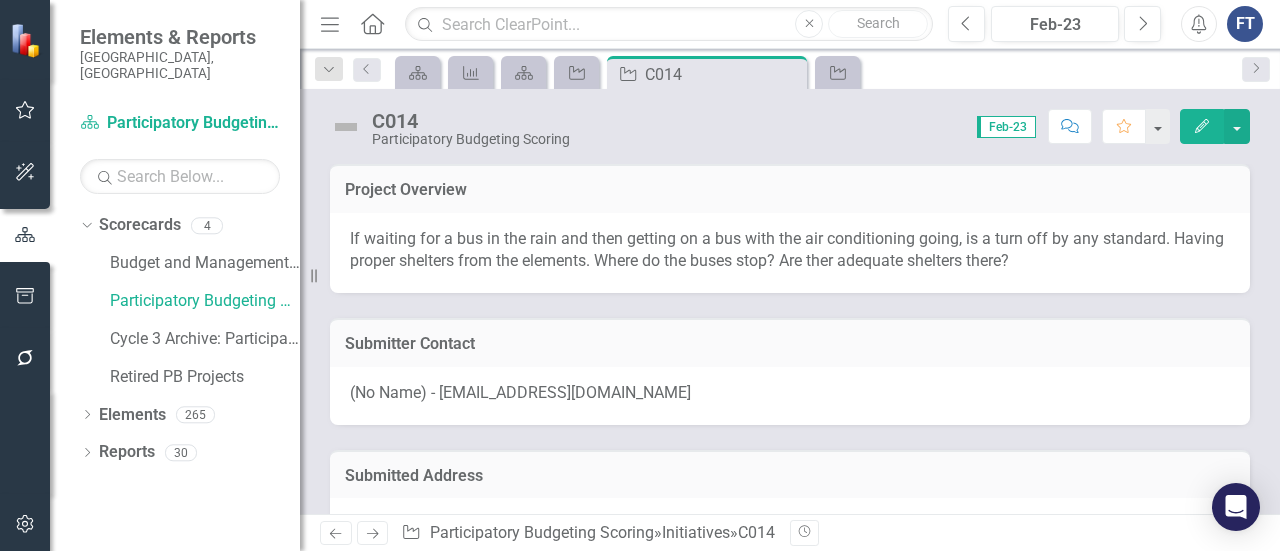 click on "If waiting for a bus in the rain and then getting on a bus with the air conditioning going, is a turn off by any standard. Having proper shelters from the elements. Where do the buses stop? Are ther adequate shelters there?" at bounding box center (787, 250) 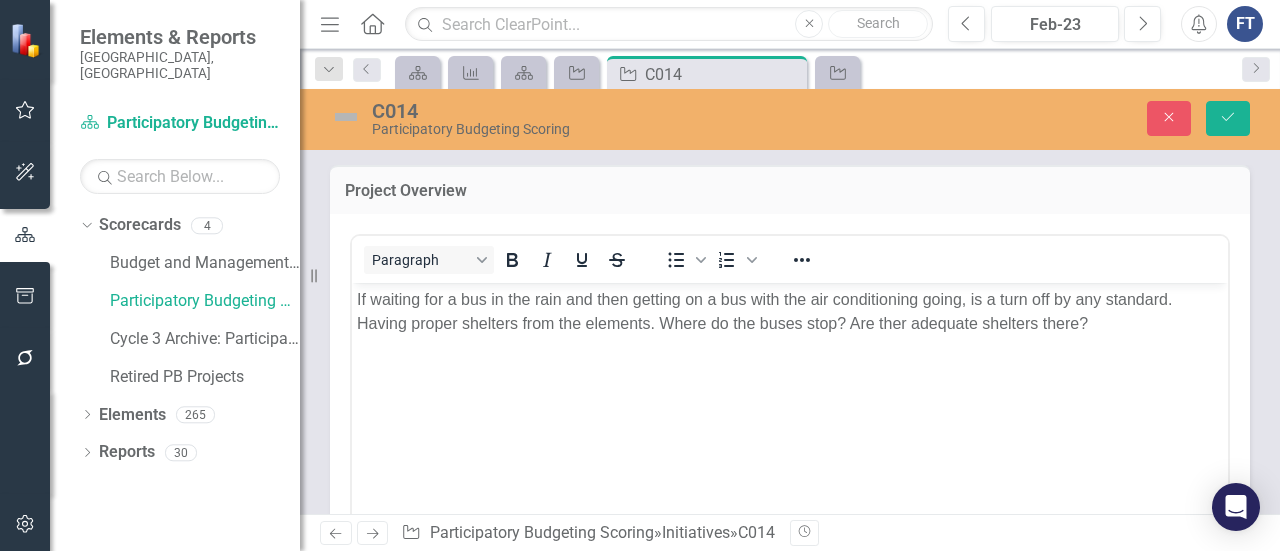 scroll, scrollTop: 0, scrollLeft: 0, axis: both 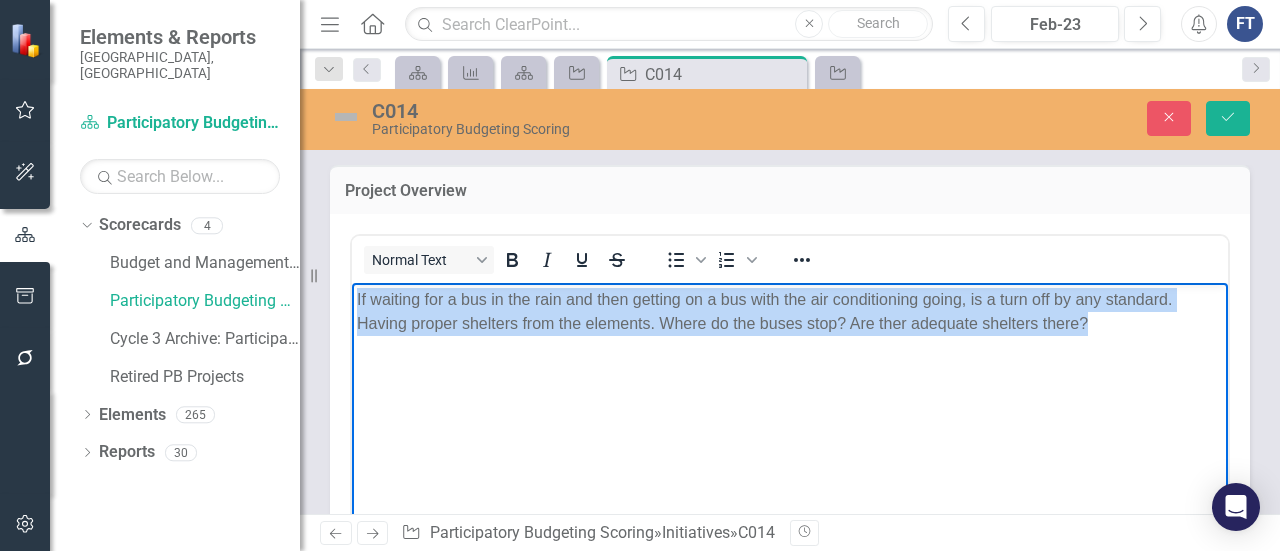drag, startPoint x: 398, startPoint y: 263, endPoint x: 690, endPoint y: 546, distance: 406.6362 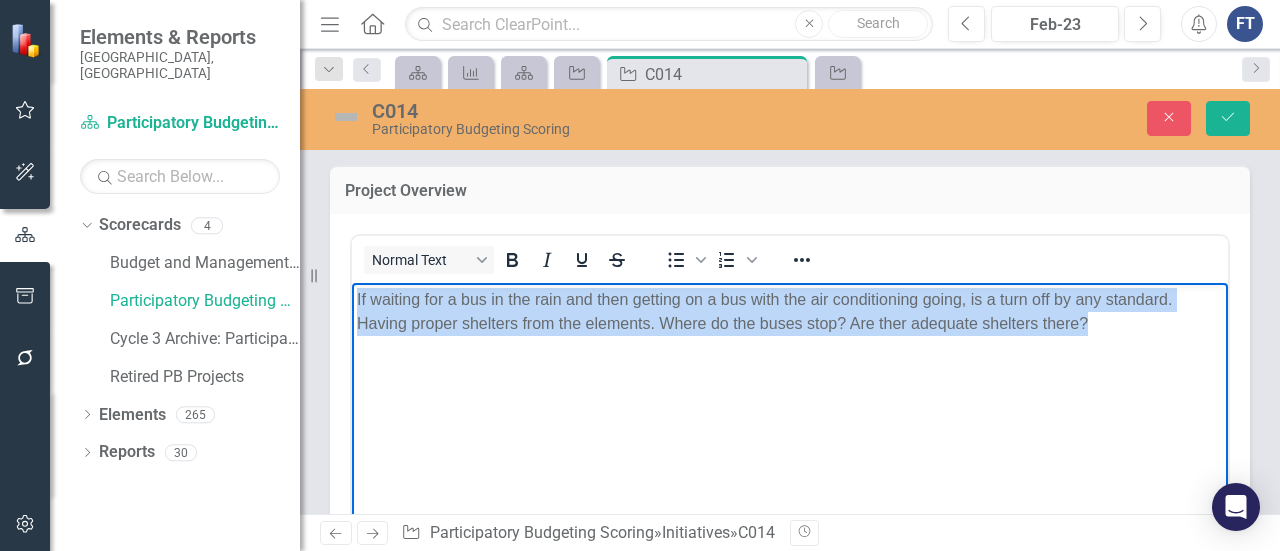 click on "If waiting for a bus in the rain and then getting on a bus with the air conditioning going, is a turn off by any standard. Having proper shelters from the elements. Where do the buses stop? Are ther adequate shelters there?" at bounding box center (790, 432) 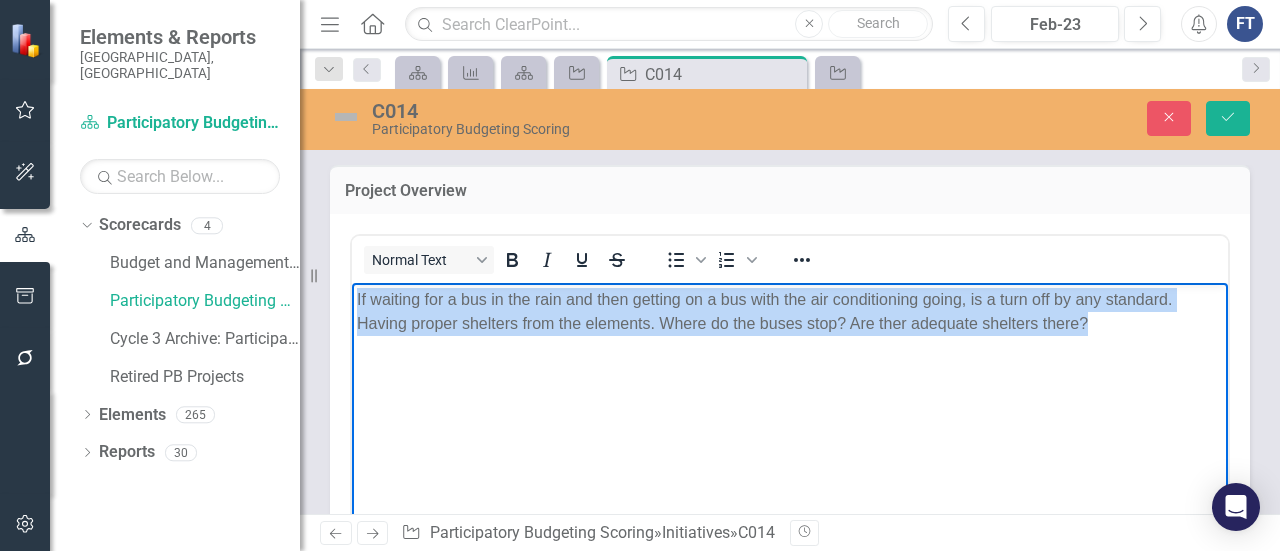 copy on "If waiting for a bus in the rain and then getting on a bus with the air conditioning going, is a turn off by any standard. Having proper shelters from the elements. Where do the buses stop? Are ther adequate shelters there?" 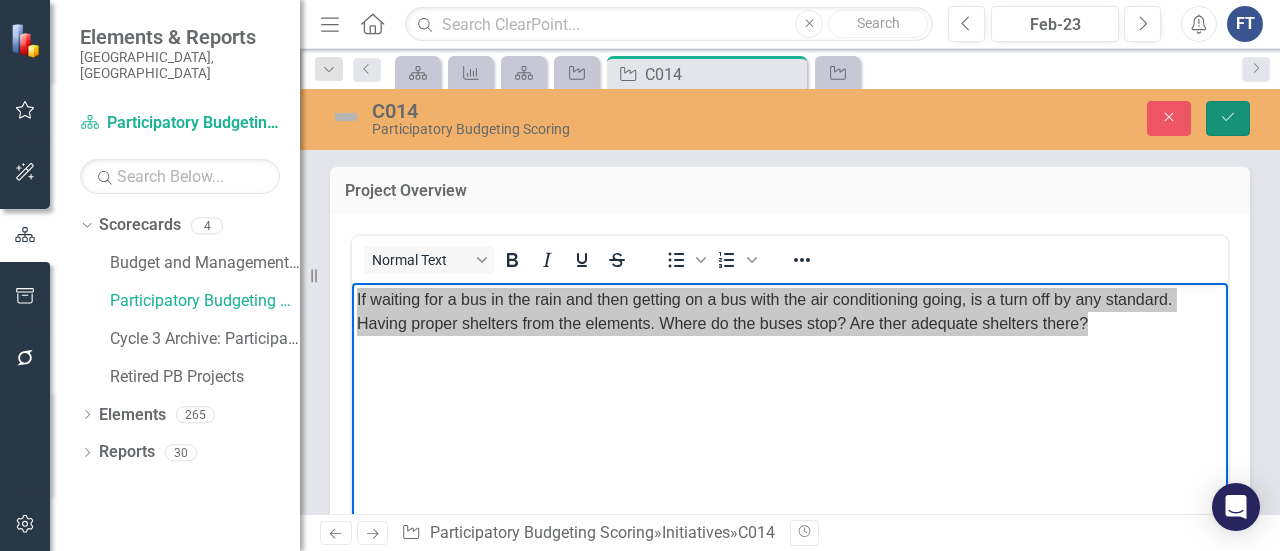 click on "Save" 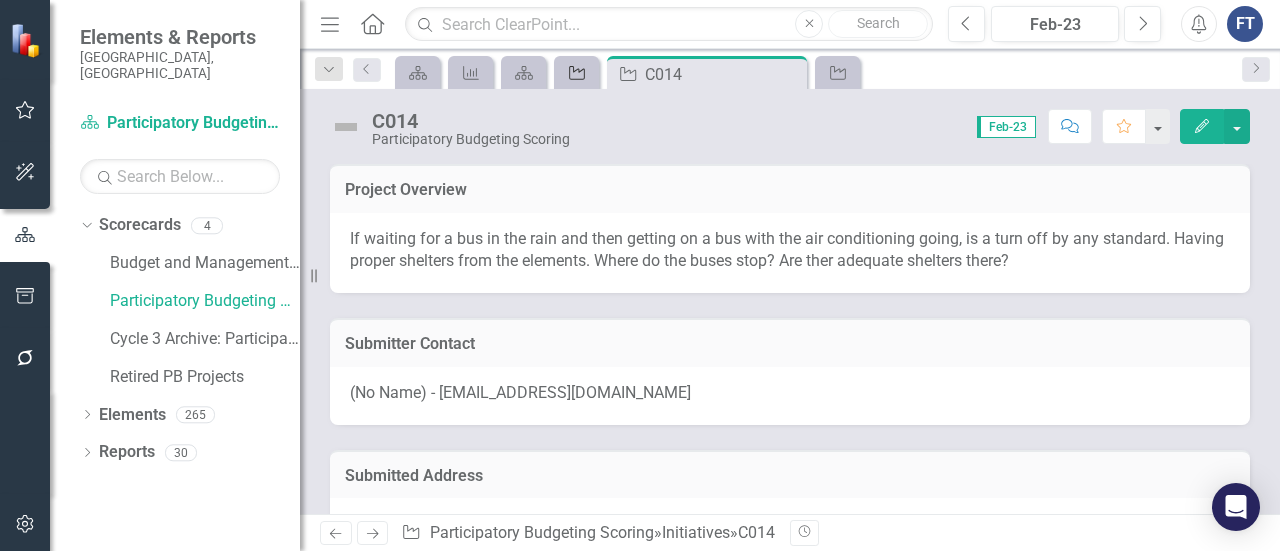 click on "Initiative" 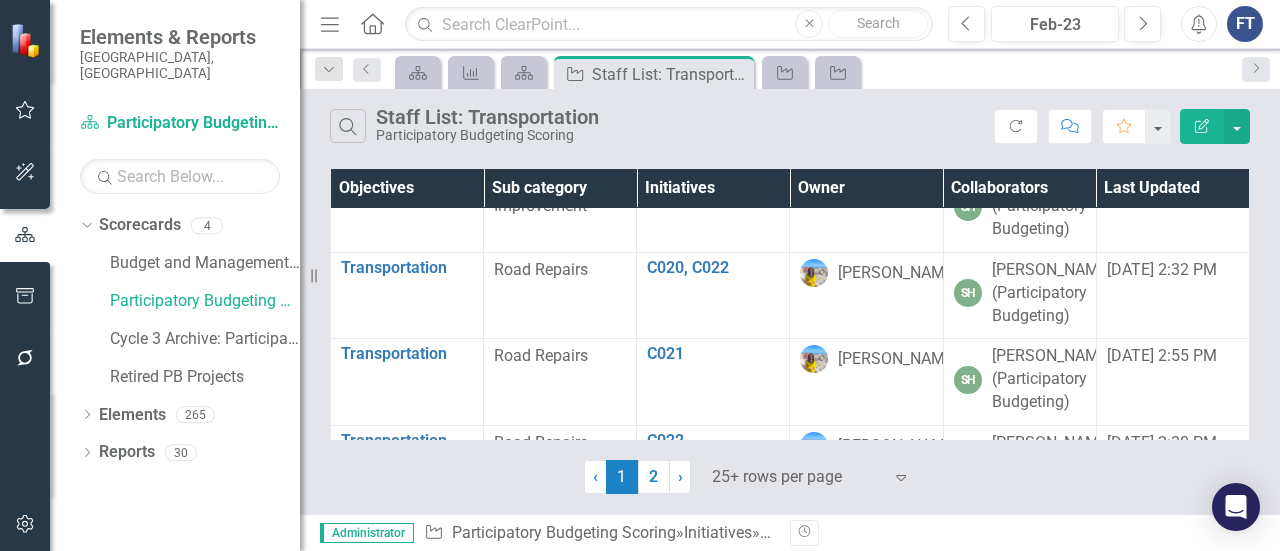 scroll, scrollTop: 1700, scrollLeft: 0, axis: vertical 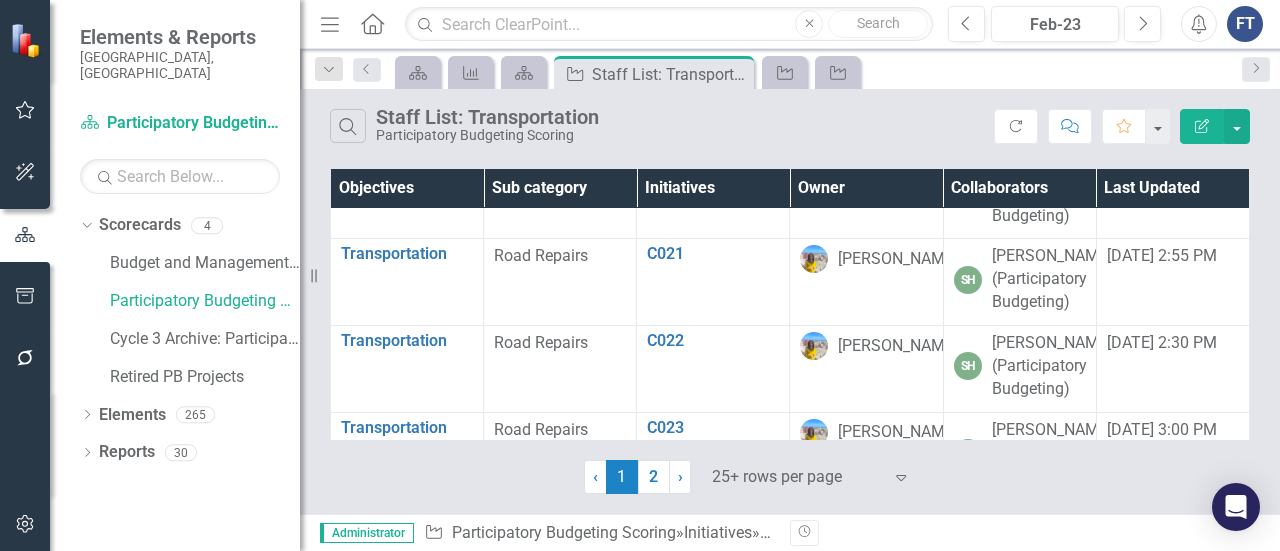 click on "C015" at bounding box center [713, -265] 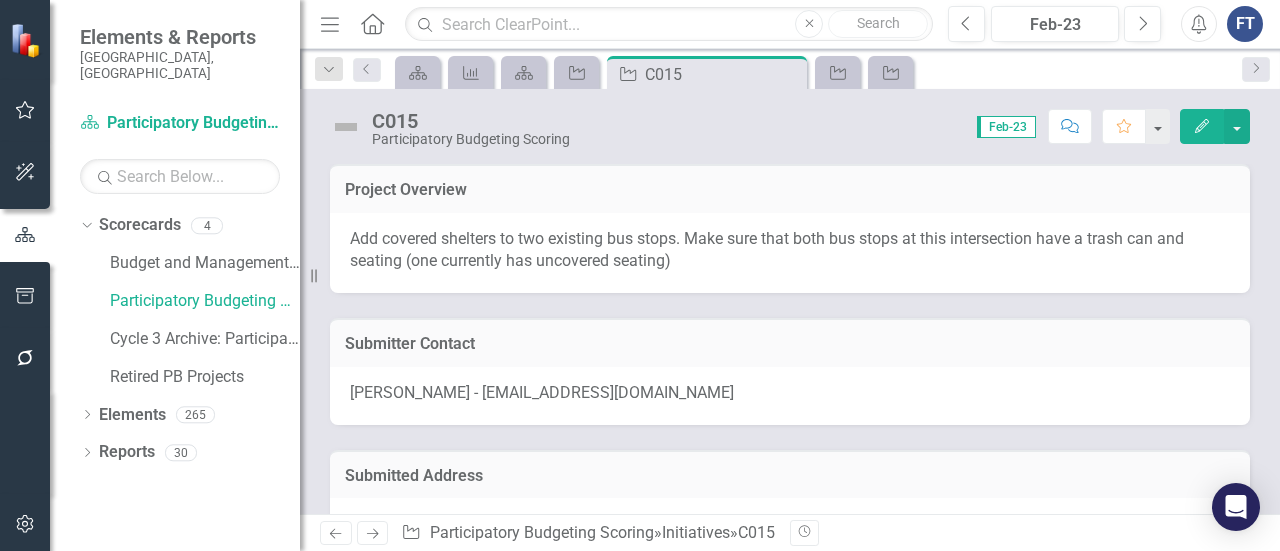 click on "Add covered shelters to two existing bus stops. Make sure that both bus stops at this intersection have a trash can and seating (one currently has uncovered seating)" at bounding box center [767, 250] 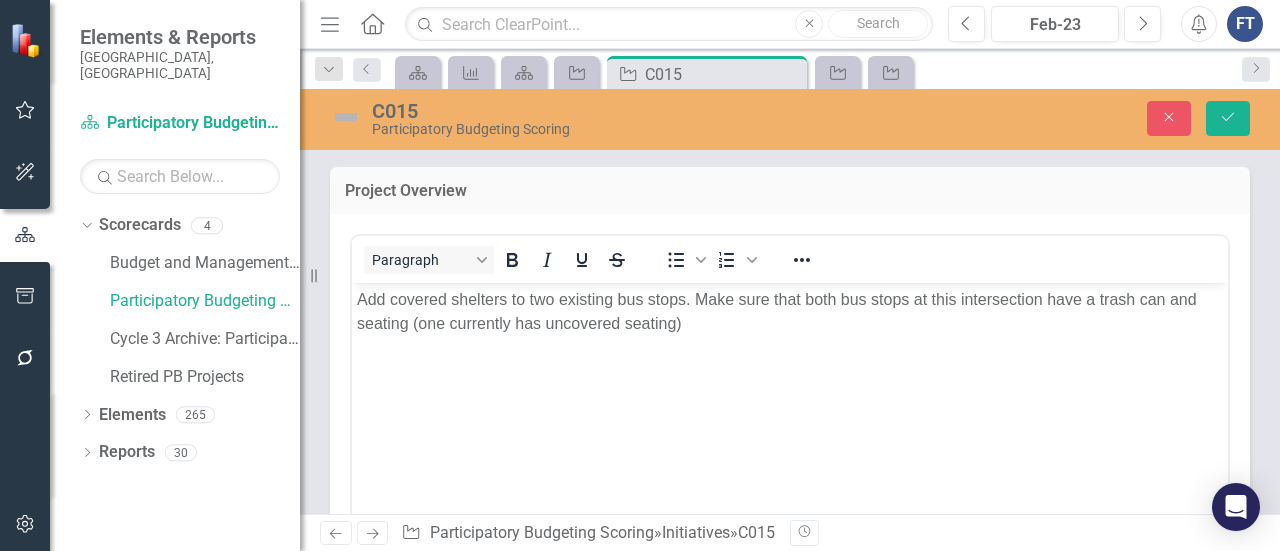 scroll, scrollTop: 0, scrollLeft: 0, axis: both 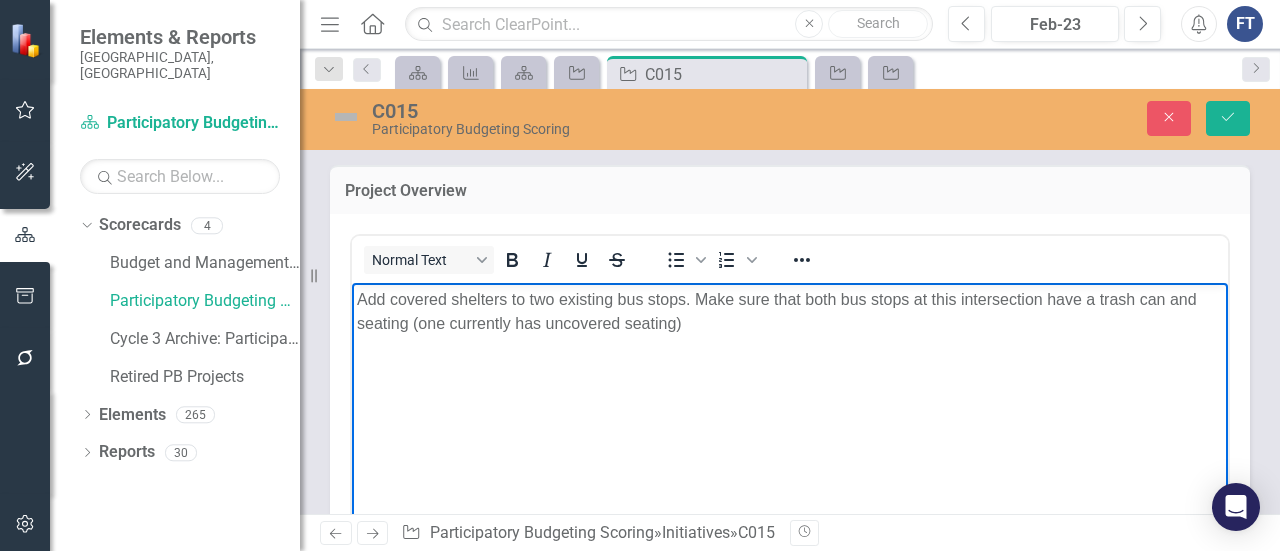 drag, startPoint x: 764, startPoint y: 341, endPoint x: 732, endPoint y: 341, distance: 32 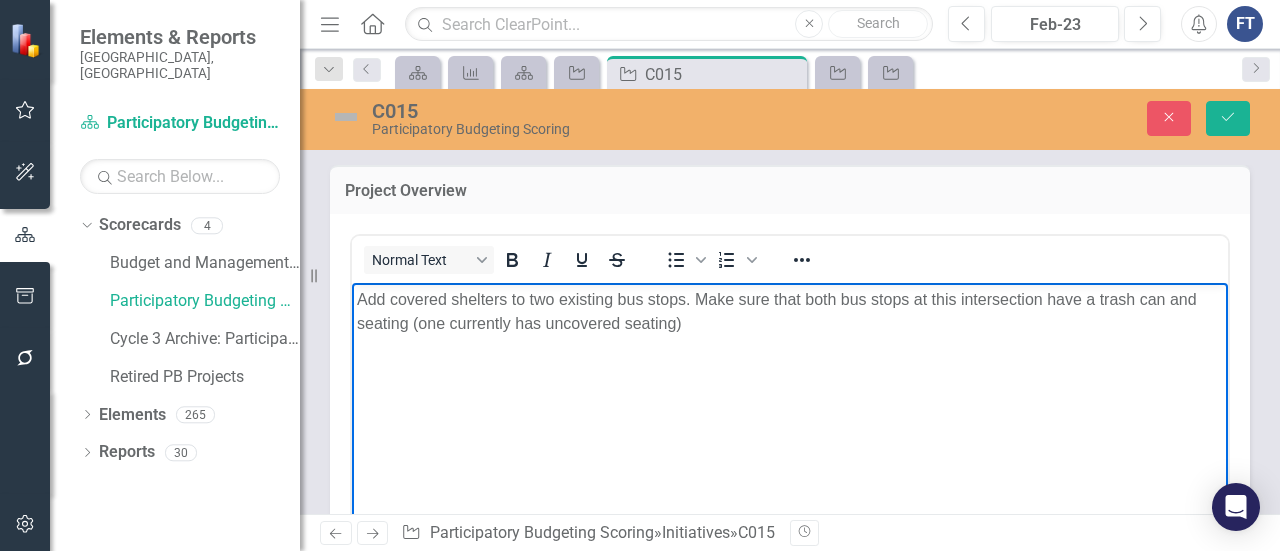 click on "Add covered shelters to two existing bus stops. Make sure that both bus stops at this intersection have a trash can and seating (one currently has uncovered seating)" at bounding box center [790, 432] 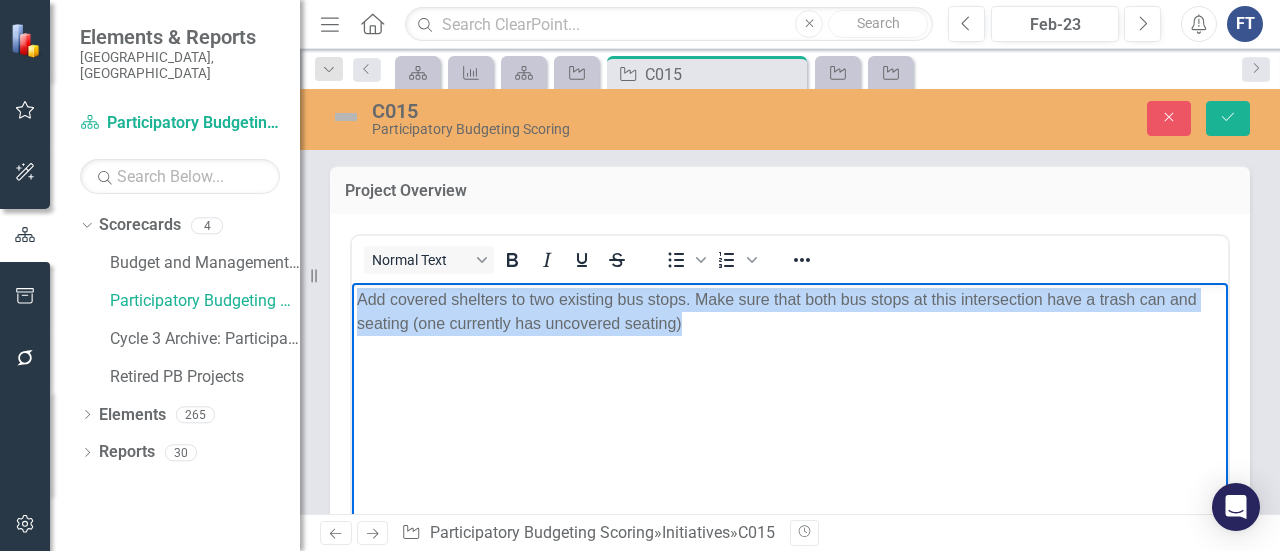 drag, startPoint x: 594, startPoint y: 312, endPoint x: 701, endPoint y: 549, distance: 260.0346 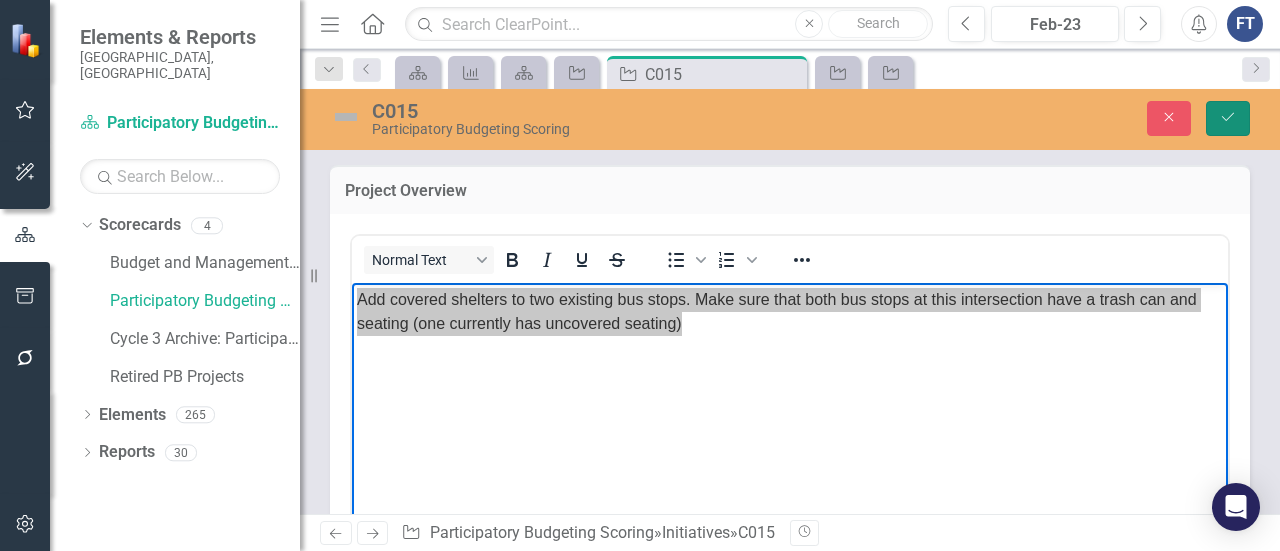 drag, startPoint x: 1214, startPoint y: 116, endPoint x: 754, endPoint y: 278, distance: 487.69254 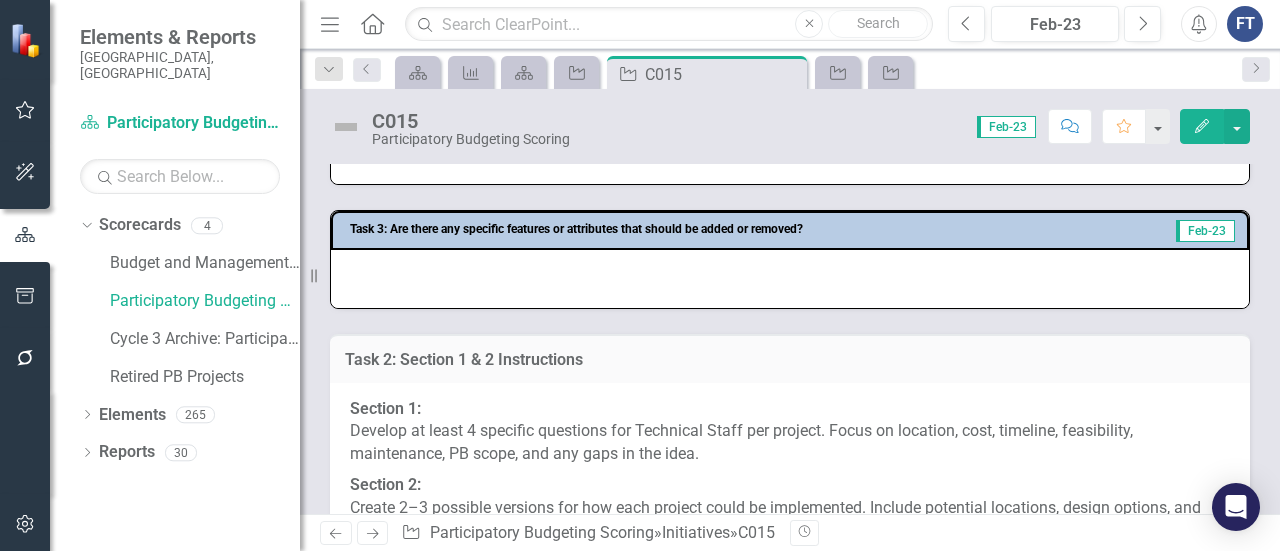 scroll, scrollTop: 600, scrollLeft: 0, axis: vertical 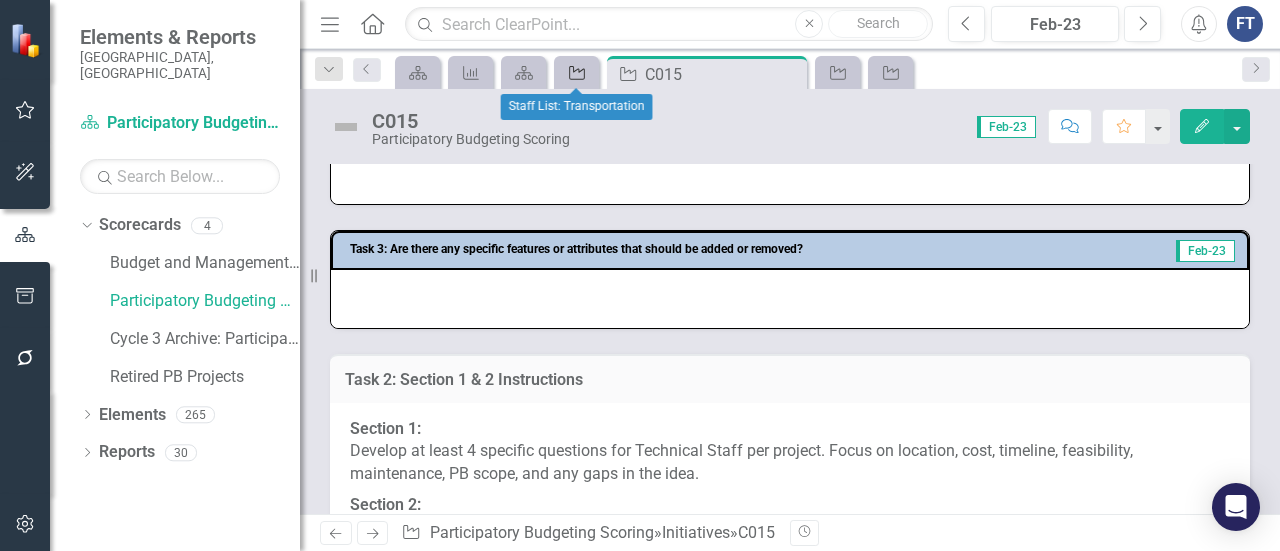 click on "Initiative" 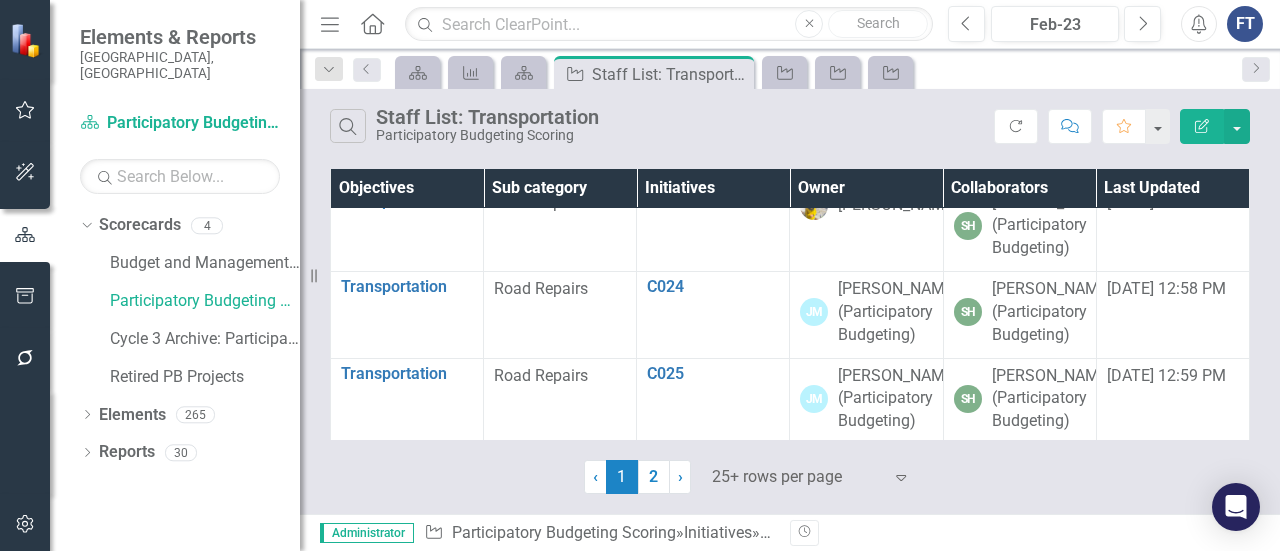 scroll, scrollTop: 1900, scrollLeft: 0, axis: vertical 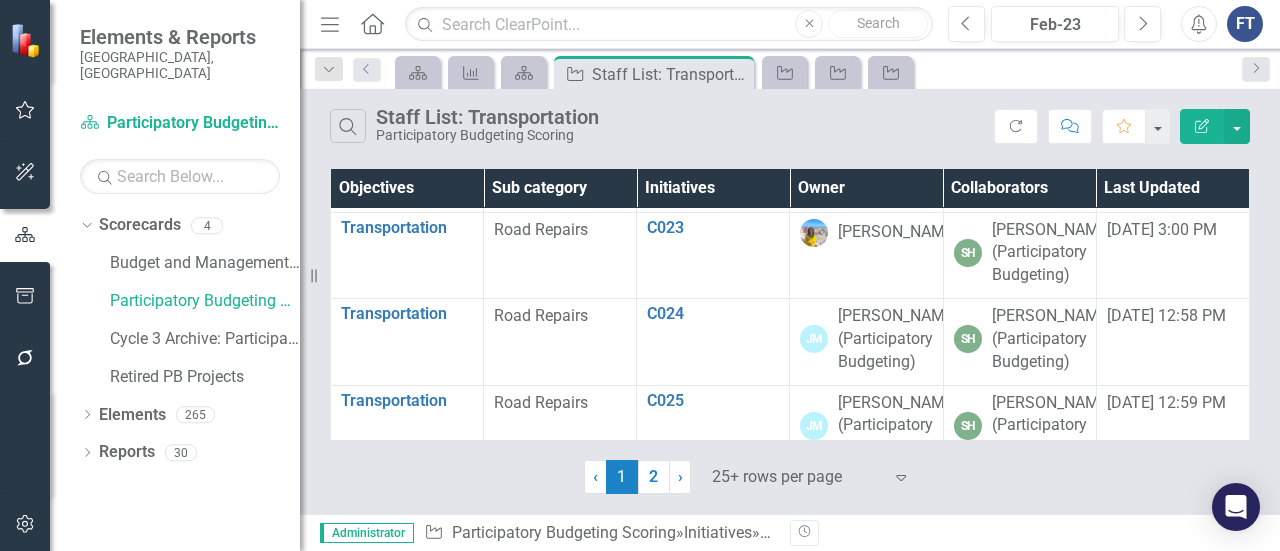 click on "C016" at bounding box center (713, -378) 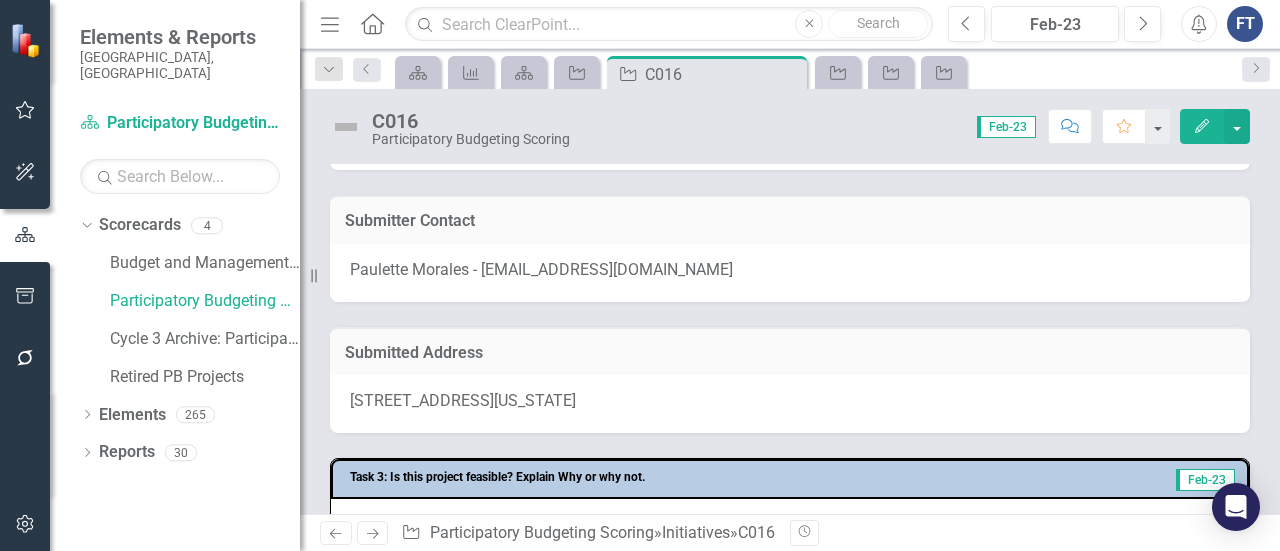 scroll, scrollTop: 0, scrollLeft: 0, axis: both 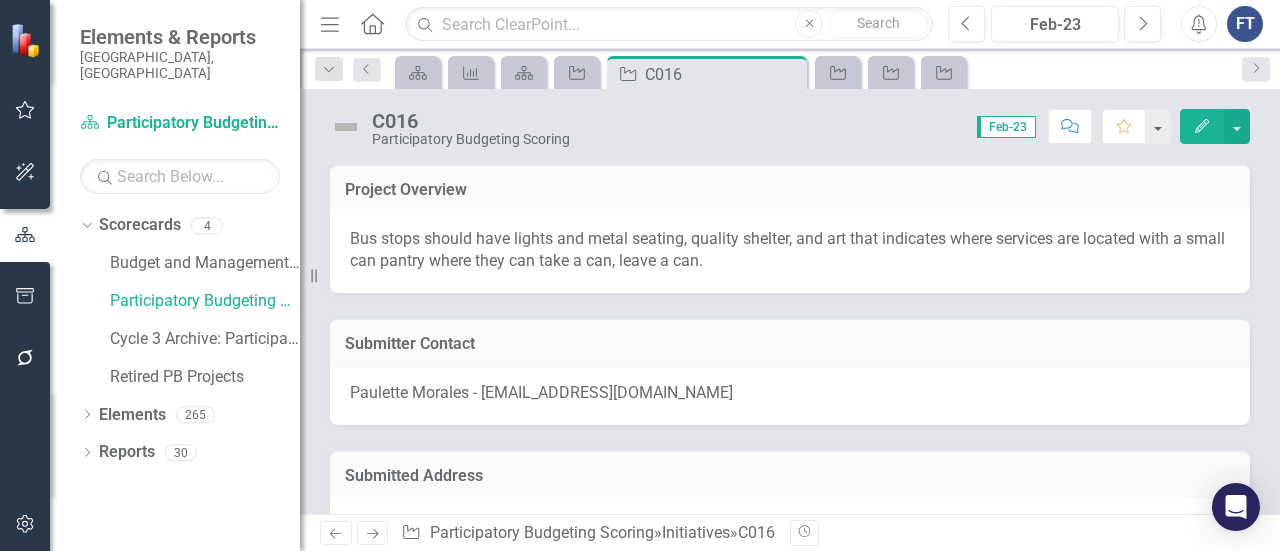click on "Bus stops should have lights and metal seating, quality shelter, and art that indicates where services are located with a small can pantry where they can take a can, leave a can." at bounding box center (790, 253) 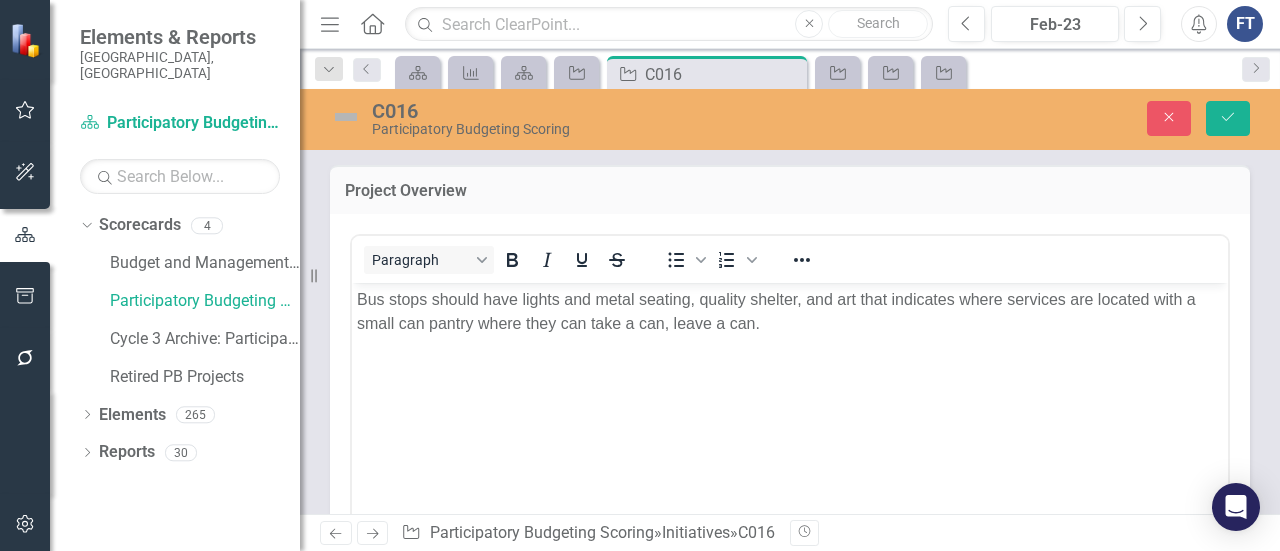 scroll, scrollTop: 0, scrollLeft: 0, axis: both 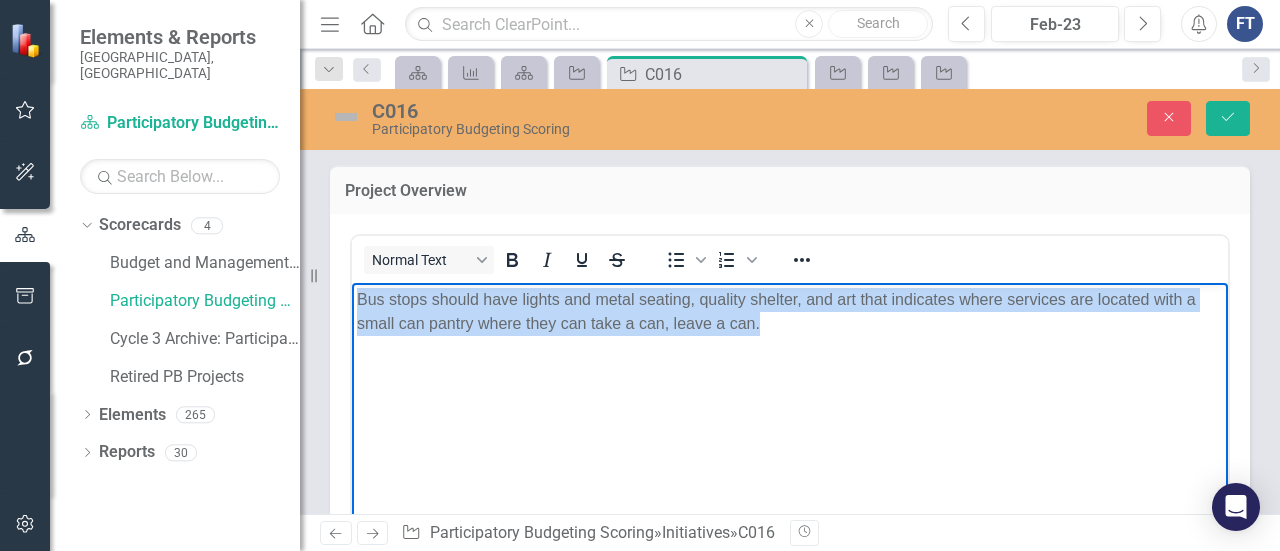 drag, startPoint x: 714, startPoint y: 326, endPoint x: 354, endPoint y: 265, distance: 365.13147 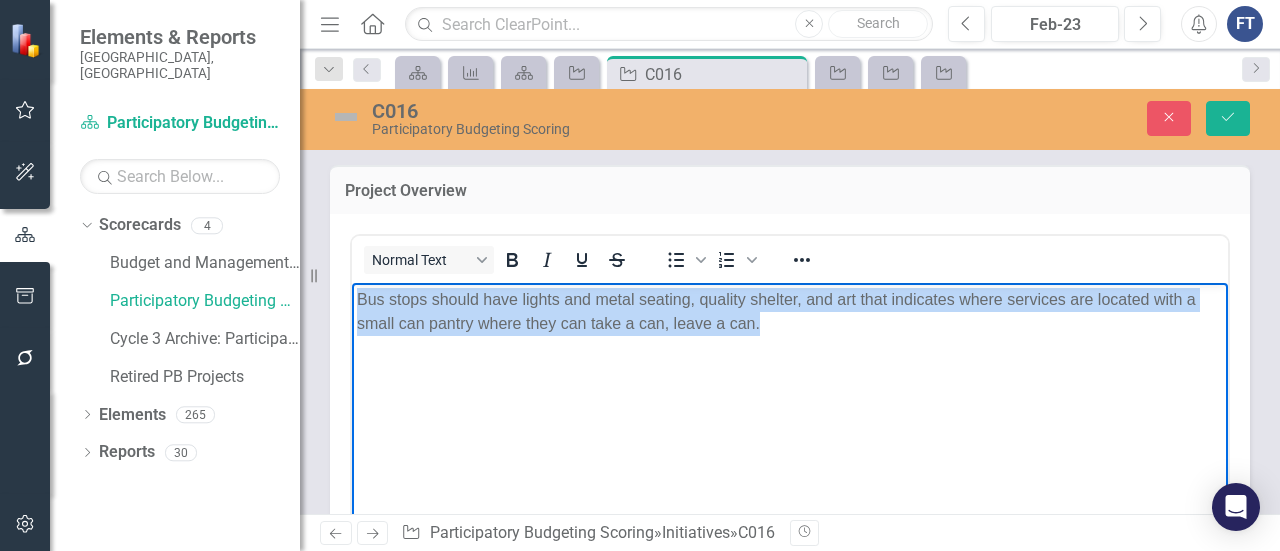 click on "Bus stops should have lights and metal seating, quality shelter, and art that indicates where services are located with a small can pantry where they can take a can, leave a can." at bounding box center (790, 432) 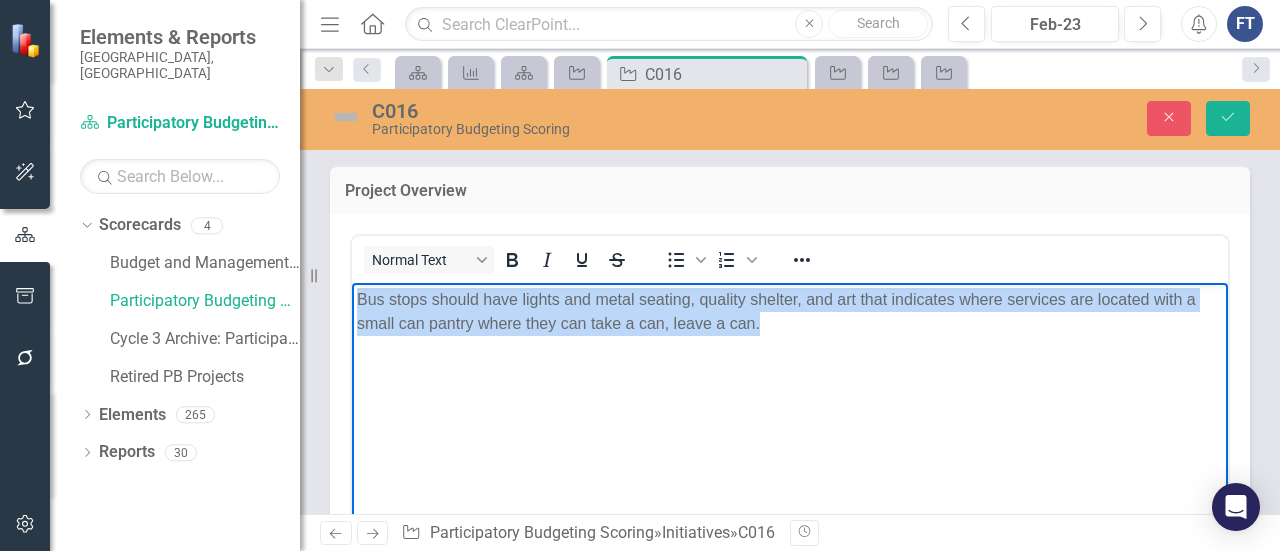 copy on "Bus stops should have lights and metal seating, quality shelter, and art that indicates where services are located with a small can pantry where they can take a can, leave a can." 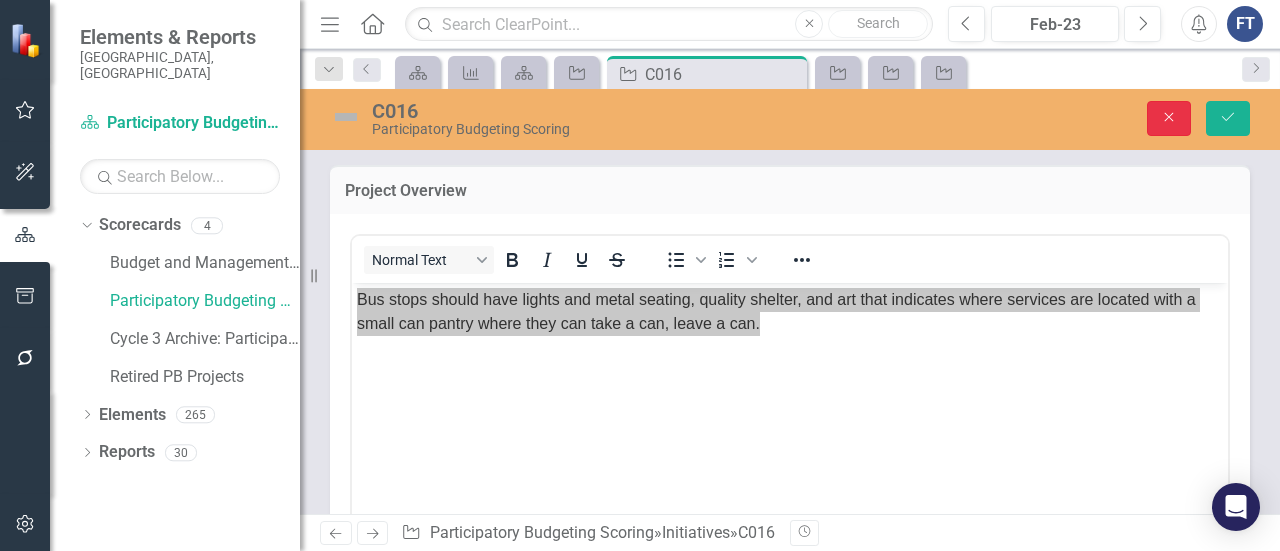 click on "Close" at bounding box center (1169, 118) 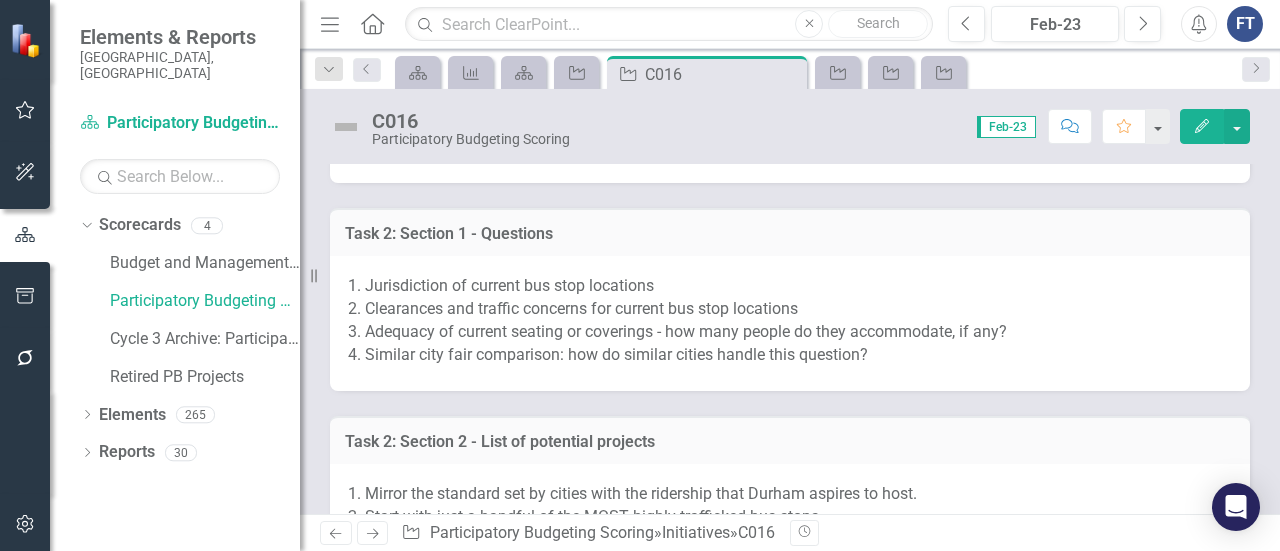 scroll, scrollTop: 1100, scrollLeft: 0, axis: vertical 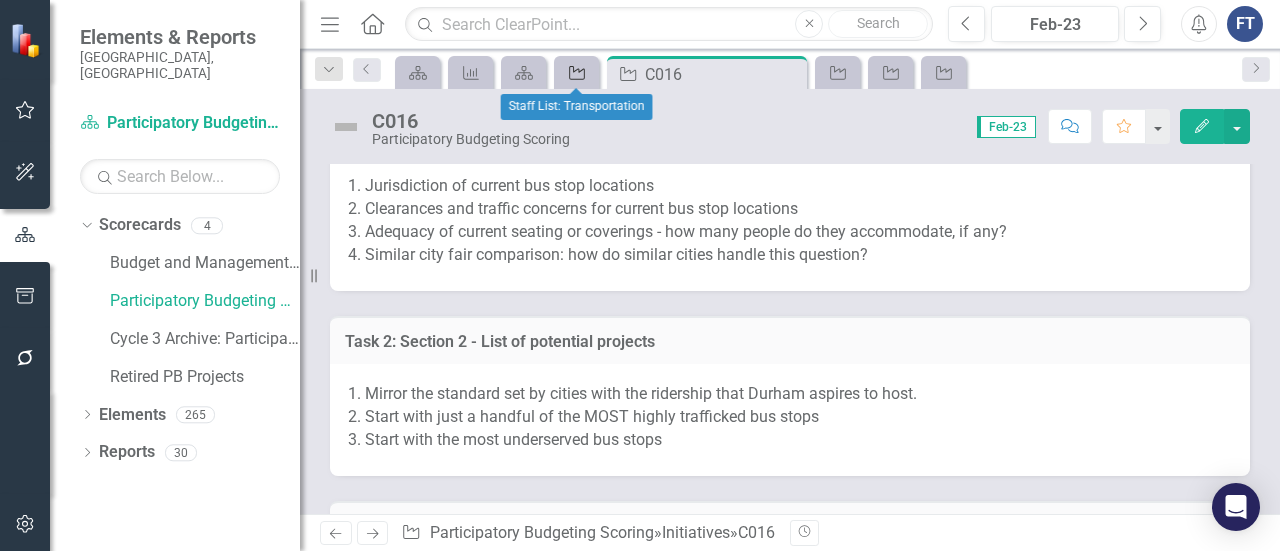 click on "Initiative" 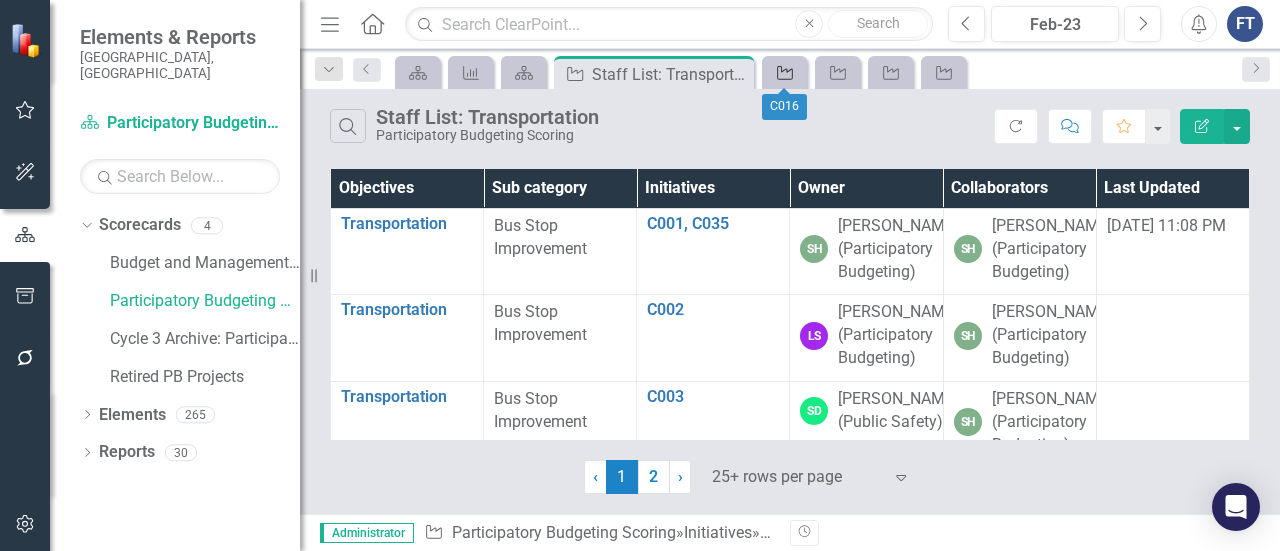click on "Initiative" at bounding box center (784, 72) 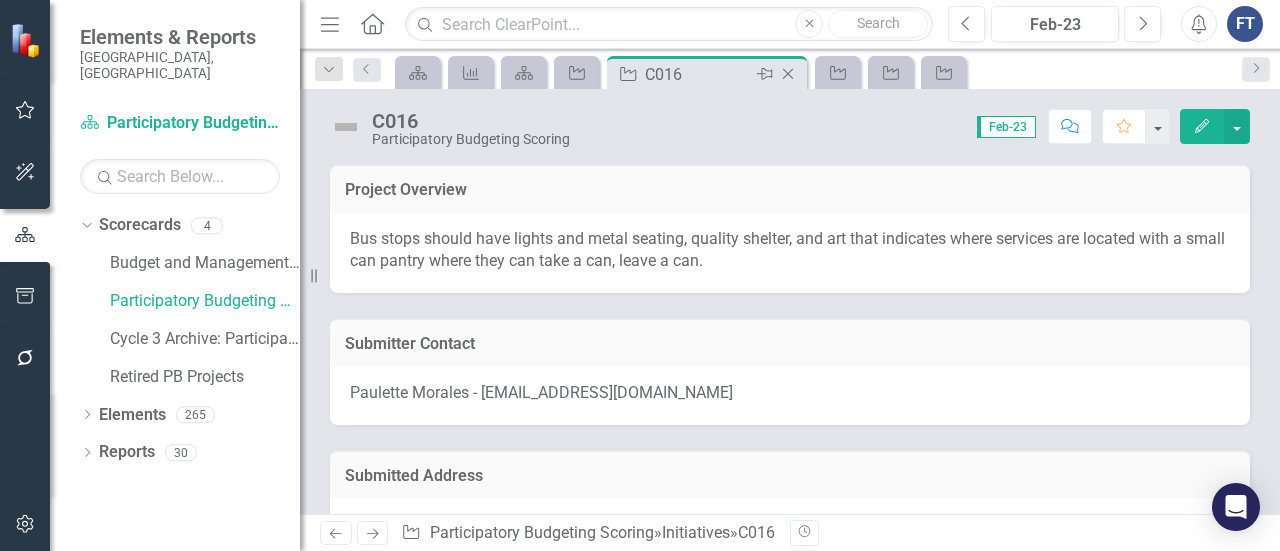 click on "Close" 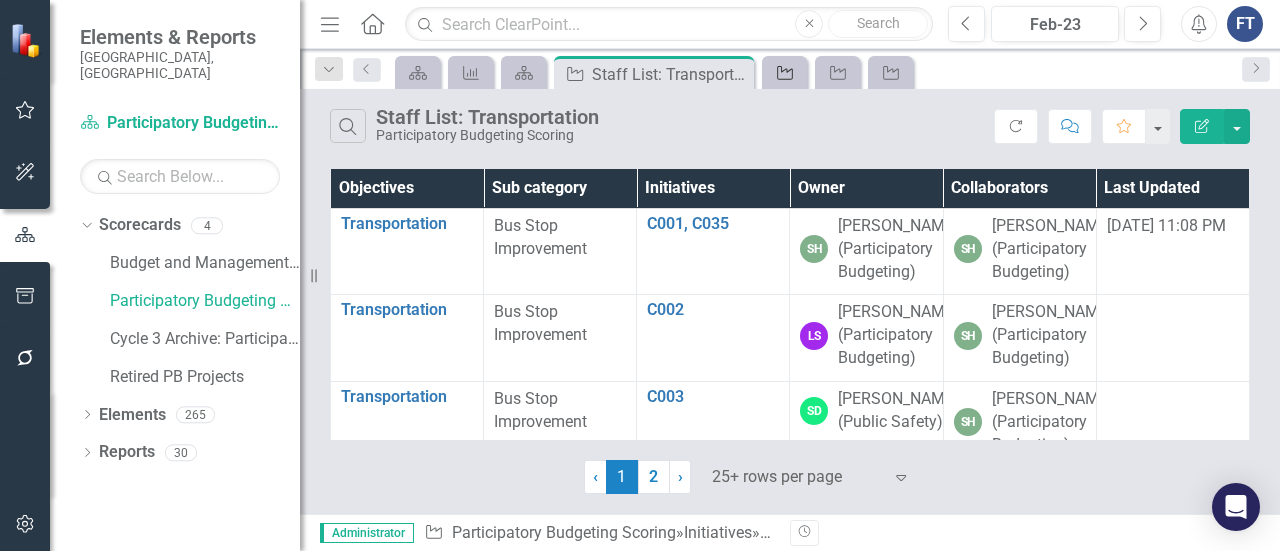 click on "Initiative" 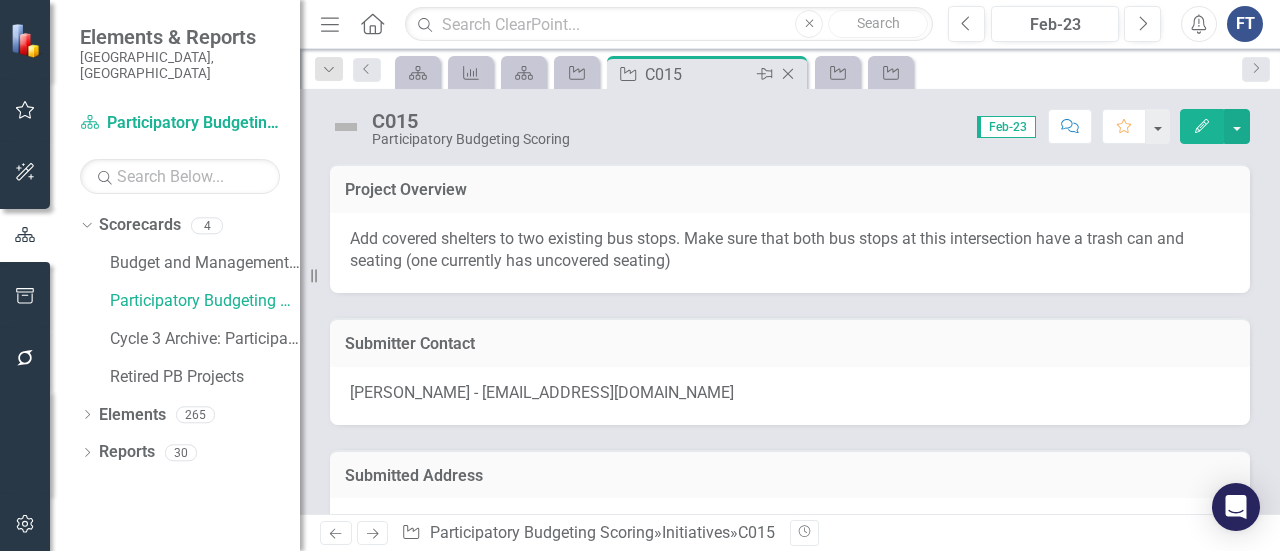 click 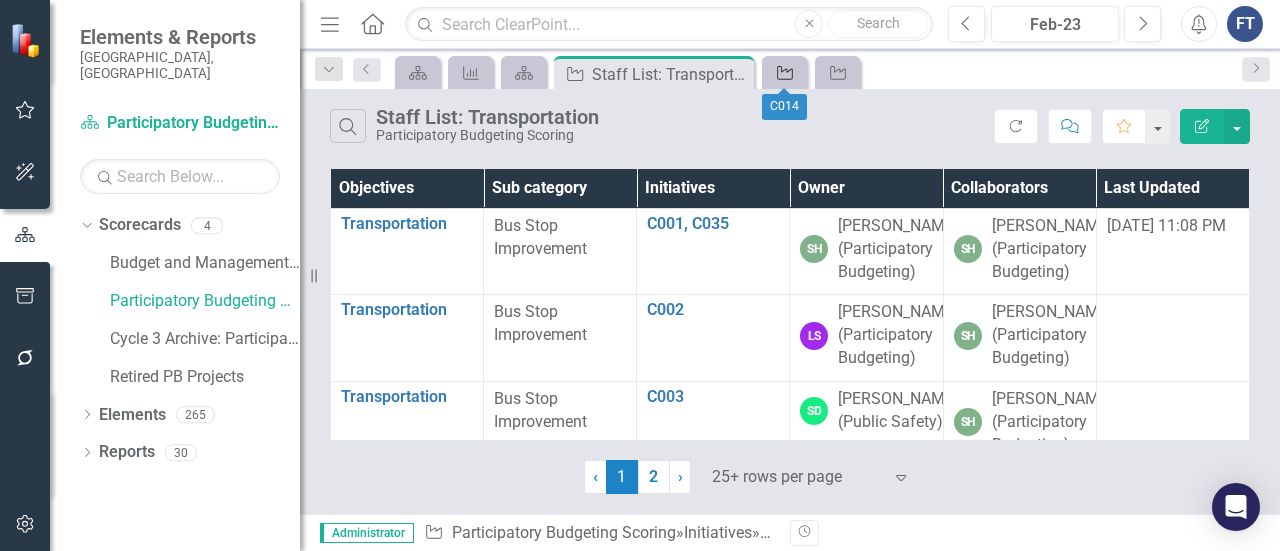 click on "Initiative" 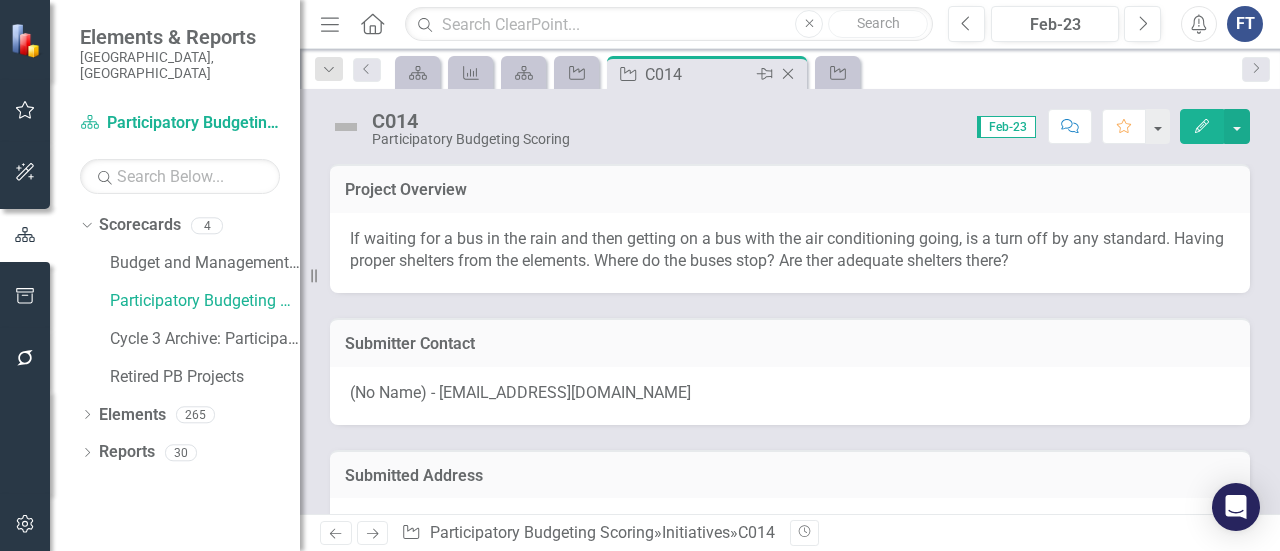 click on "Close" 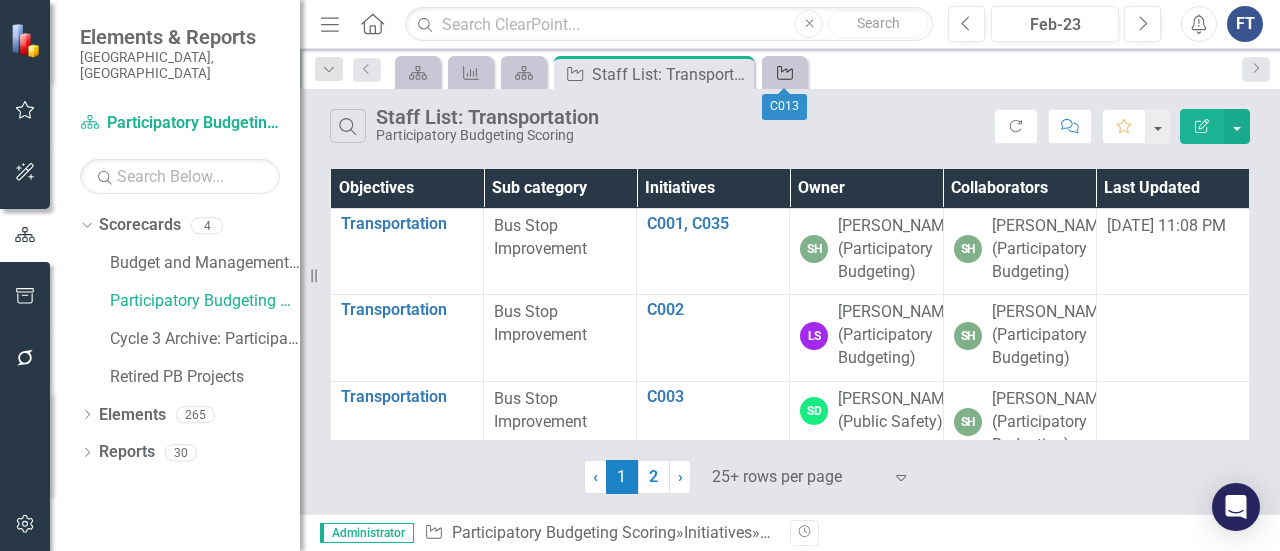 click on "Initiative" 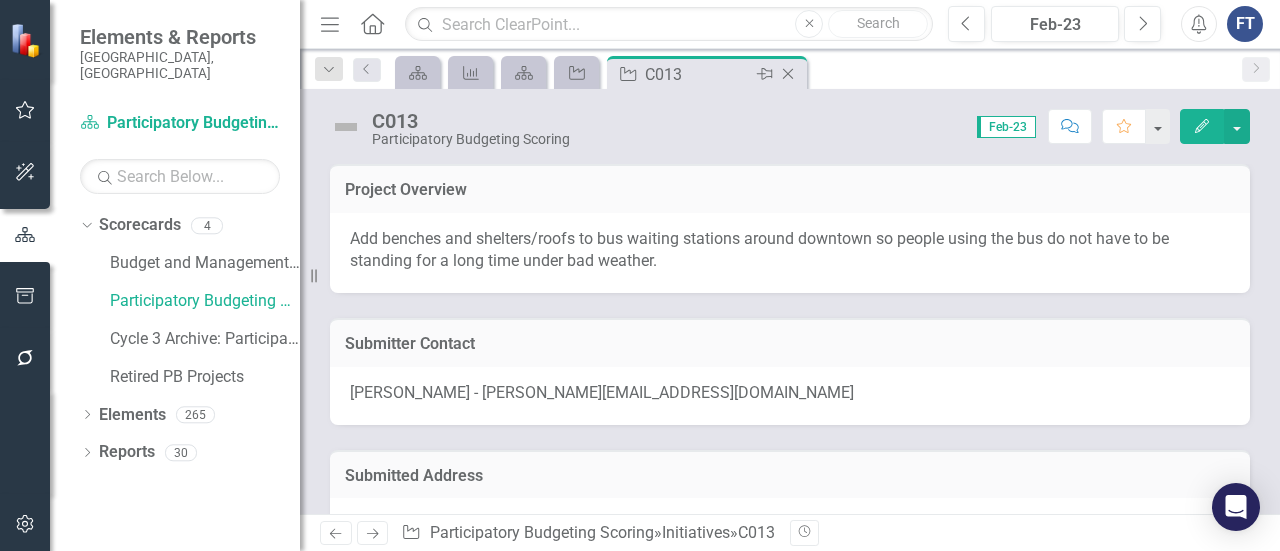 click on "Close" 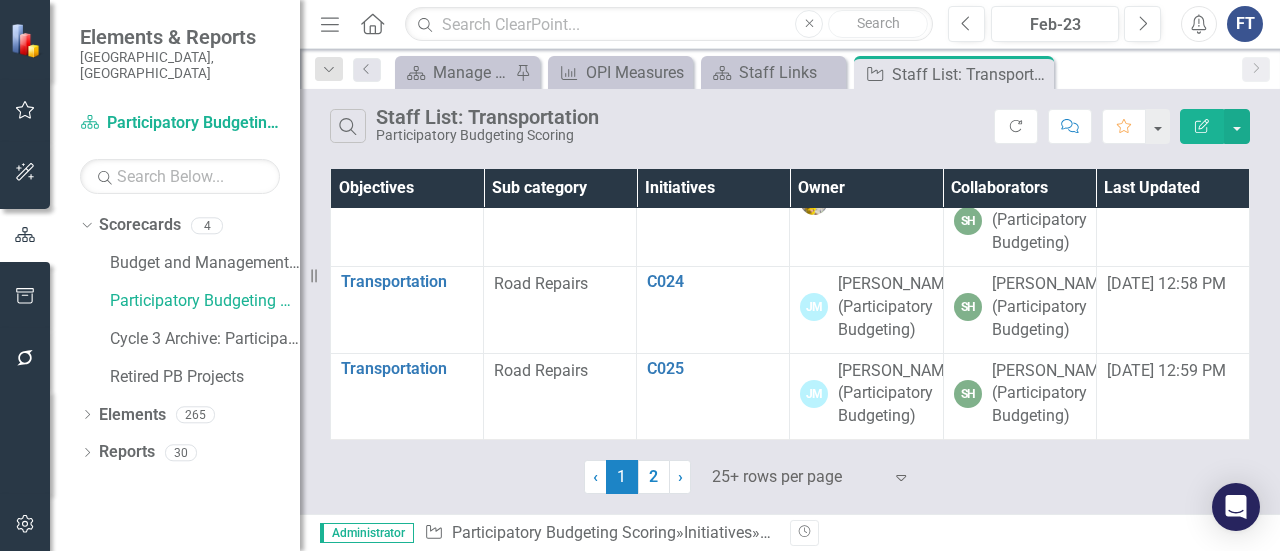 scroll, scrollTop: 1900, scrollLeft: 0, axis: vertical 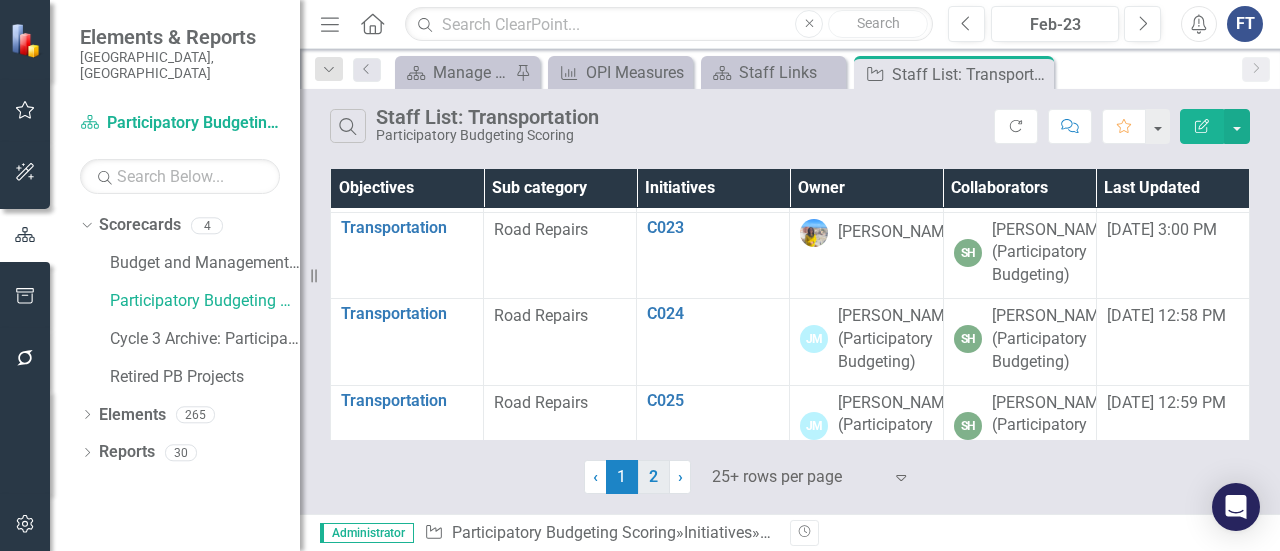 click on "2" at bounding box center (654, 477) 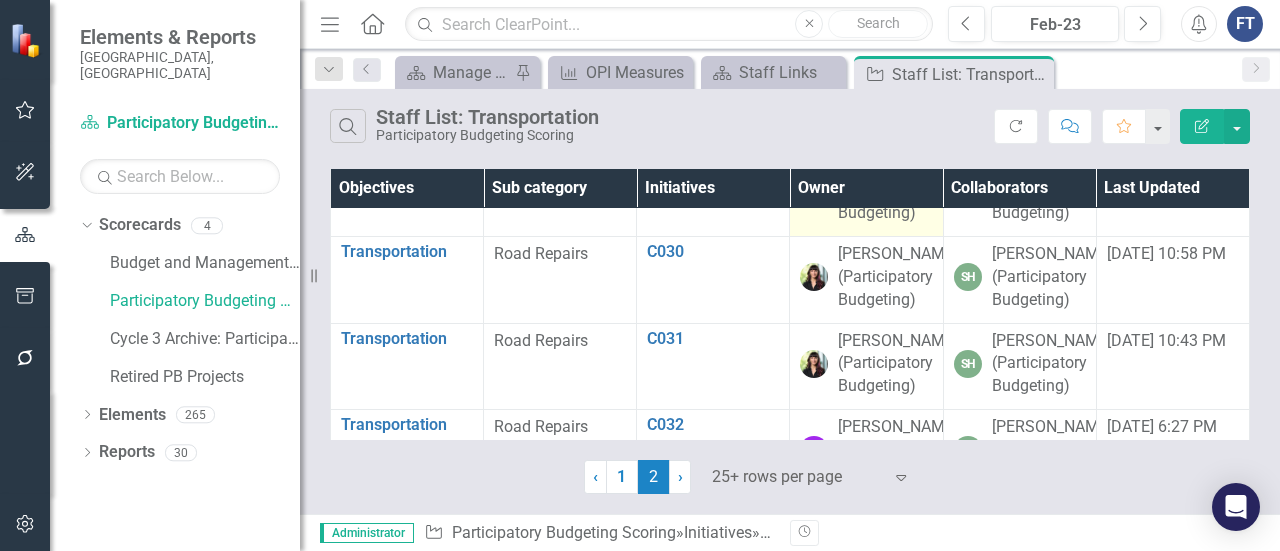 scroll, scrollTop: 300, scrollLeft: 0, axis: vertical 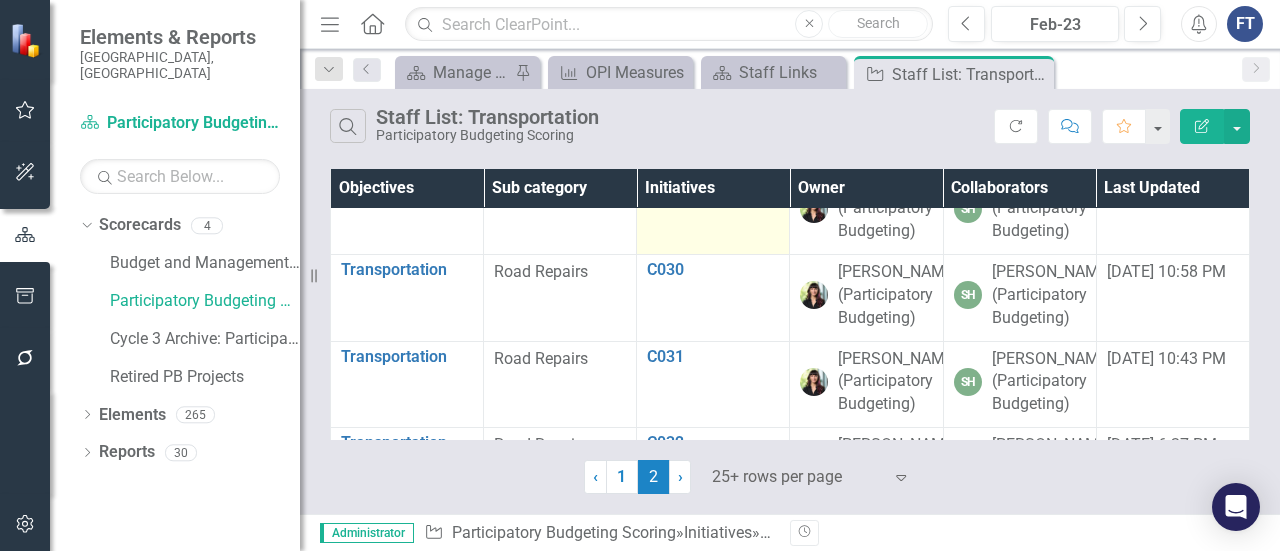 click on "C029" at bounding box center (713, 183) 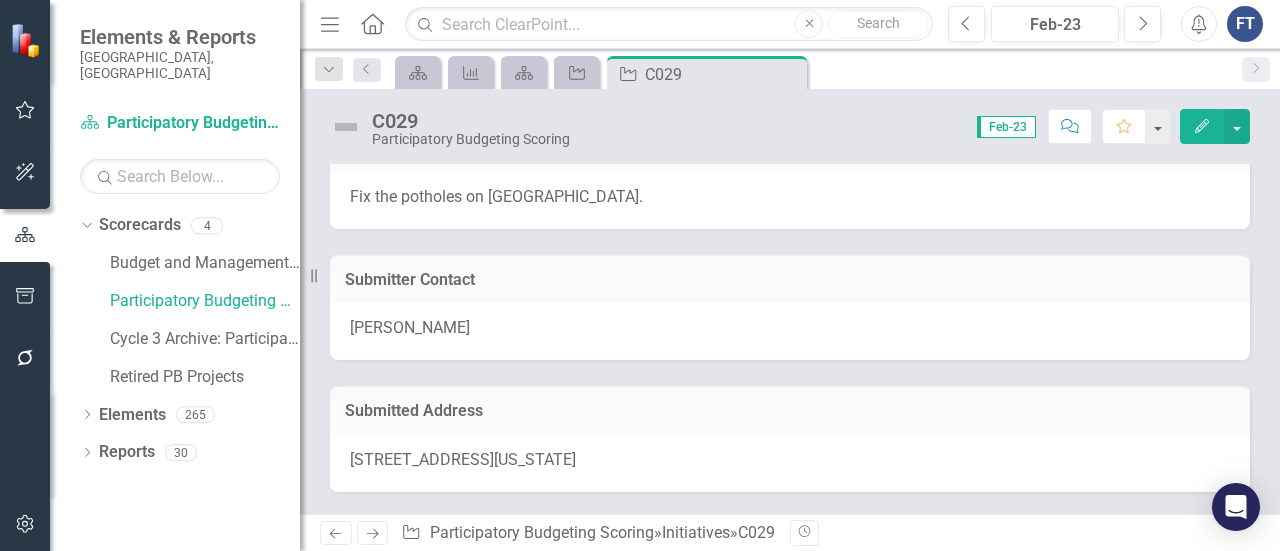 scroll, scrollTop: 0, scrollLeft: 0, axis: both 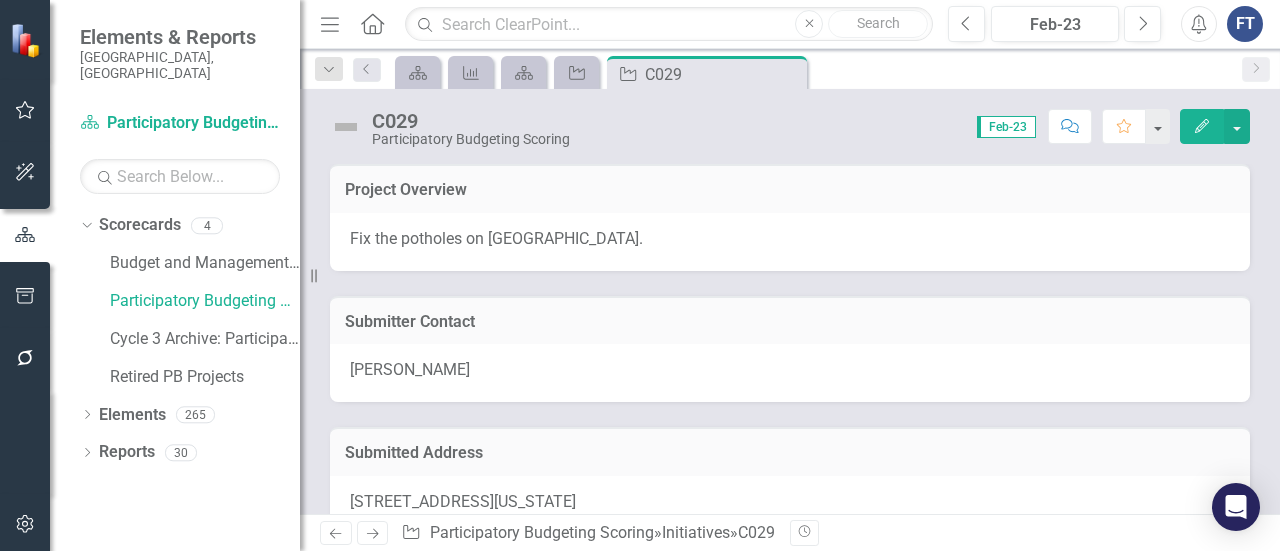 click on "Fix the potholes on Angier Avenue." at bounding box center [790, 239] 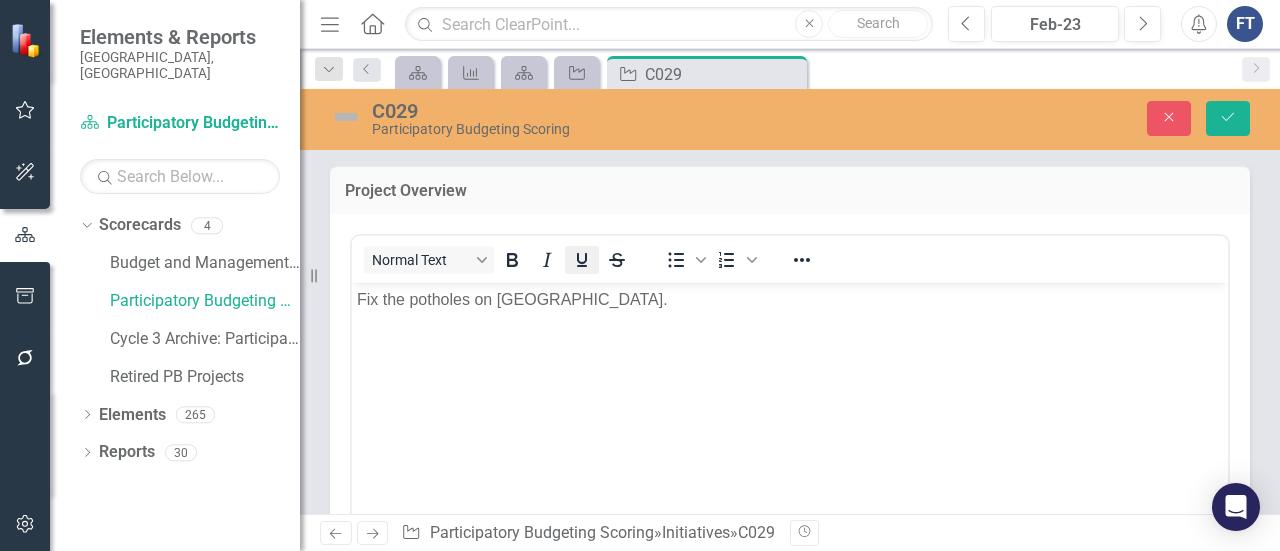 scroll, scrollTop: 0, scrollLeft: 0, axis: both 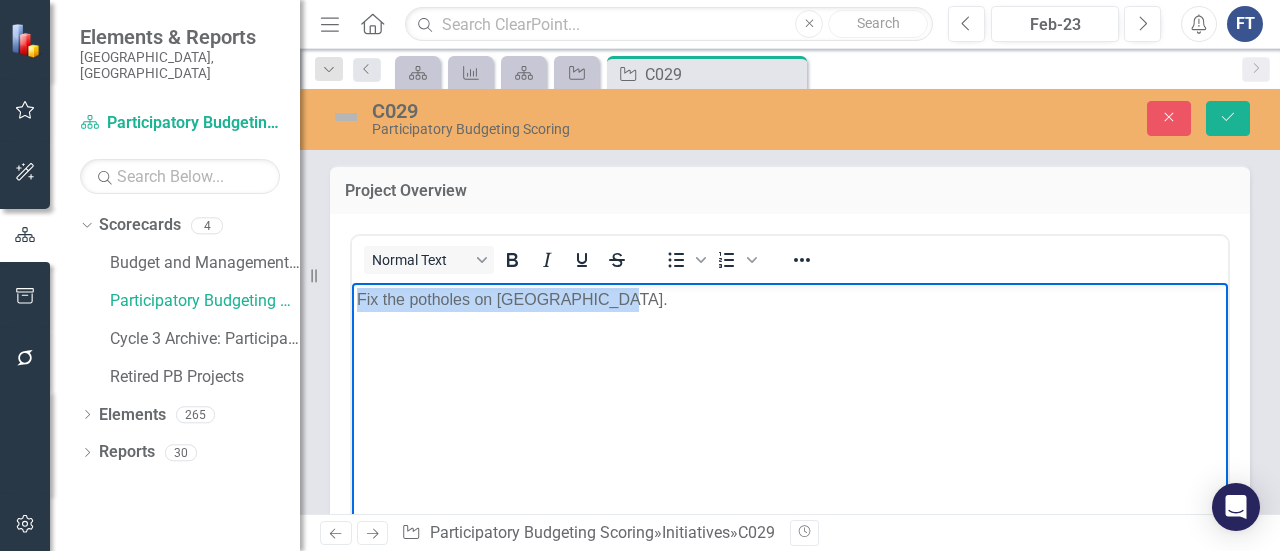 drag, startPoint x: 620, startPoint y: 309, endPoint x: 334, endPoint y: 285, distance: 287.00522 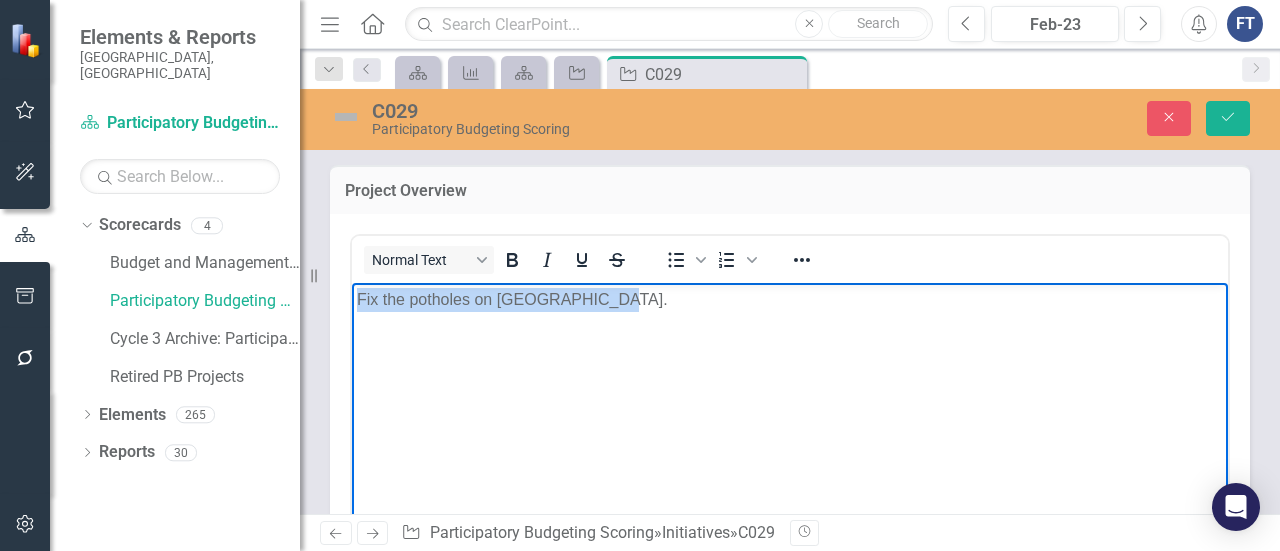 click on "Fix the potholes on Angier Avenue." at bounding box center (790, 432) 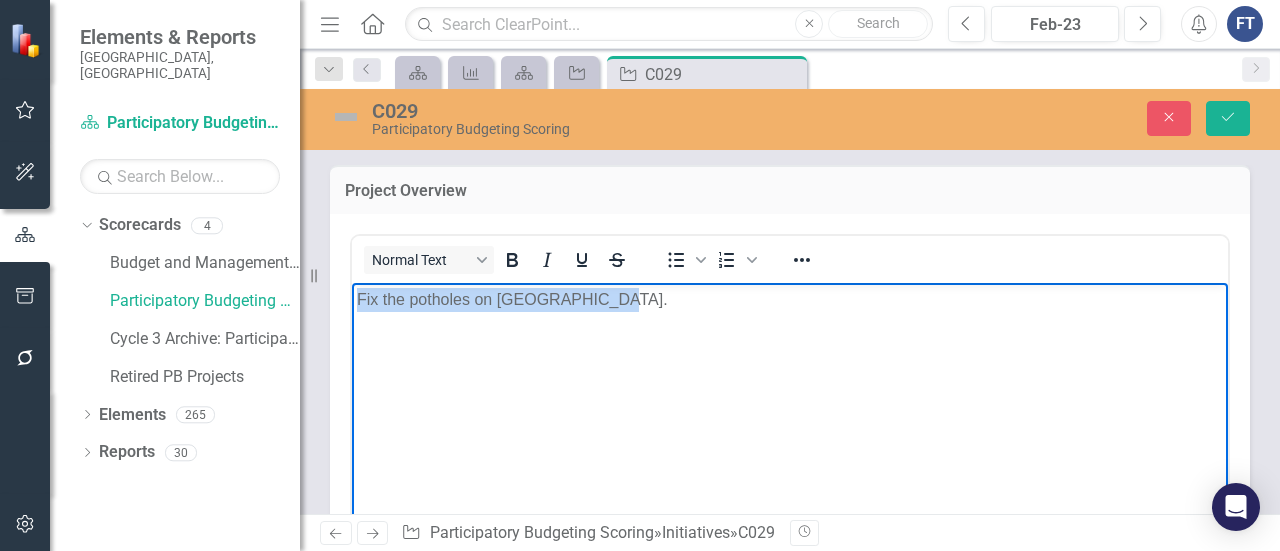 copy on "Fix the potholes on Angier Avenue." 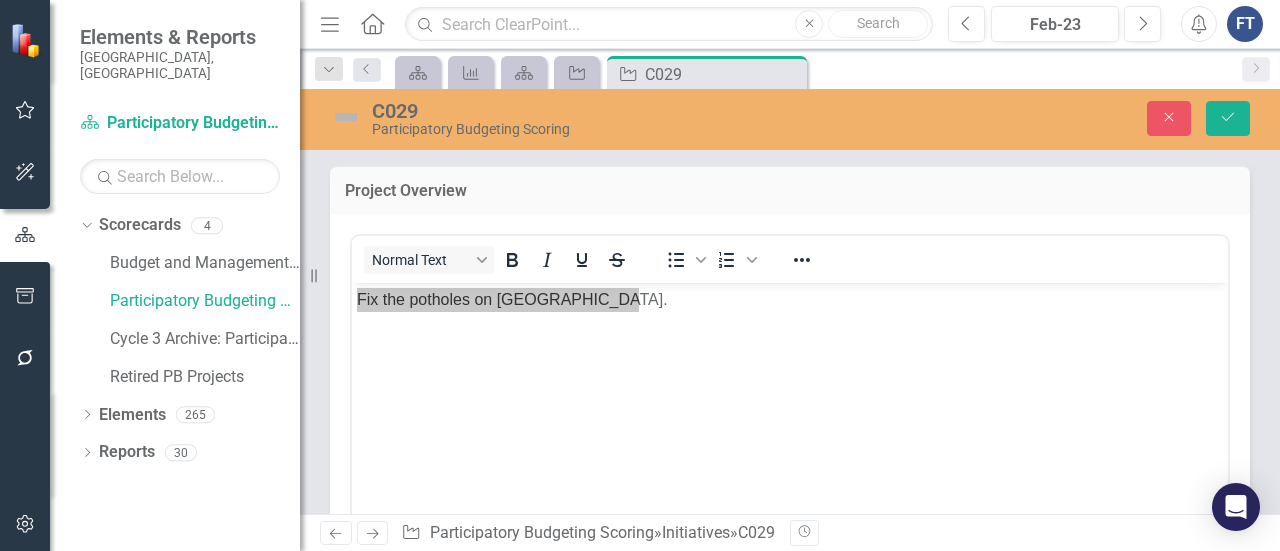 drag, startPoint x: 332, startPoint y: 286, endPoint x: -807, endPoint y: 383, distance: 1143.1229 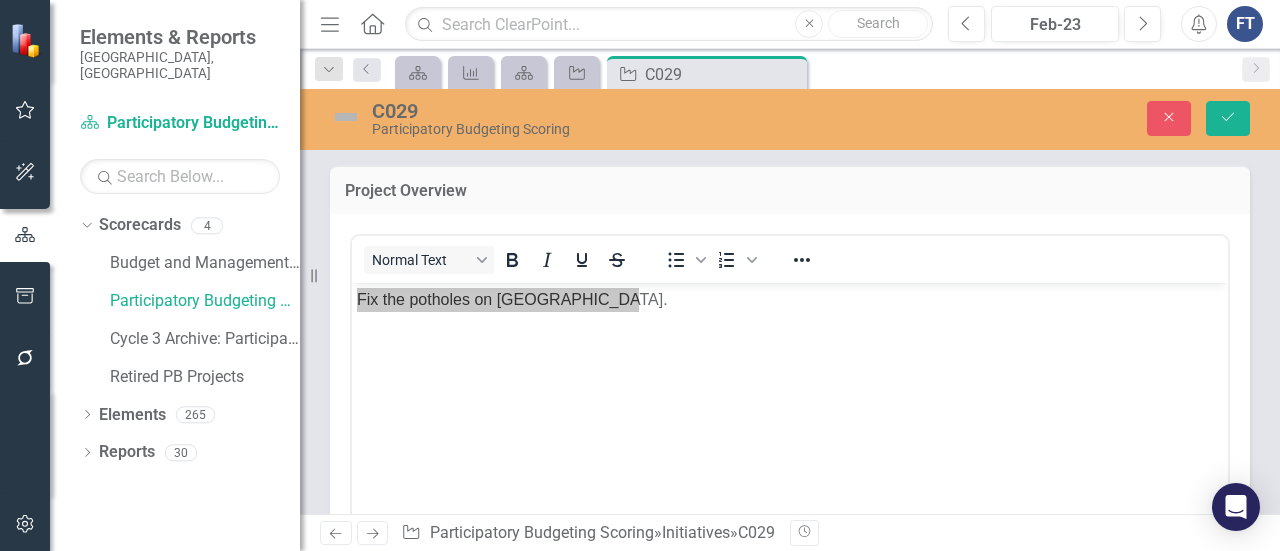 click on "Elements & Reports City of Durham, NC Scorecard Participatory Budgeting Scoring Search Dropdown Scorecards 4 Budget and Management Services Participatory Budgeting Scoring Cycle 3 Archive: Participatory Budgeting Scoring Retired PB Projects Dropdown Elements 265 Dropdown Objective Objectives 7 Arts and Culture Transportation Parks and Recreation (Spanish) Parks and Recreation Public Works Sustainability Other Dropdown Measure Measures 0 Dropdown Initiative Initiatives 258   A001   A002   A003   A004, A016   A005   A006   A007   A008   A009   A010   A011   A012   A013, A003   A014   A015, A018   A016   A017   A018   A019, A022   A020, A021   A021   A022   C001, C035   C002   C003   C004   C005   C006   C007   C008   C009   C010   C011   C012   C013   C014   C015   C016   C017   C018   C019   C020, C022   C021   C022   C023   C024   C025   C026   C027   C028   C029   C030   C031   C032   C033   C034   C035   C036   C037   C038   C039   D001, D025   F001, F002   F002   F003, F006   F004   F005   F006" at bounding box center (640, 275) 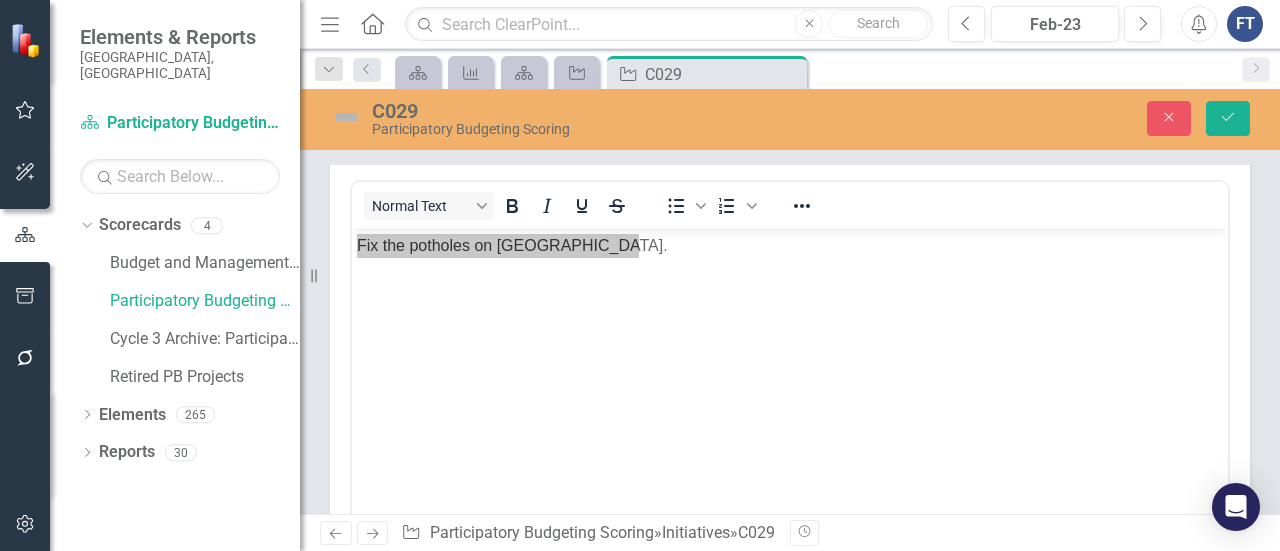 scroll, scrollTop: 200, scrollLeft: 0, axis: vertical 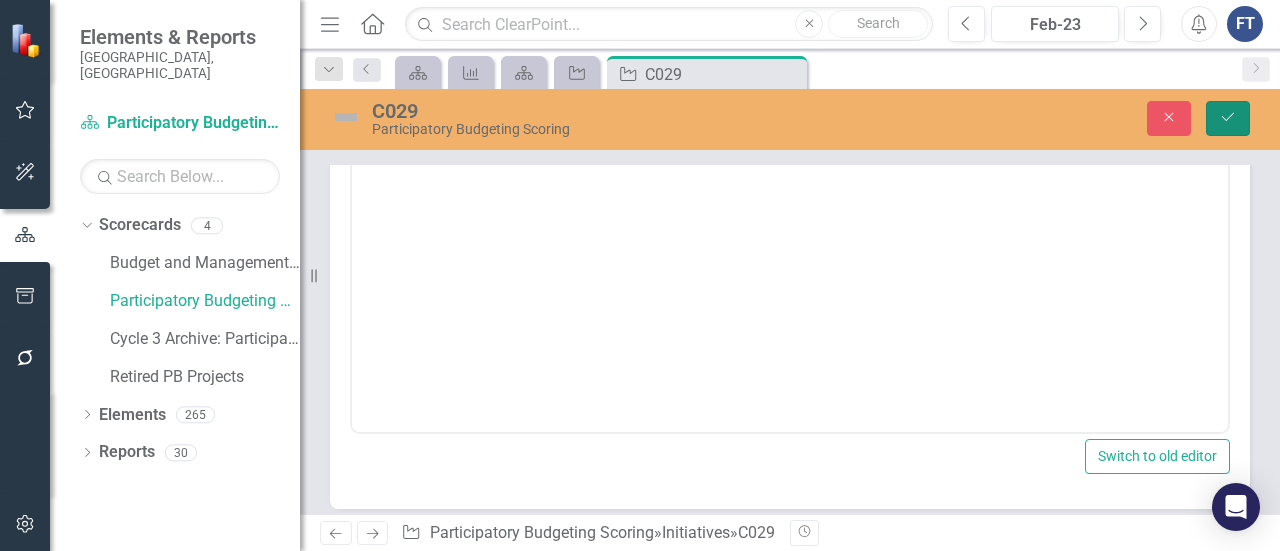 drag, startPoint x: 1240, startPoint y: 121, endPoint x: 1197, endPoint y: 138, distance: 46.238514 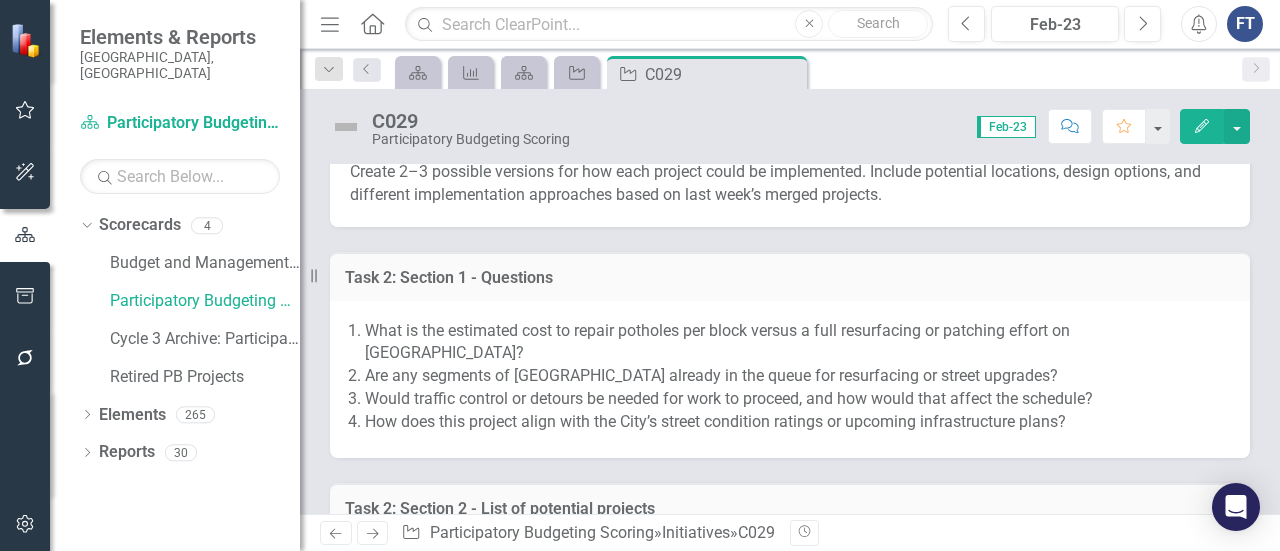 scroll, scrollTop: 1000, scrollLeft: 0, axis: vertical 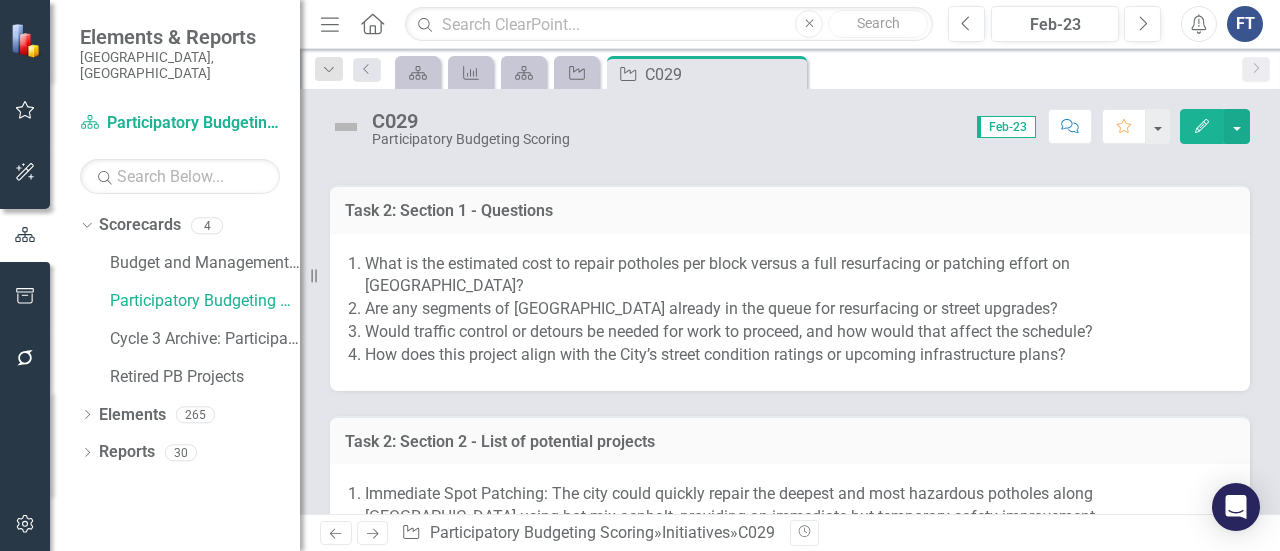 click on "Would traffic control or detours be needed for work to proceed, and how would that affect the schedule?" at bounding box center [797, 332] 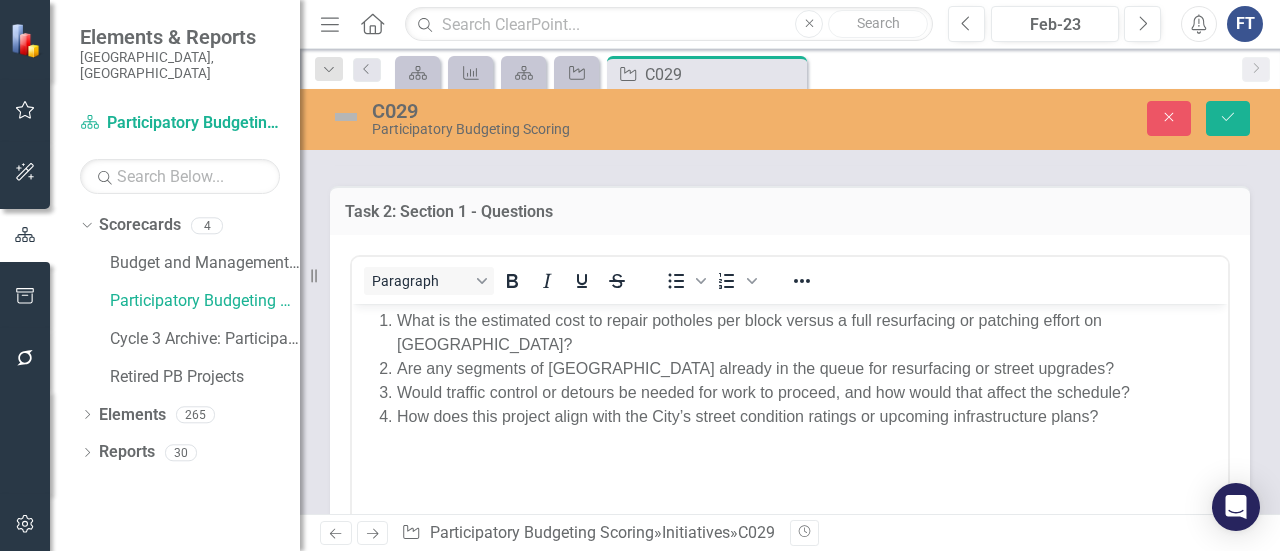 scroll, scrollTop: 0, scrollLeft: 0, axis: both 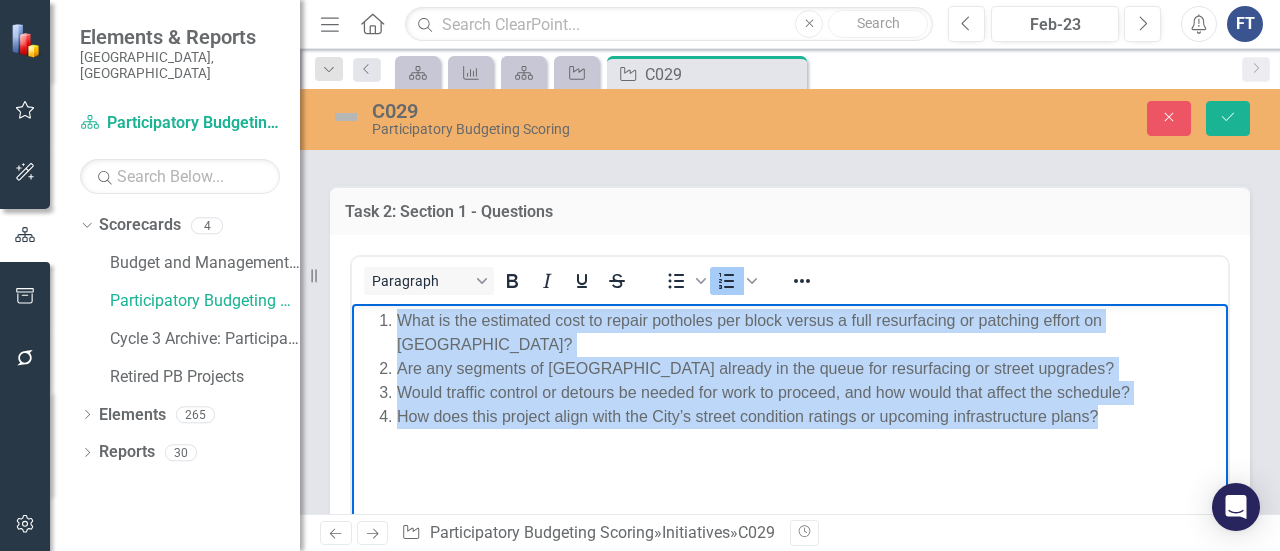 drag, startPoint x: 1099, startPoint y: 419, endPoint x: 742, endPoint y: 588, distance: 394.98102 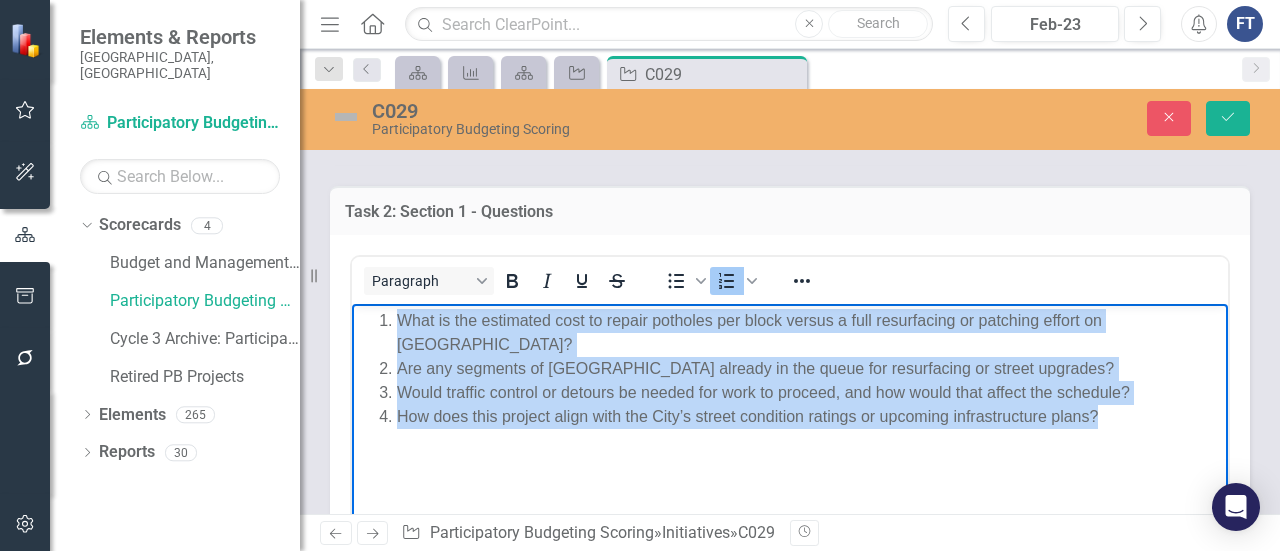 click on "What is the estimated cost to repair potholes per block versus a full resurfacing or patching effort on Angier Avenue? Are any segments of Angier Avenue already in the queue for resurfacing or street upgrades? Would traffic control or detours be needed for work to proceed, and how would that affect the schedule? How does this project align with the City’s street condition ratings or upcoming infrastructure plans?" at bounding box center (790, 453) 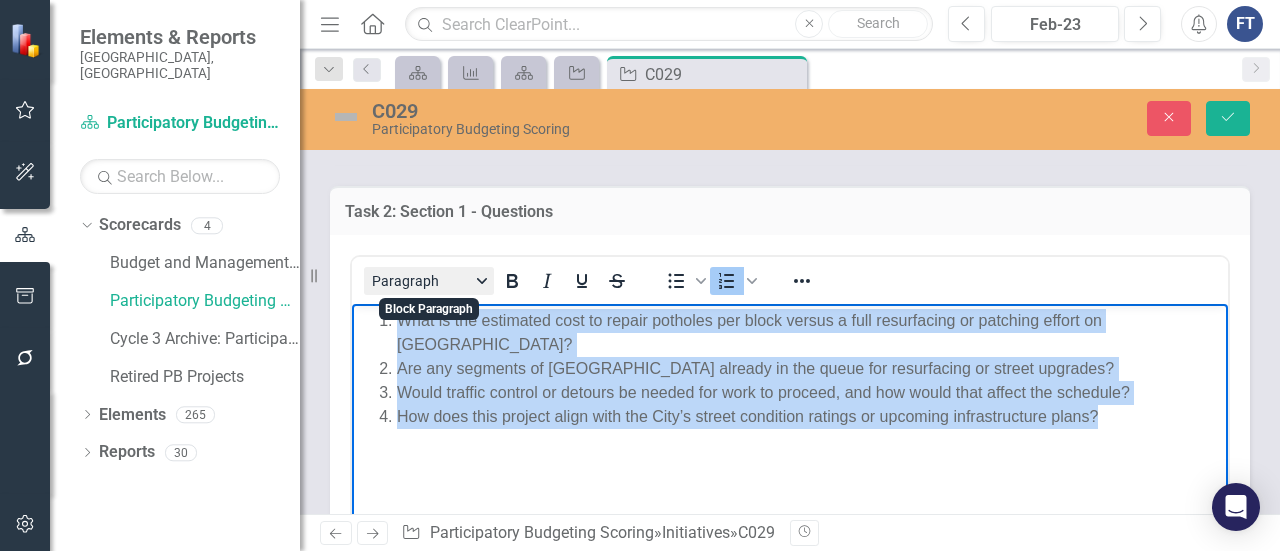 copy on "What is the estimated cost to repair potholes per block versus a full resurfacing or patching effort on Angier Avenue? Are any segments of Angier Avenue already in the queue for resurfacing or street upgrades? Would traffic control or detours be needed for work to proceed, and how would that affect the schedule? How does this project align with the City’s street condition ratings or upcoming infrastructure plans?" 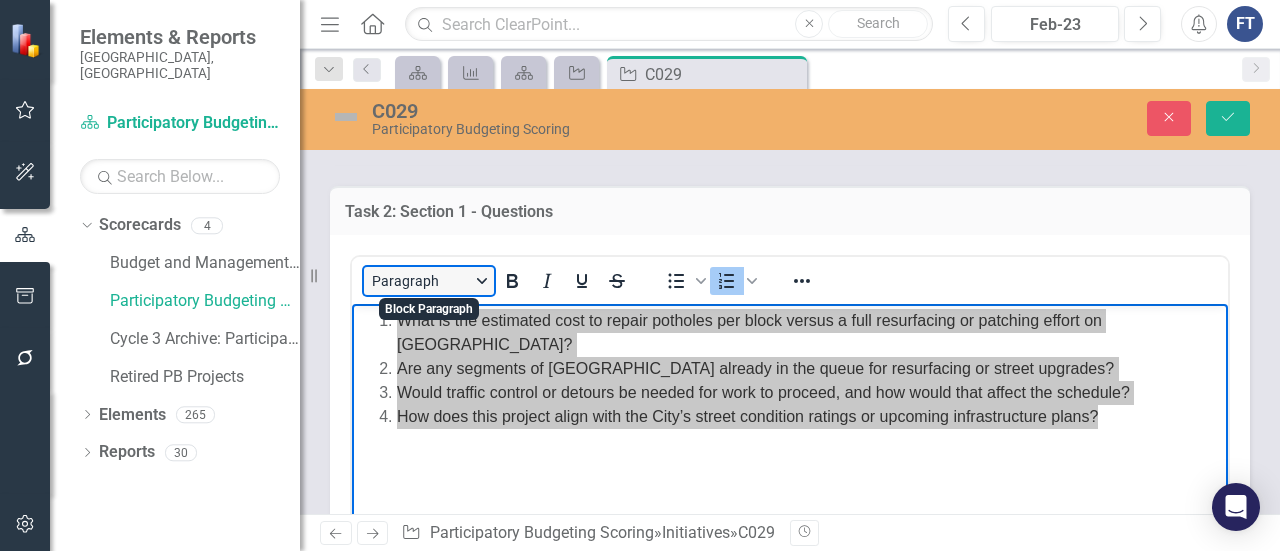 type 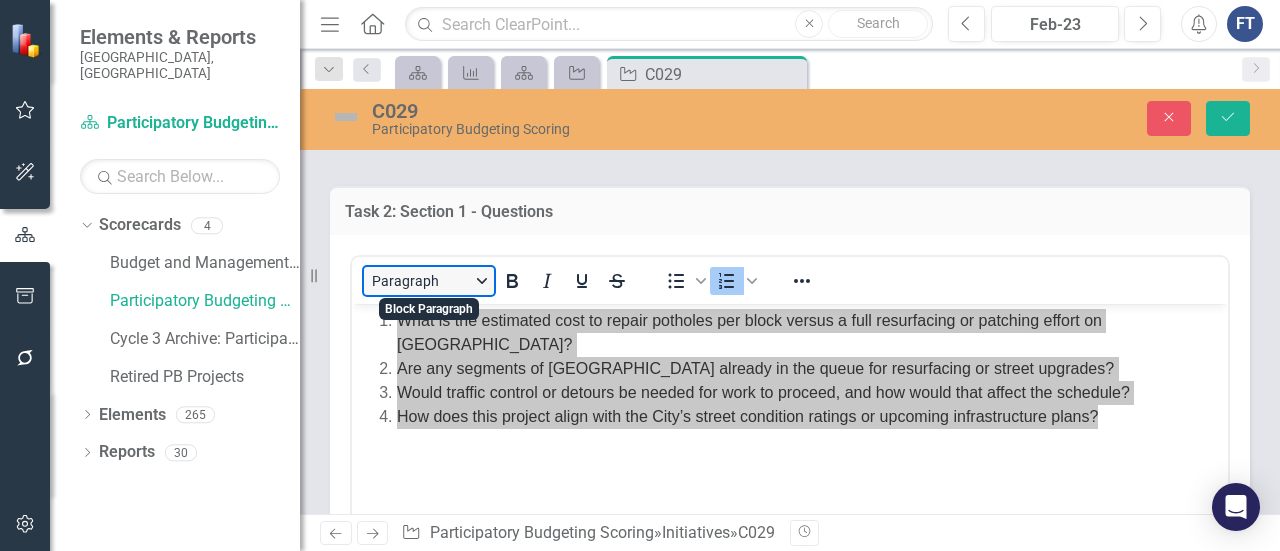 drag, startPoint x: 390, startPoint y: 285, endPoint x: 22, endPoint y: 293, distance: 368.08694 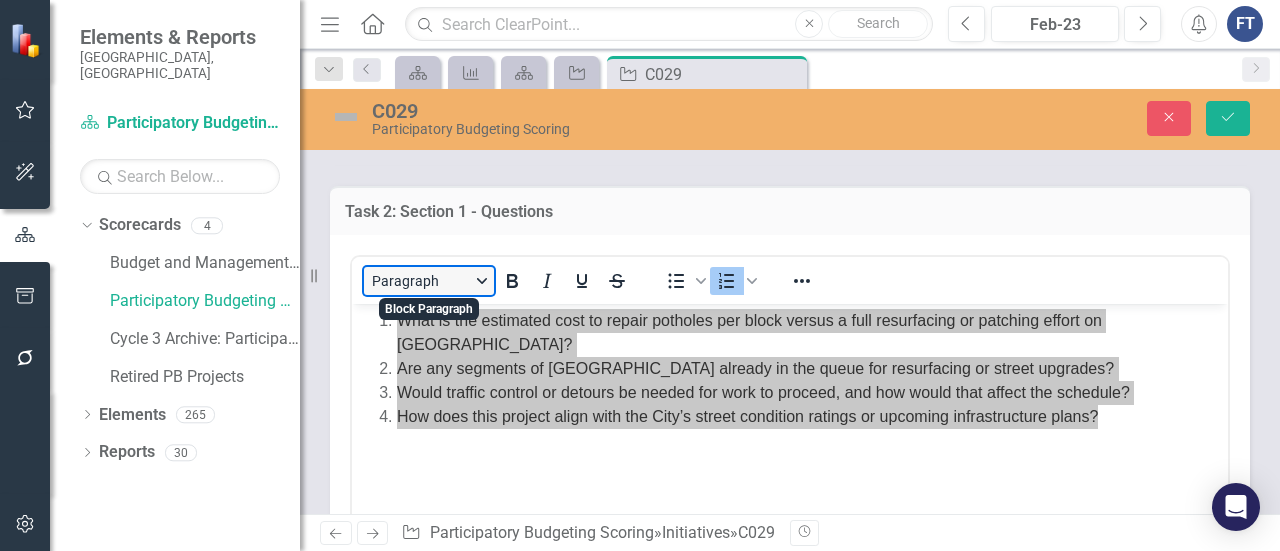 click on "Elements & Reports City of Durham, NC Scorecard Participatory Budgeting Scoring Search Dropdown Scorecards 4 Budget and Management Services Participatory Budgeting Scoring Cycle 3 Archive: Participatory Budgeting Scoring Retired PB Projects Dropdown Elements 265 Dropdown Objective Objectives 7 Arts and Culture Transportation Parks and Recreation (Spanish) Parks and Recreation Public Works Sustainability Other Dropdown Measure Measures 0 Dropdown Initiative Initiatives 258   A001   A002   A003   A004, A016   A005   A006   A007   A008   A009   A010   A011   A012   A013, A003   A014   A015, A018   A016   A017   A018   A019, A022   A020, A021   A021   A022   C001, C035   C002   C003   C004   C005   C006   C007   C008   C009   C010   C011   C012   C013   C014   C015   C016   C017   C018   C019   C020, C022   C021   C022   C023   C024   C025   C026   C027   C028   C029   C030   C031   C032   C033   C034   C035   C036   C037   C038   C039   D001, D025   F001, F002   F002   F003, F006   F004   F005   F006     D003" at bounding box center (640, 275) 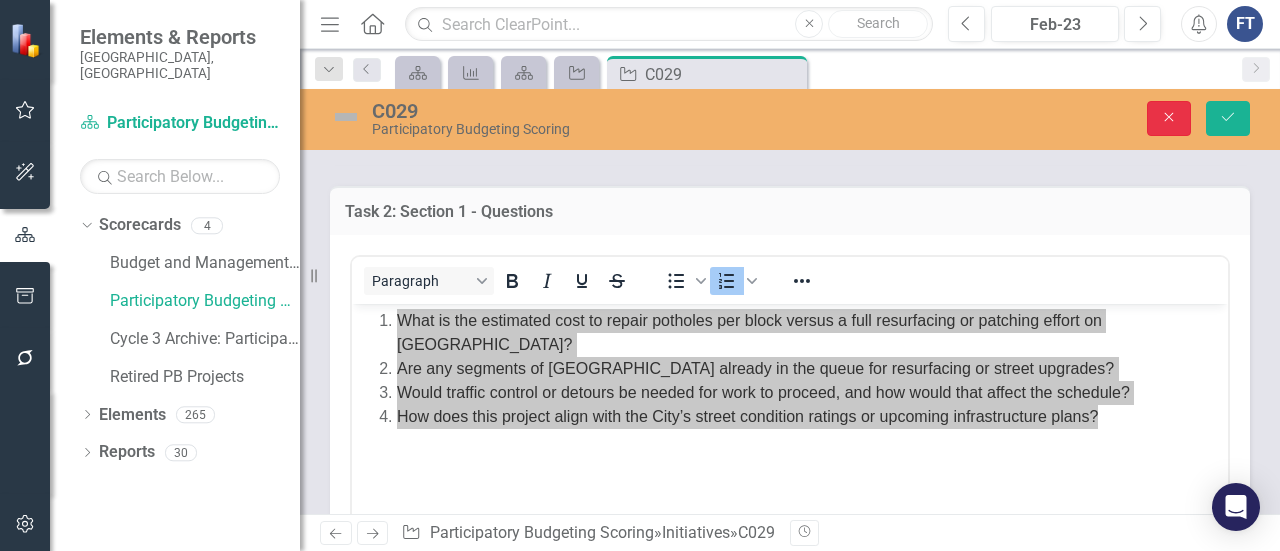 click on "Close" at bounding box center (1169, 118) 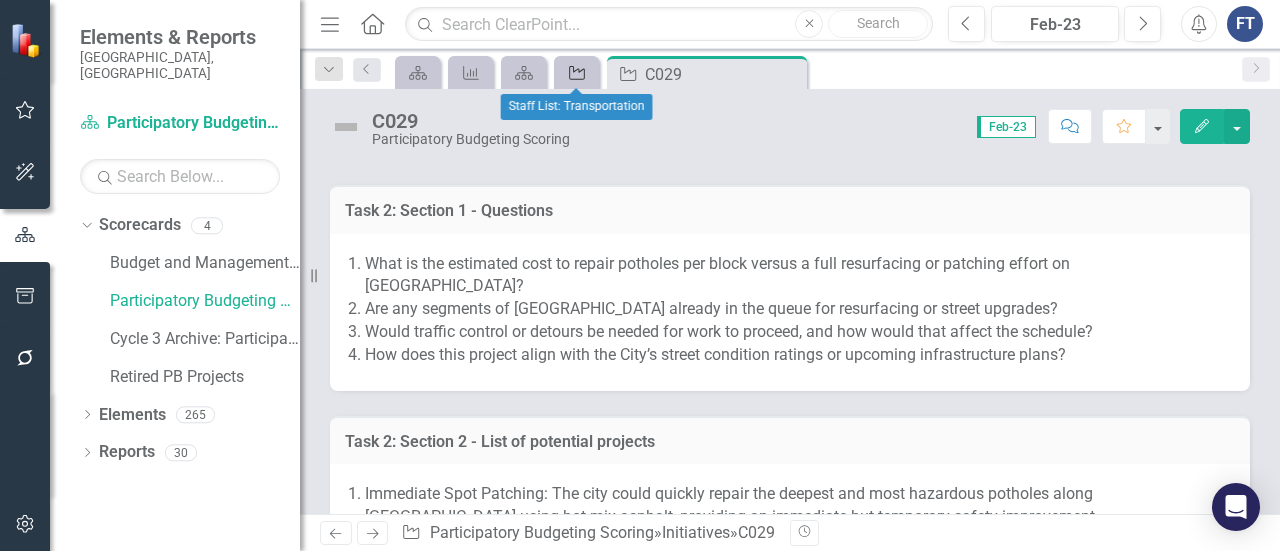 click on "Initiative" 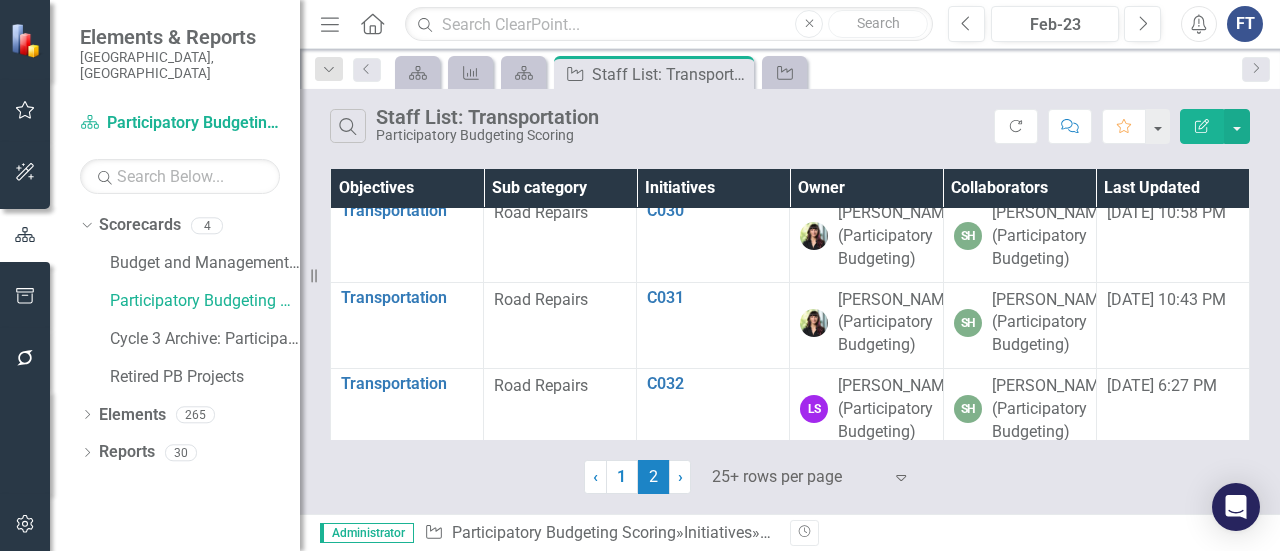 scroll, scrollTop: 400, scrollLeft: 0, axis: vertical 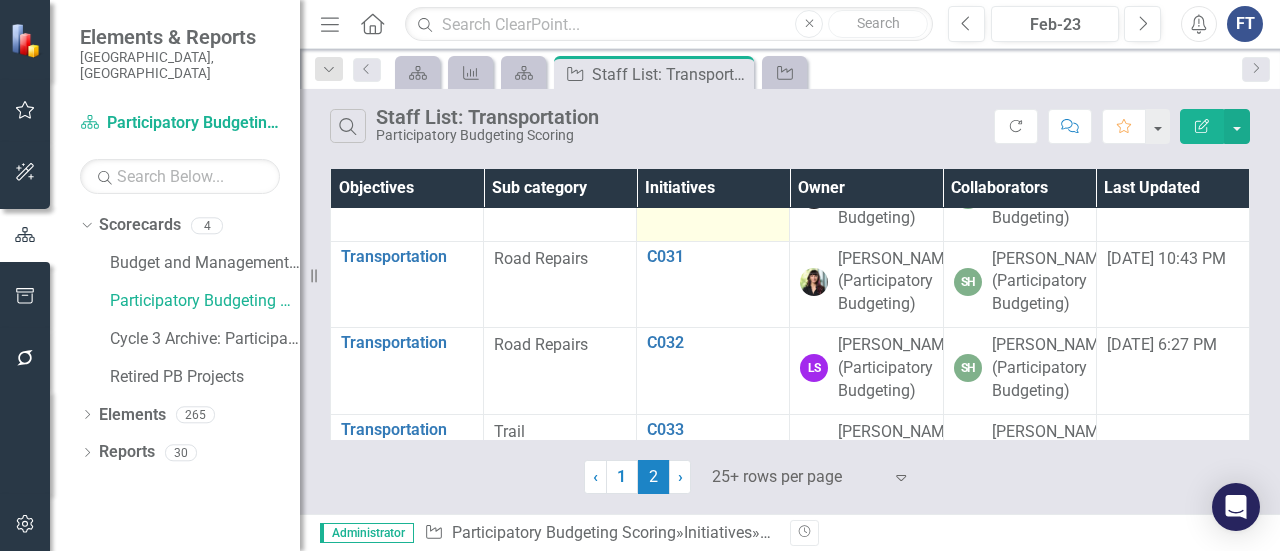 click on "C030" at bounding box center (713, 170) 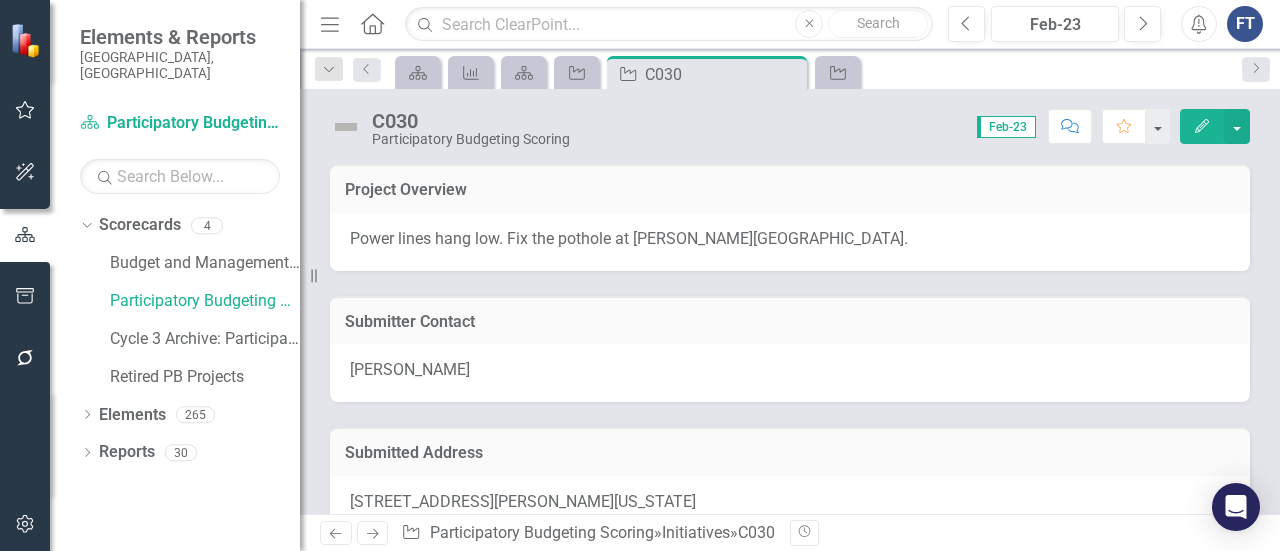 click on "Power lines hang low. Fix the pothole at Morehead Ave." at bounding box center (790, 239) 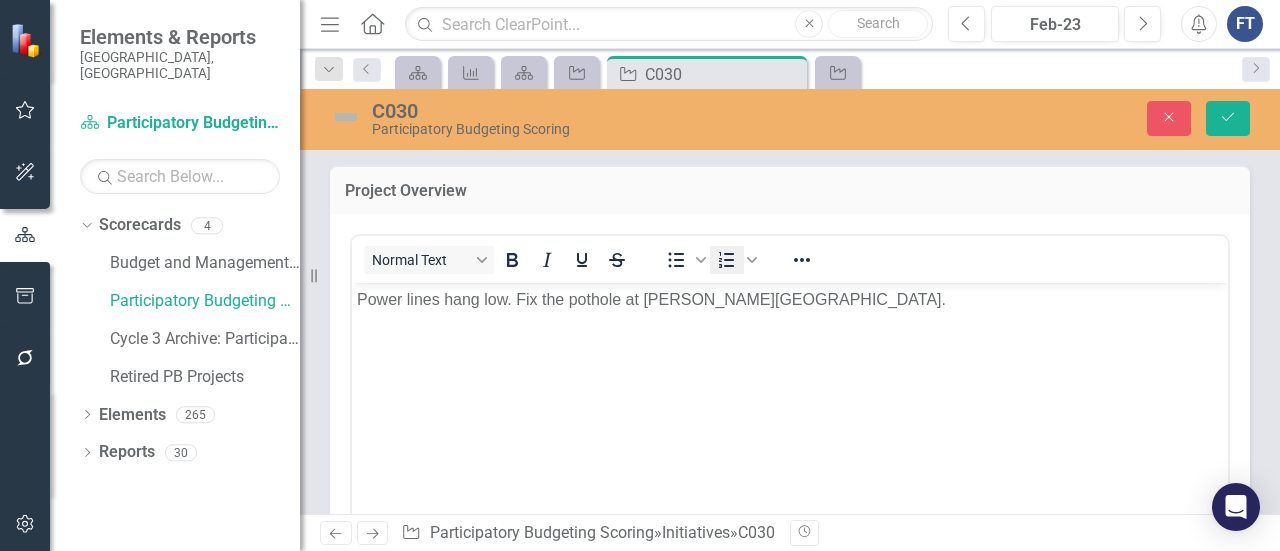 scroll, scrollTop: 0, scrollLeft: 0, axis: both 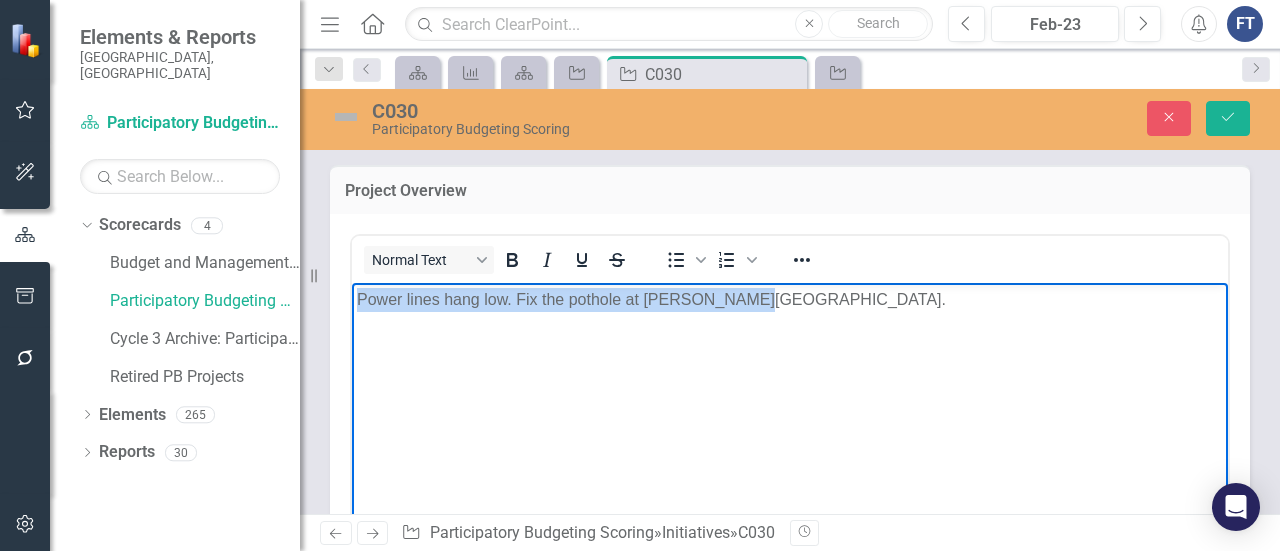drag, startPoint x: 772, startPoint y: 296, endPoint x: 698, endPoint y: 585, distance: 298.32364 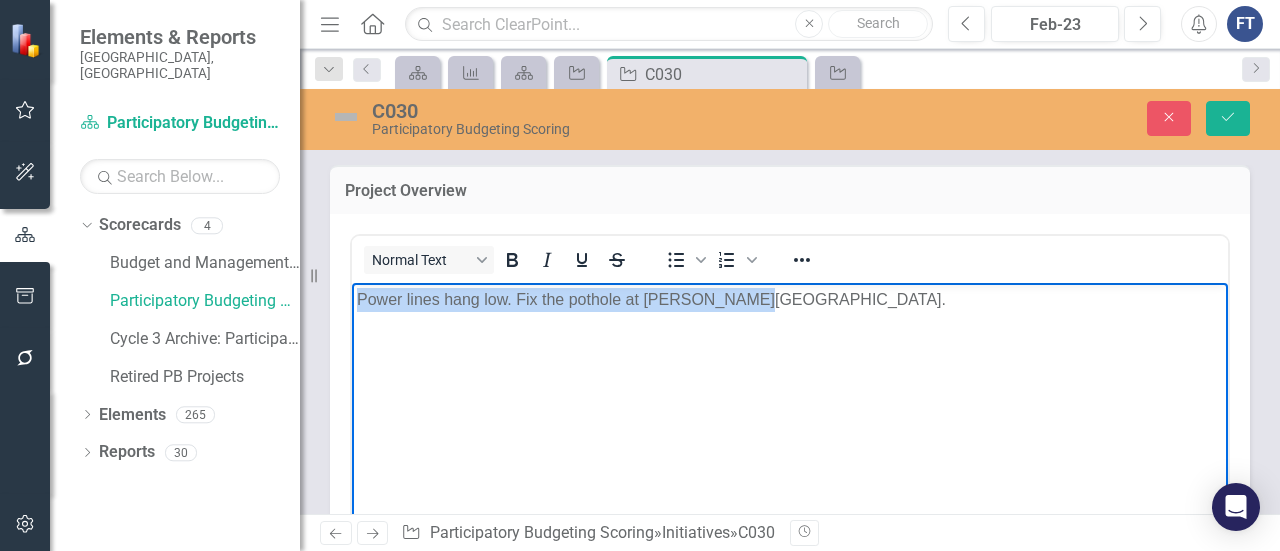 click on "Power lines hang low. Fix the pothole at Morehead Ave." at bounding box center [790, 432] 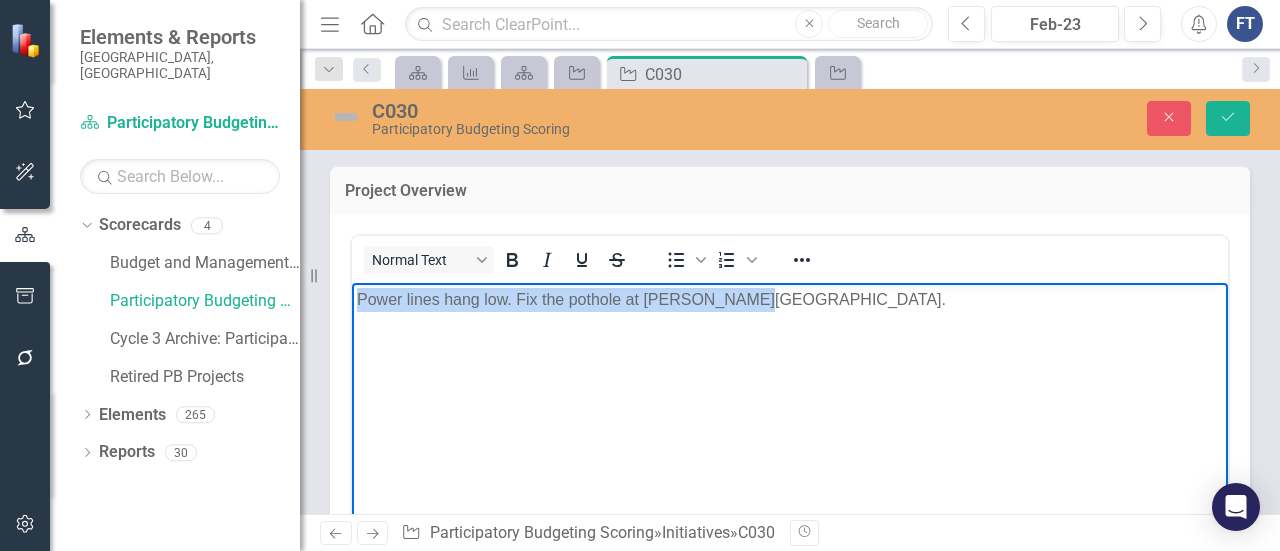 copy on "Power lines hang low. Fix the pothole at Morehead Ave." 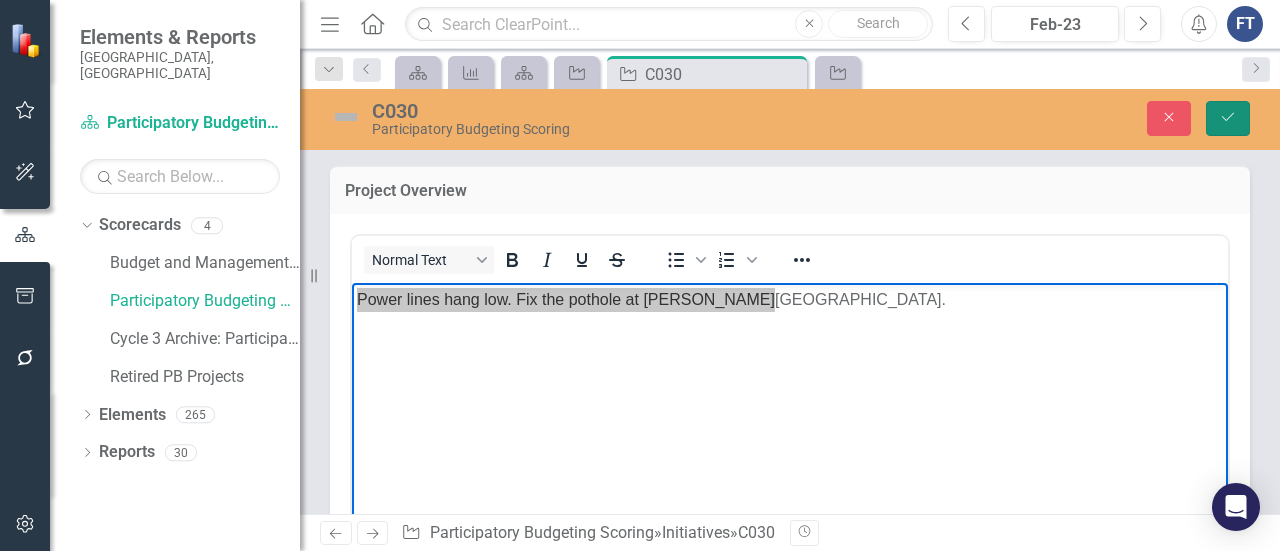 click on "Save" at bounding box center (1228, 118) 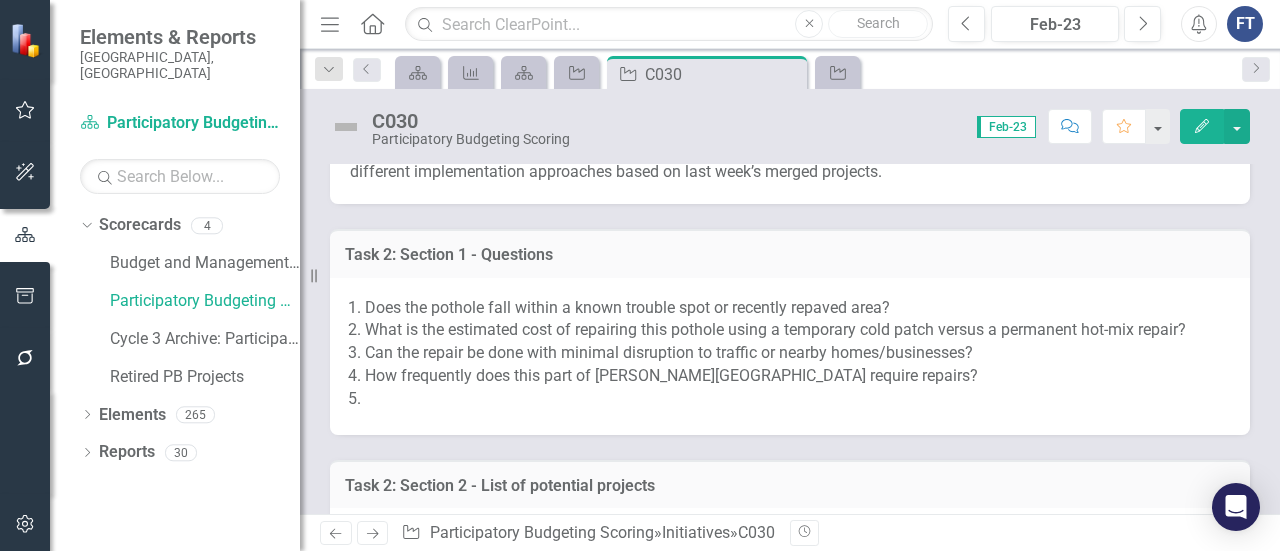 scroll, scrollTop: 1000, scrollLeft: 0, axis: vertical 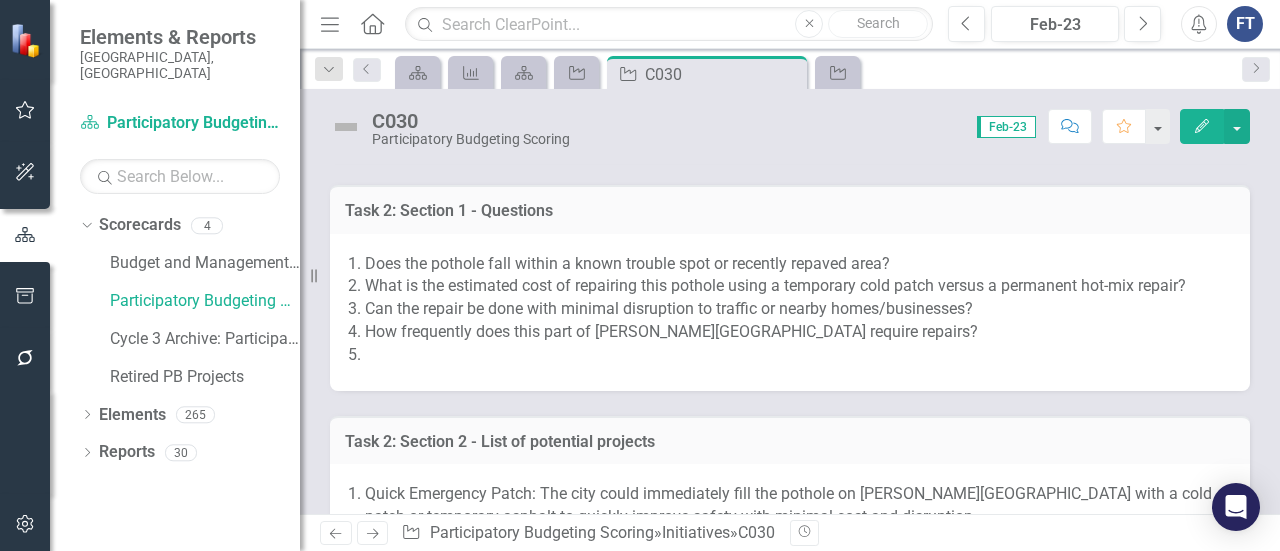 click at bounding box center [797, 355] 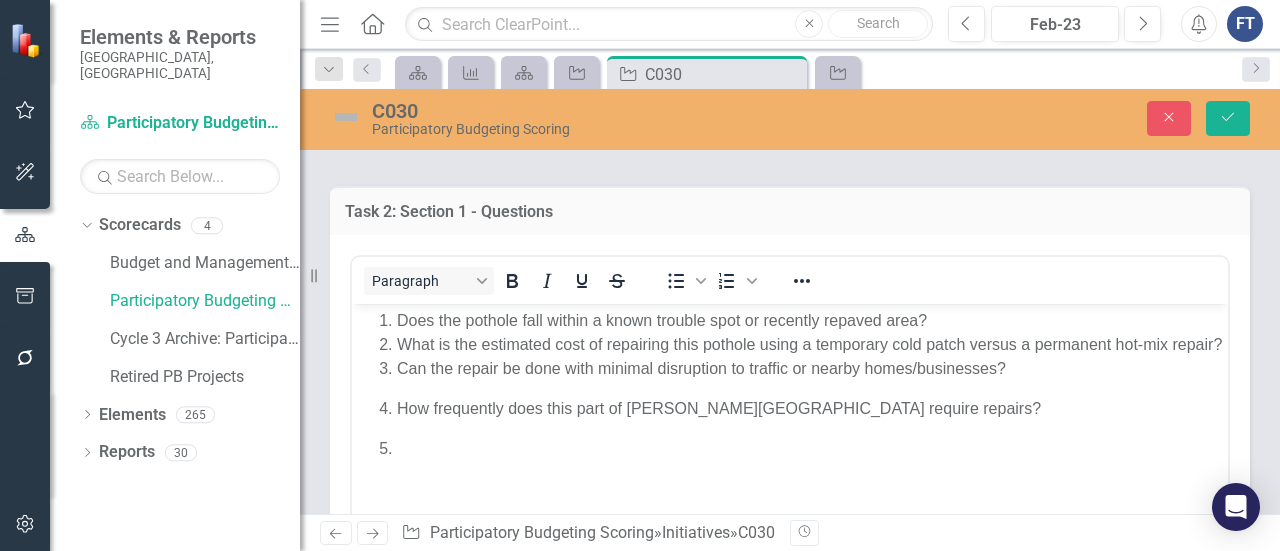 scroll, scrollTop: 0, scrollLeft: 0, axis: both 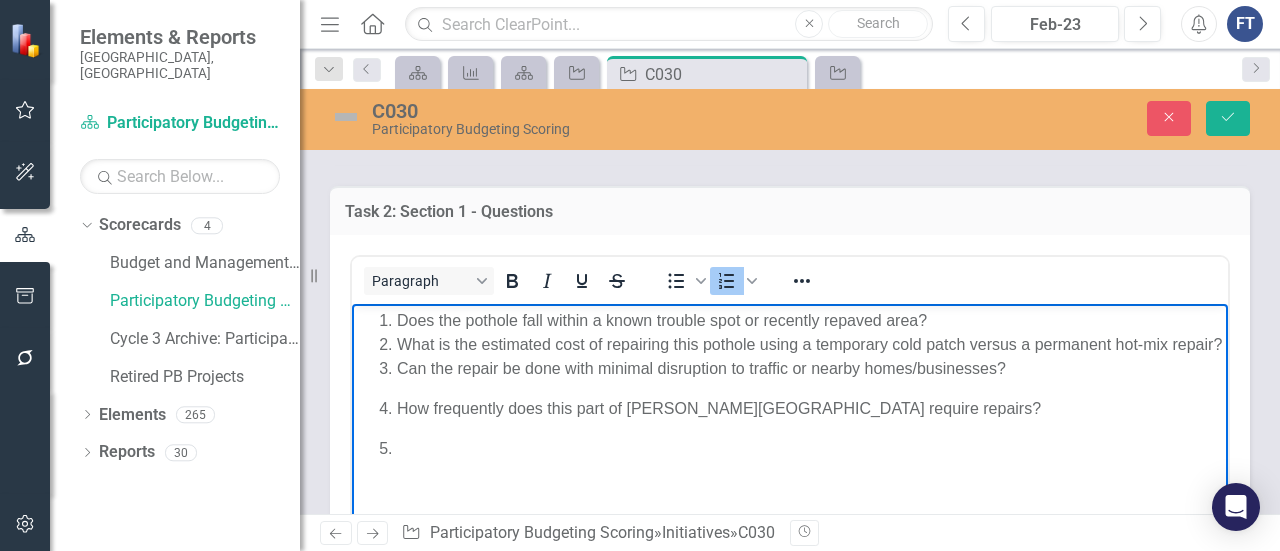 click at bounding box center (810, 448) 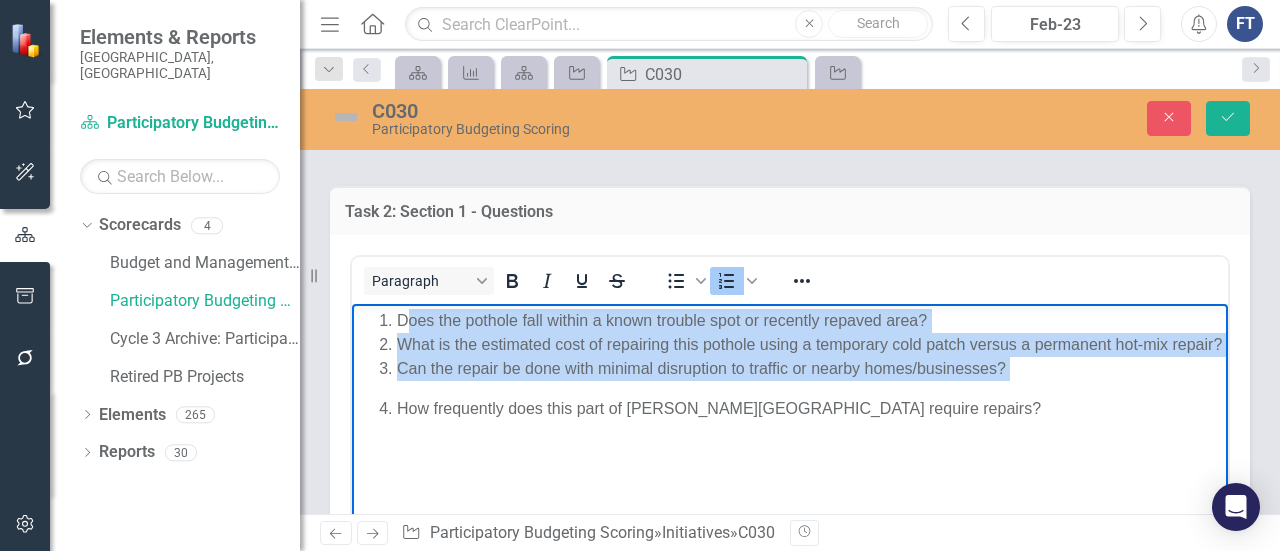 drag, startPoint x: 974, startPoint y: 418, endPoint x: 405, endPoint y: 294, distance: 582.3547 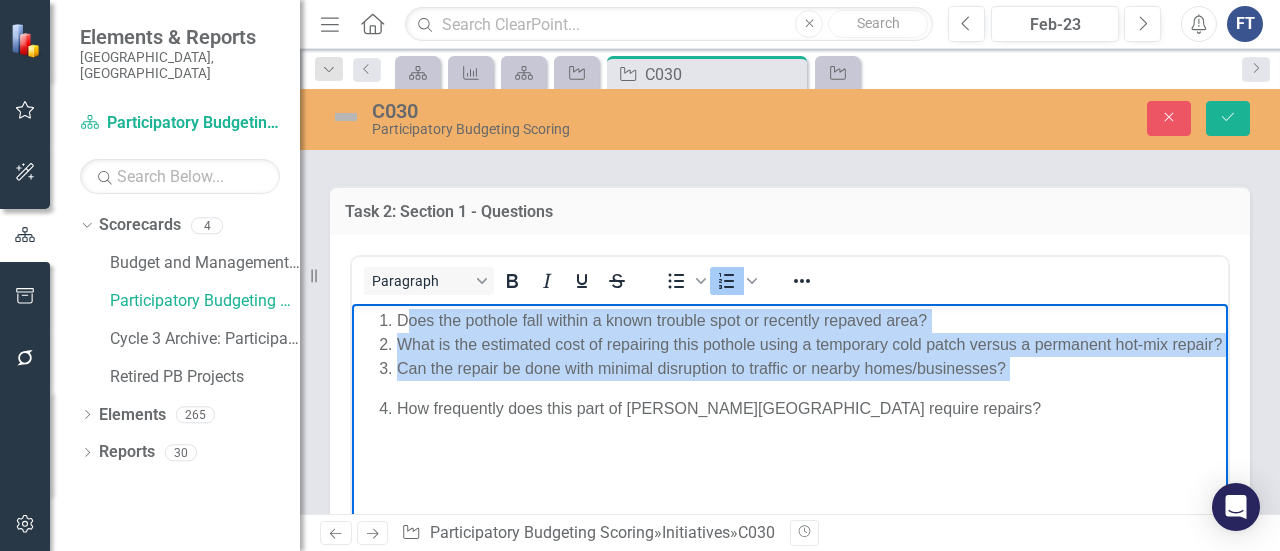 click on "Does the pothole fall within a known trouble spot or recently repaved area? What is the estimated cost of repairing this pothole using a temporary cold patch versus a permanent hot-mix repair? Can the repair be done with minimal disruption to traffic or nearby homes/businesses? How frequently does this part of Morehead Avenue require repairs?" at bounding box center [790, 453] 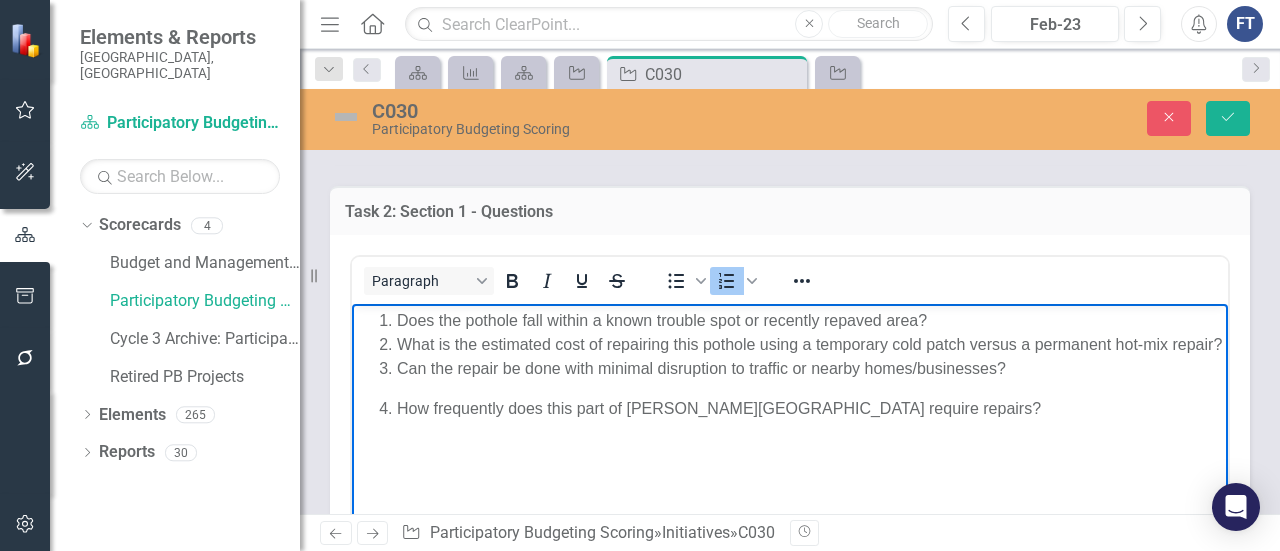 drag, startPoint x: 634, startPoint y: 423, endPoint x: 653, endPoint y: 415, distance: 20.615528 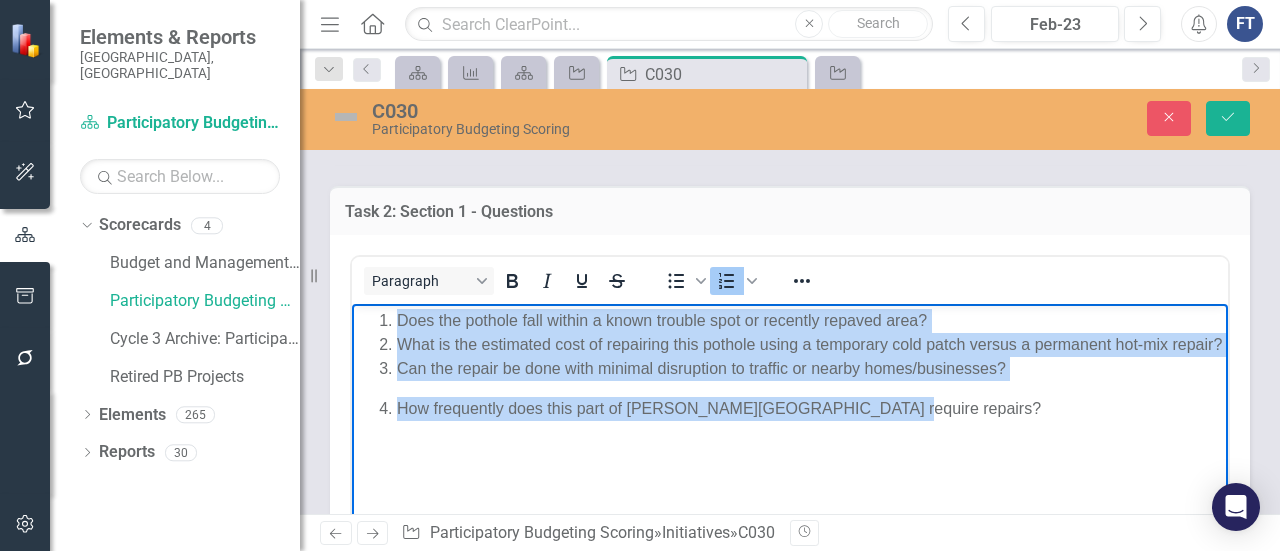 drag, startPoint x: 886, startPoint y: 435, endPoint x: 386, endPoint y: 311, distance: 515.1466 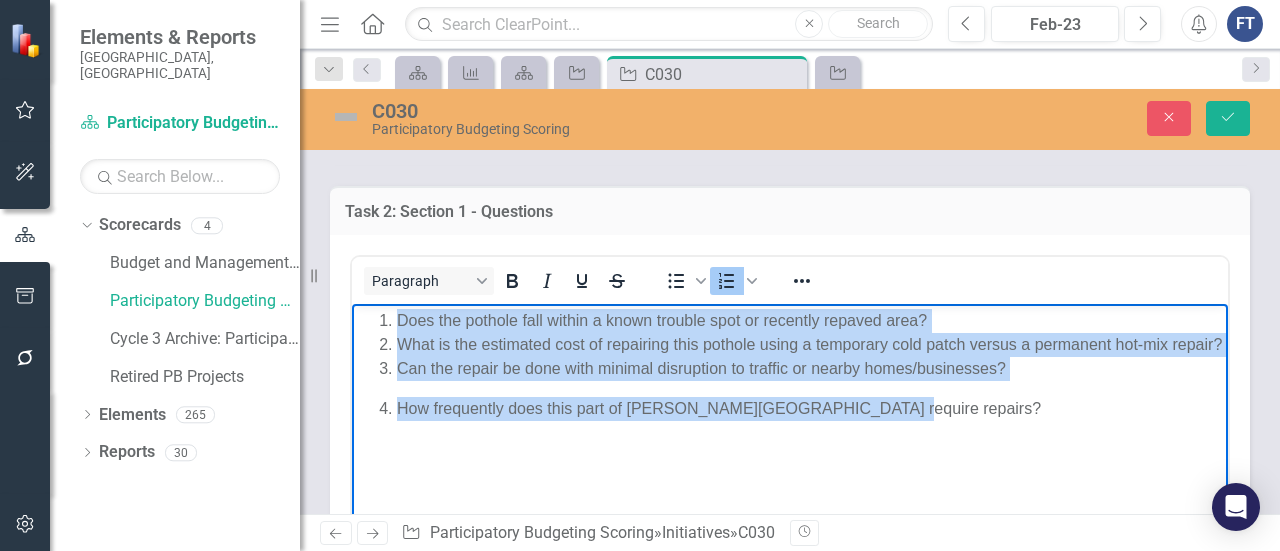 click on "Does the pothole fall within a known trouble spot or recently repaved area? What is the estimated cost of repairing this pothole using a temporary cold patch versus a permanent hot-mix repair? Can the repair be done with minimal disruption to traffic or nearby homes/businesses? How frequently does this part of Morehead Avenue require repairs?" at bounding box center [790, 364] 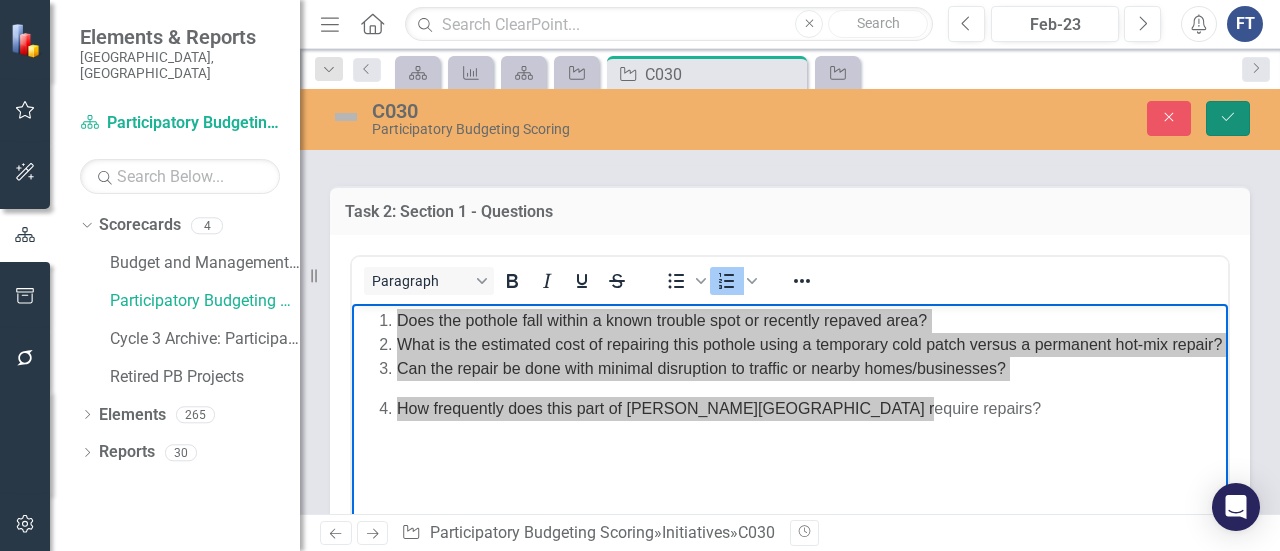 click on "Save" 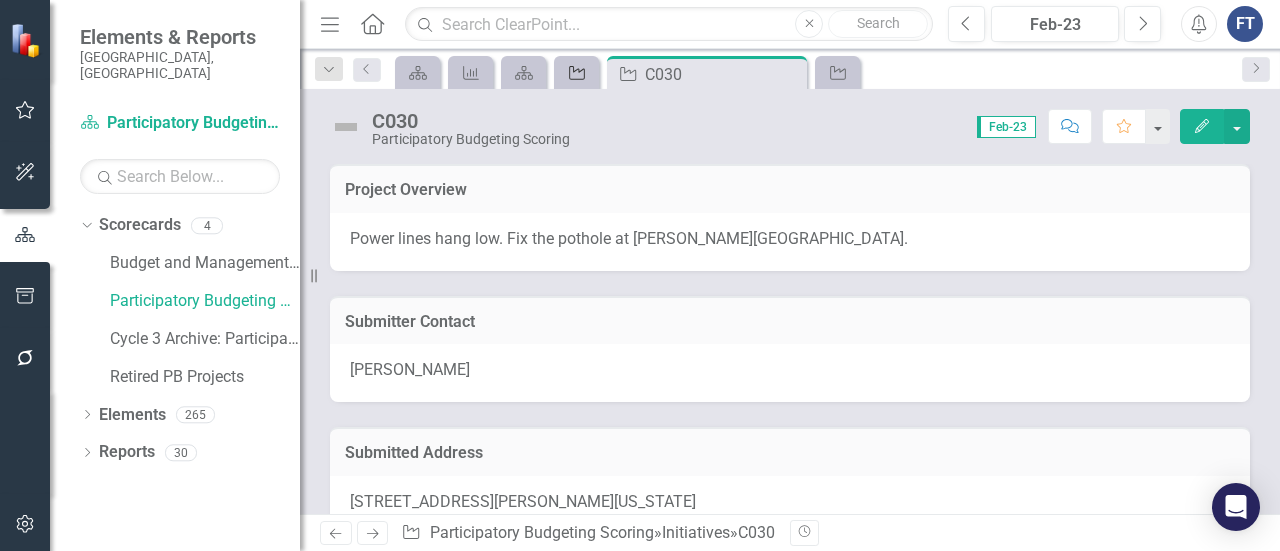 click on "Initiative" at bounding box center (573, 72) 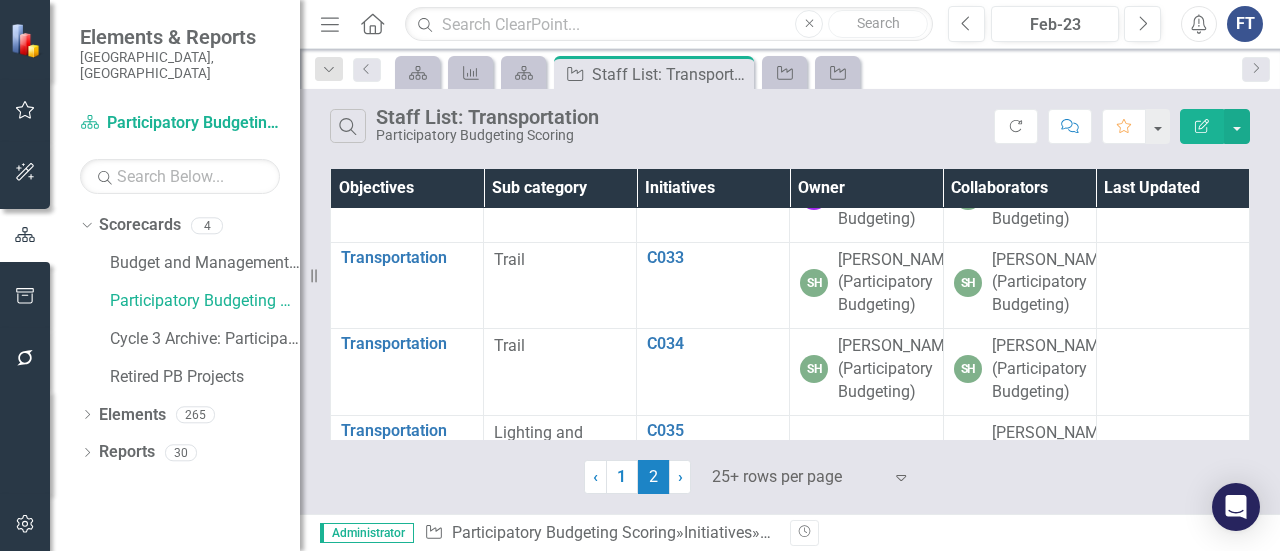 scroll, scrollTop: 600, scrollLeft: 0, axis: vertical 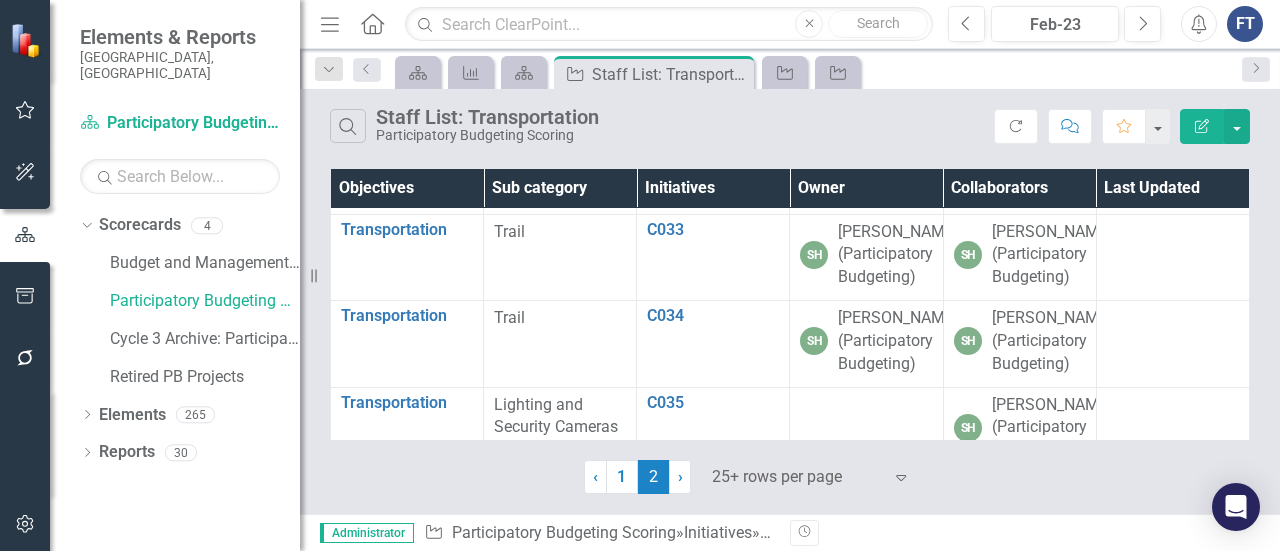 click on "C031" at bounding box center (713, 57) 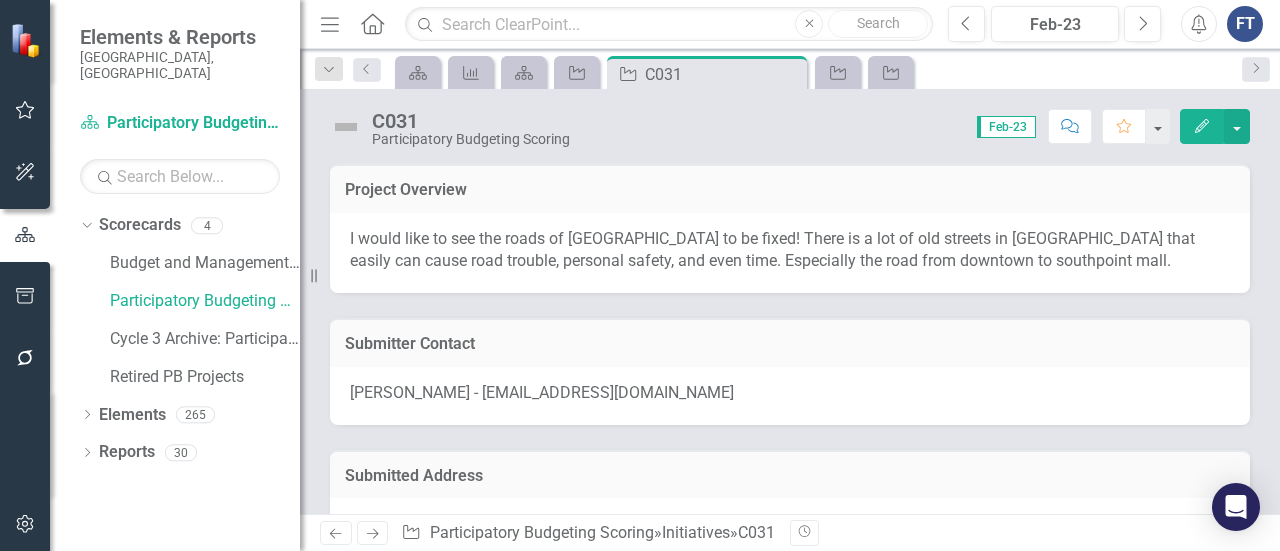 click on "I would like to see the roads of Durham to be fixed! There is a lot of old streets in Durham that easily can cause road trouble, personal safety, and even time. Especially the road from downtown to southpoint mall." at bounding box center [790, 251] 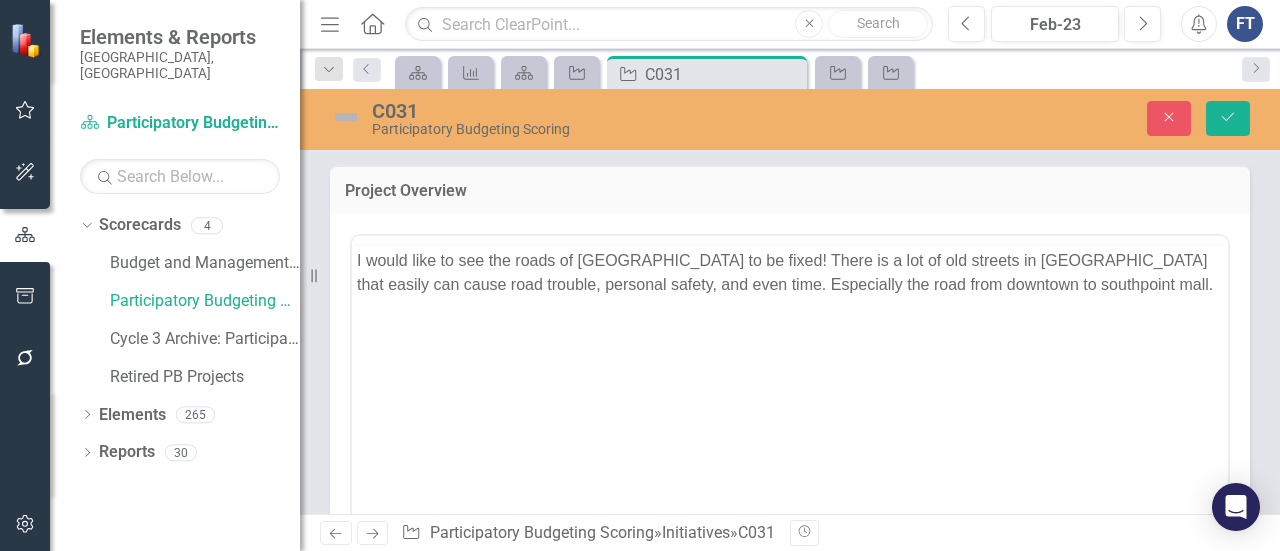 scroll, scrollTop: 0, scrollLeft: 0, axis: both 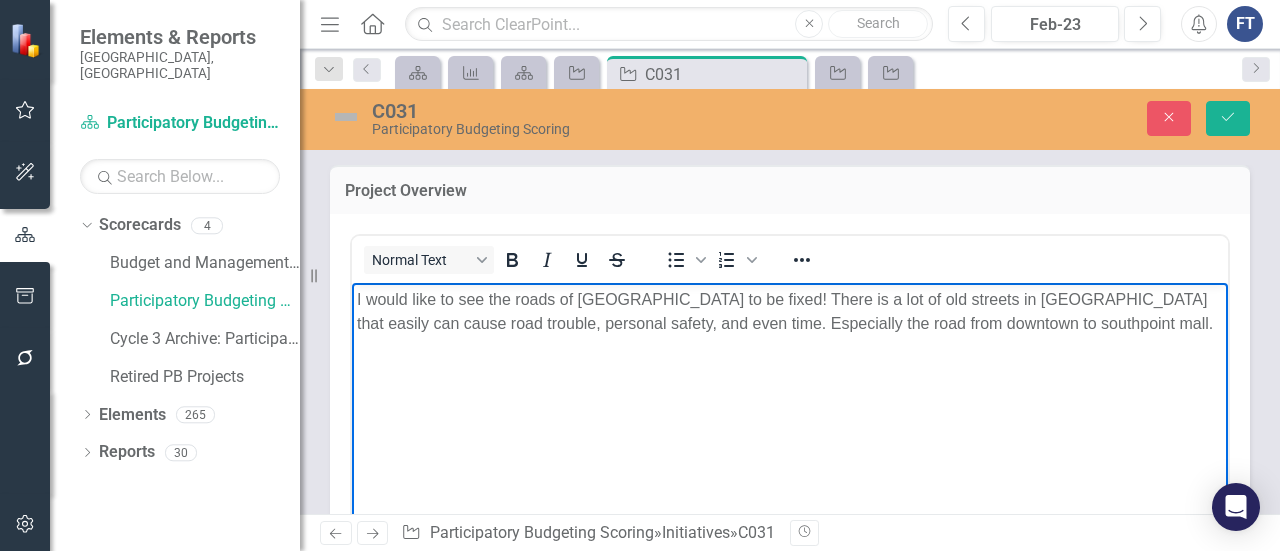 click on "I would like to see the roads of Durham to be fixed! There is a lot of old streets in Durham that easily can cause road trouble, personal safety, and even time. Especially the road from downtown to southpoint mall." at bounding box center (790, 311) 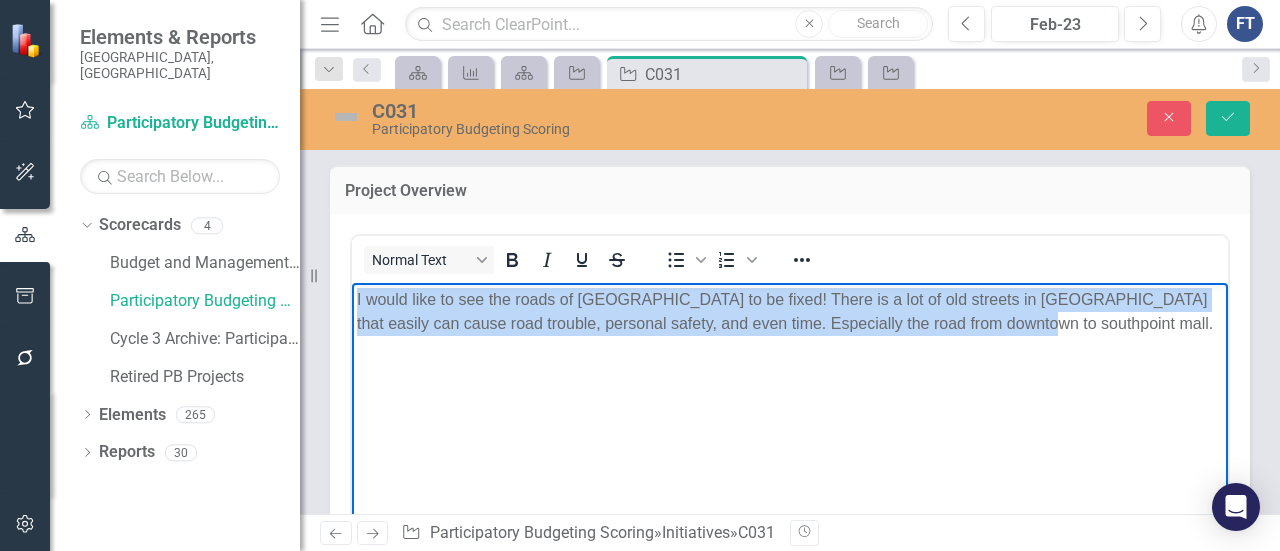 drag, startPoint x: 972, startPoint y: 377, endPoint x: 325, endPoint y: 300, distance: 651.5658 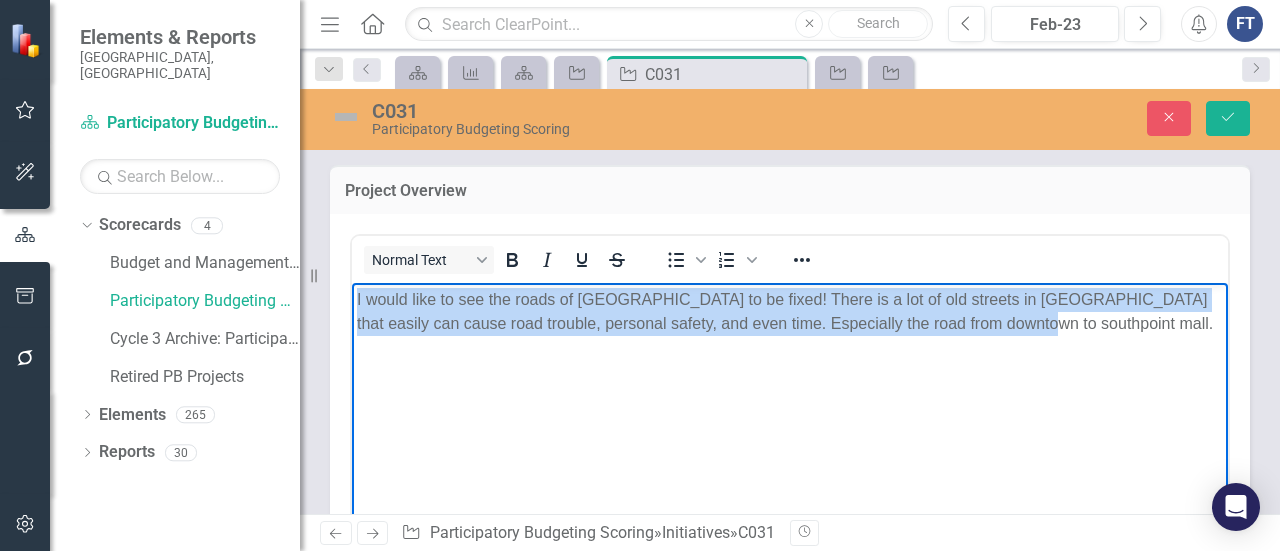 click on "I would like to see the roads of Durham to be fixed! There is a lot of old streets in Durham that easily can cause road trouble, personal safety, and even time. Especially the road from downtown to southpoint mall." at bounding box center [790, 432] 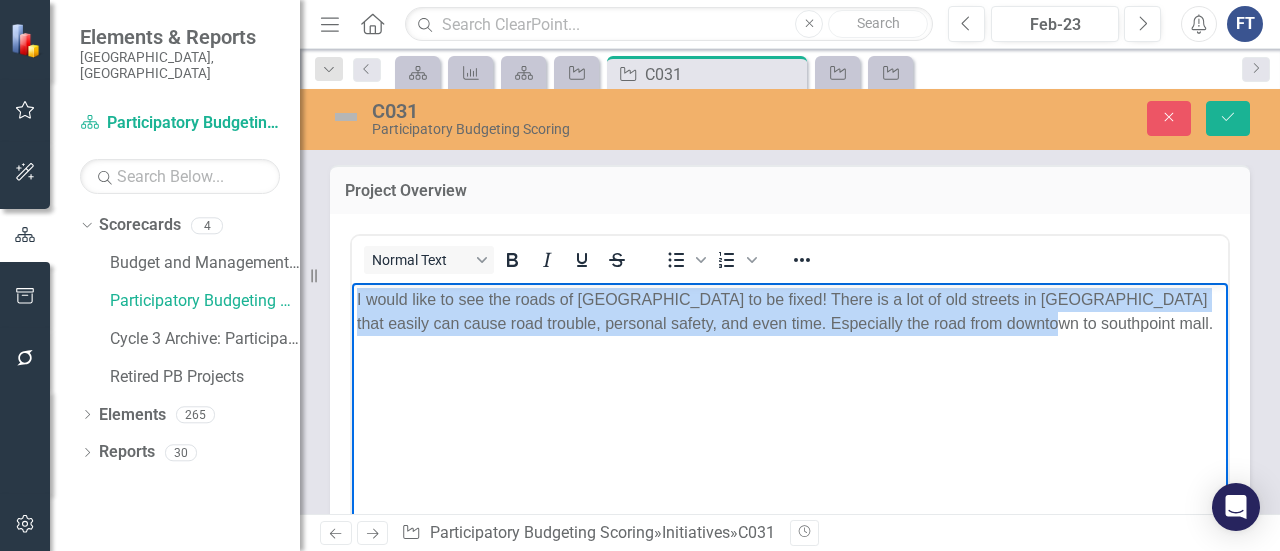 copy on "I would like to see the roads of Durham to be fixed! There is a lot of old streets in Durham that easily can cause road trouble, personal safety, and even time. Especially the road from downtown to southpoint mall." 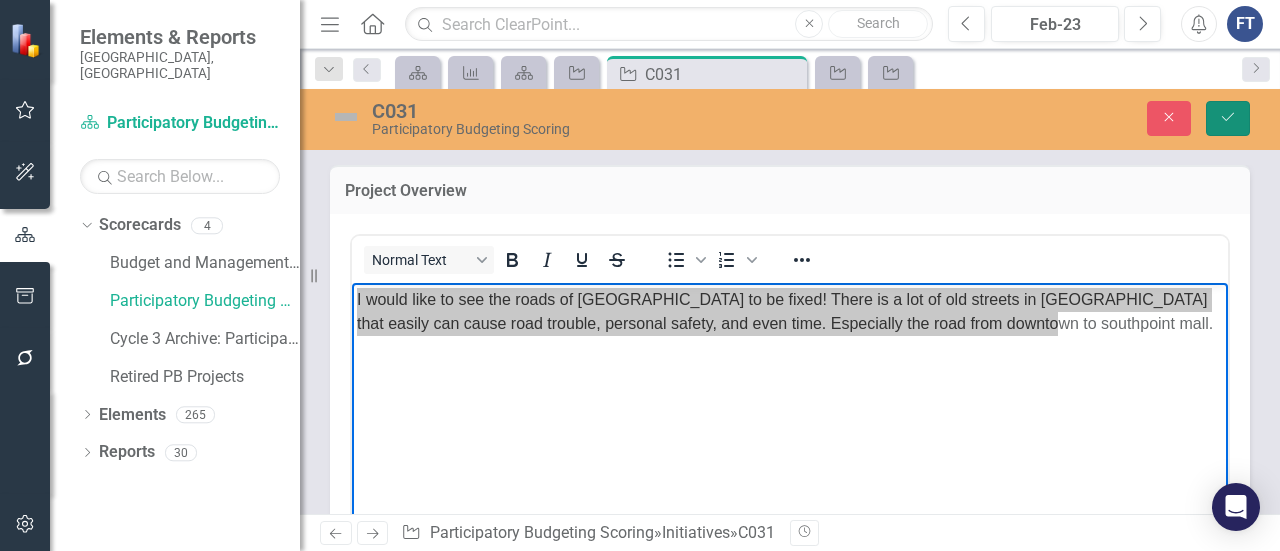 drag, startPoint x: 1224, startPoint y: 115, endPoint x: 1200, endPoint y: 124, distance: 25.632011 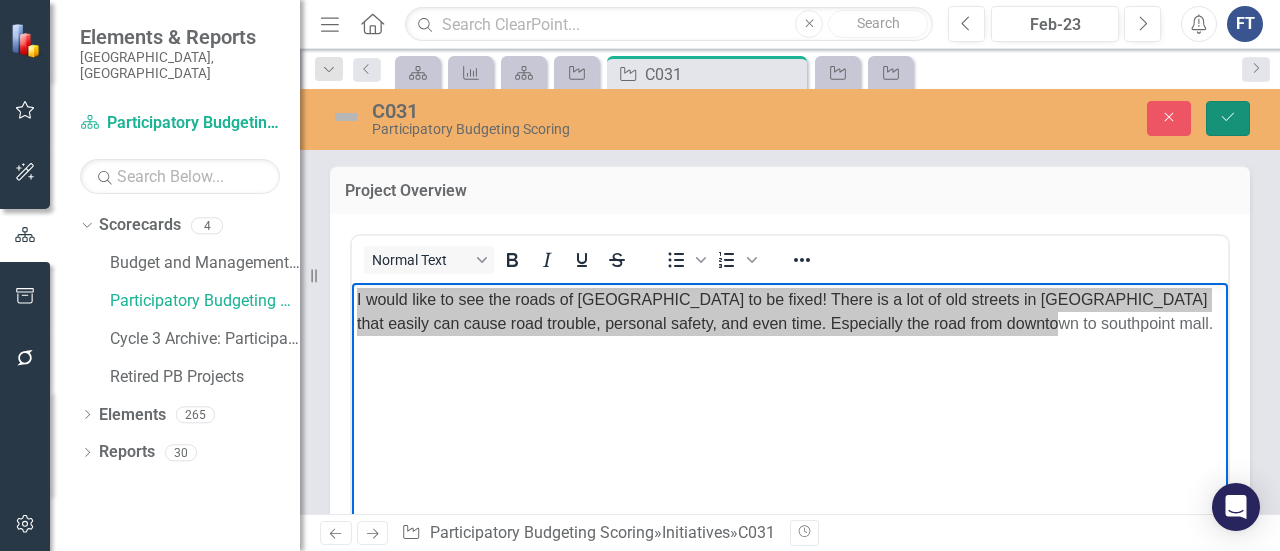 click on "Save" 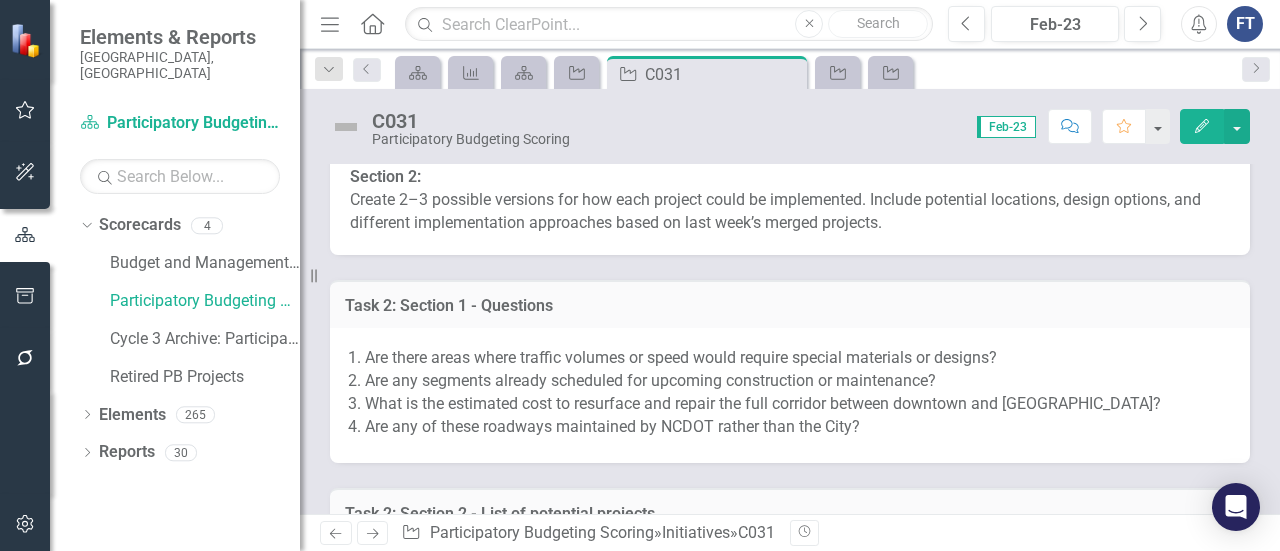 scroll, scrollTop: 1000, scrollLeft: 0, axis: vertical 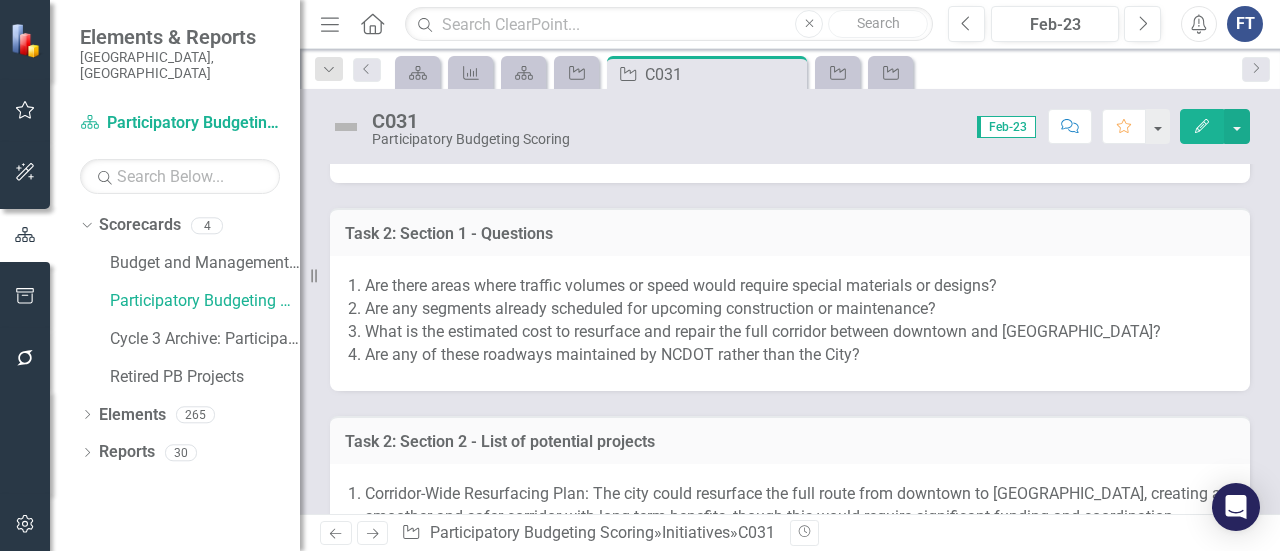 click on "What is the estimated cost to resurface and repair the full corridor between downtown and Southpoint?" at bounding box center [797, 332] 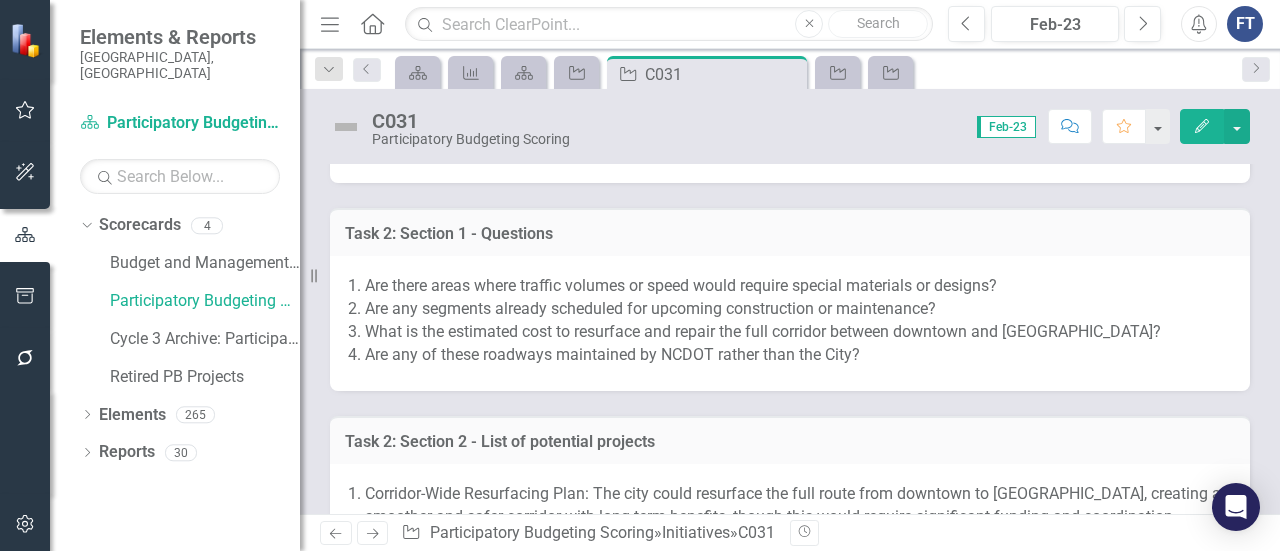 click on "What is the estimated cost to resurface and repair the full corridor between downtown and Southpoint?" at bounding box center [797, 332] 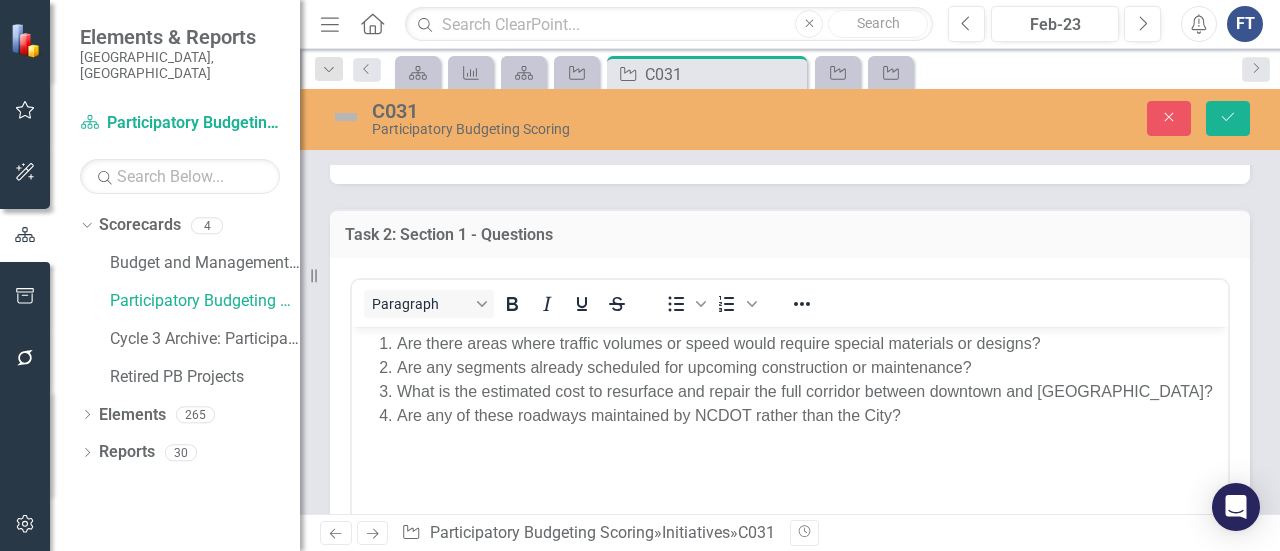 scroll, scrollTop: 0, scrollLeft: 0, axis: both 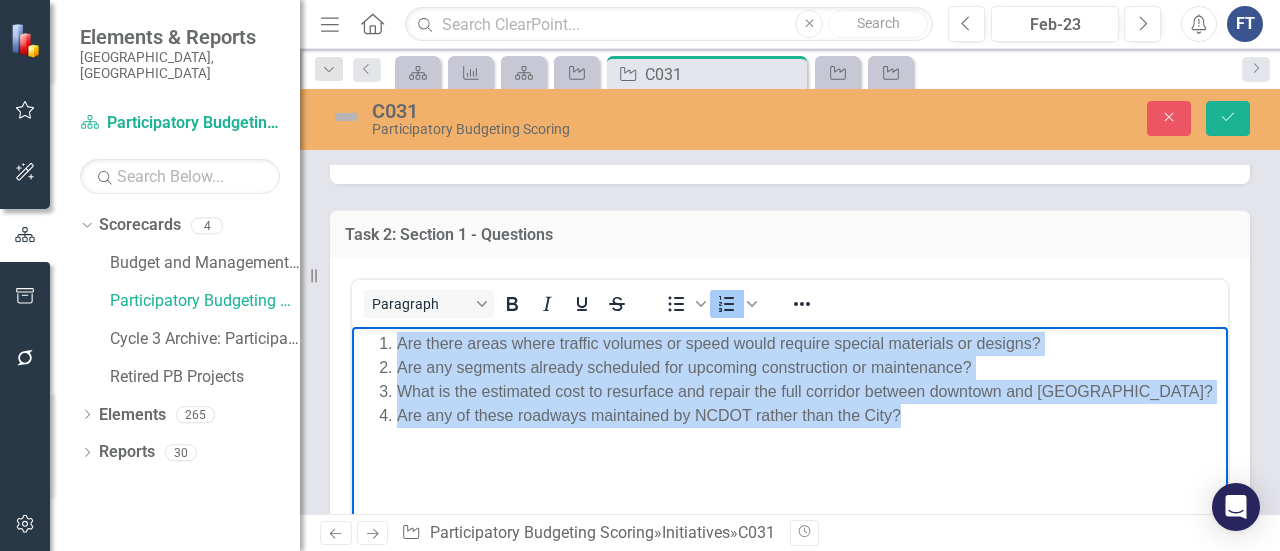 drag, startPoint x: 938, startPoint y: 428, endPoint x: 387, endPoint y: 341, distance: 557.8261 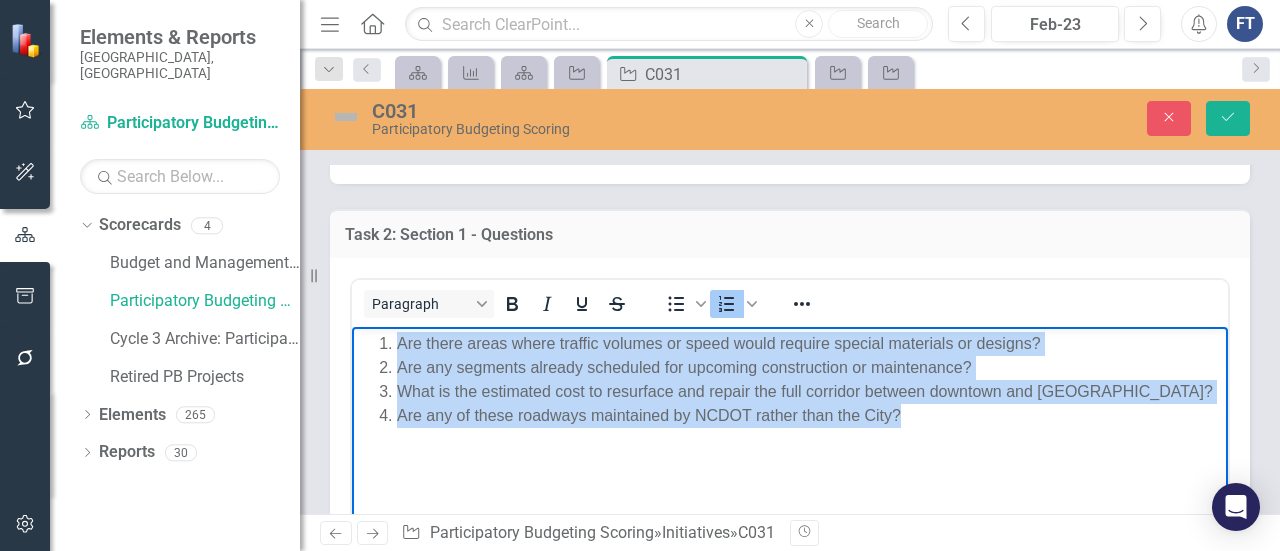 click on "Are there areas where traffic volumes or speed would require special materials or designs? Are any segments already scheduled for upcoming construction or maintenance? What is the estimated cost to resurface and repair the full corridor between downtown and Southpoint? Are any of these roadways maintained by NCDOT rather than the City?" at bounding box center (790, 476) 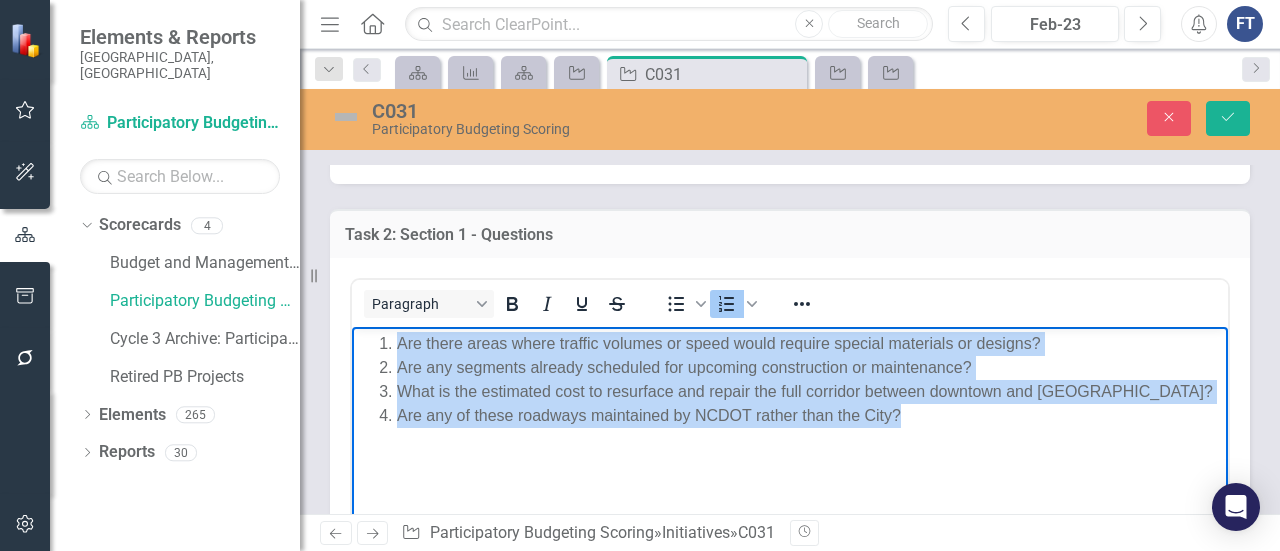 copy on "Are there areas where traffic volumes or speed would require special materials or designs? Are any segments already scheduled for upcoming construction or maintenance? What is the estimated cost to resurface and repair the full corridor between downtown and Southpoint? Are any of these roadways maintained by NCDOT rather than the City?" 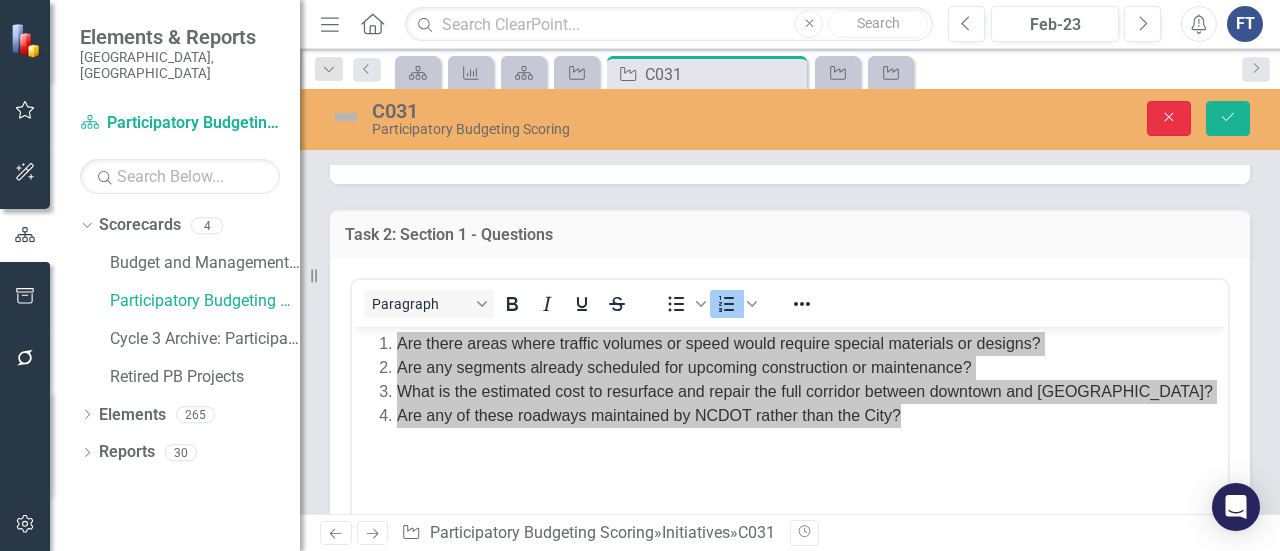 click 